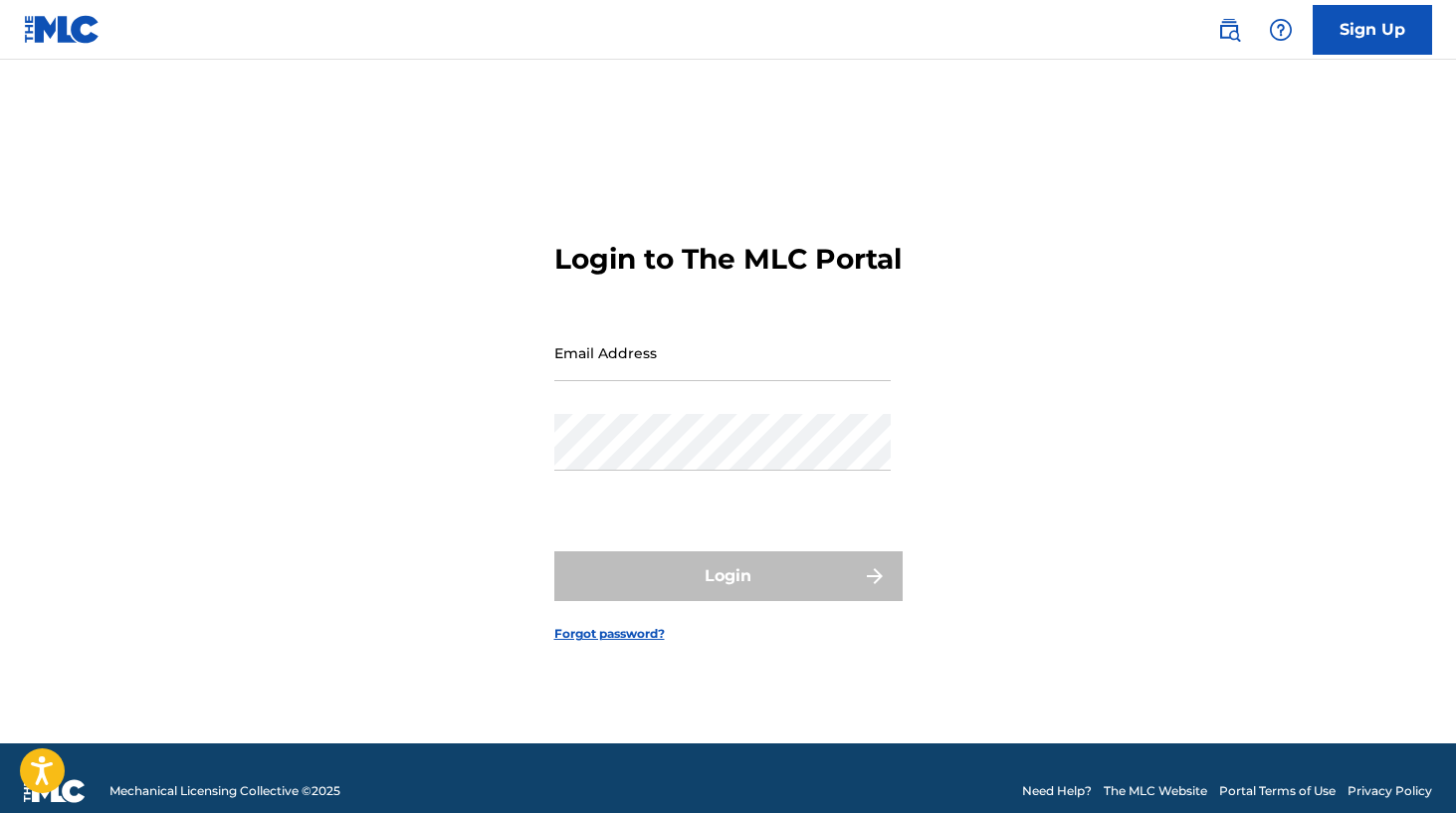 scroll, scrollTop: 0, scrollLeft: 0, axis: both 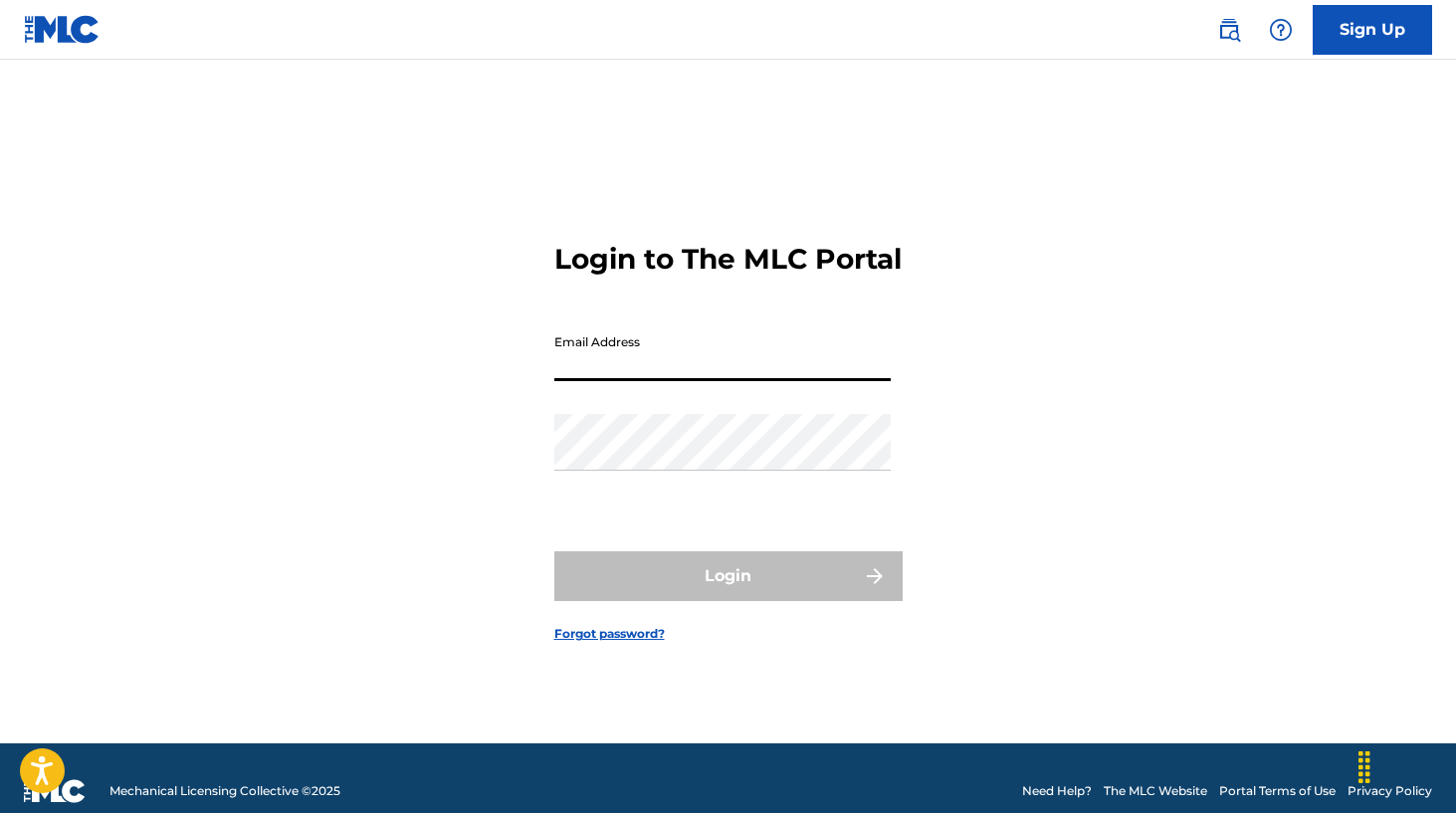 type on "[EMAIL]" 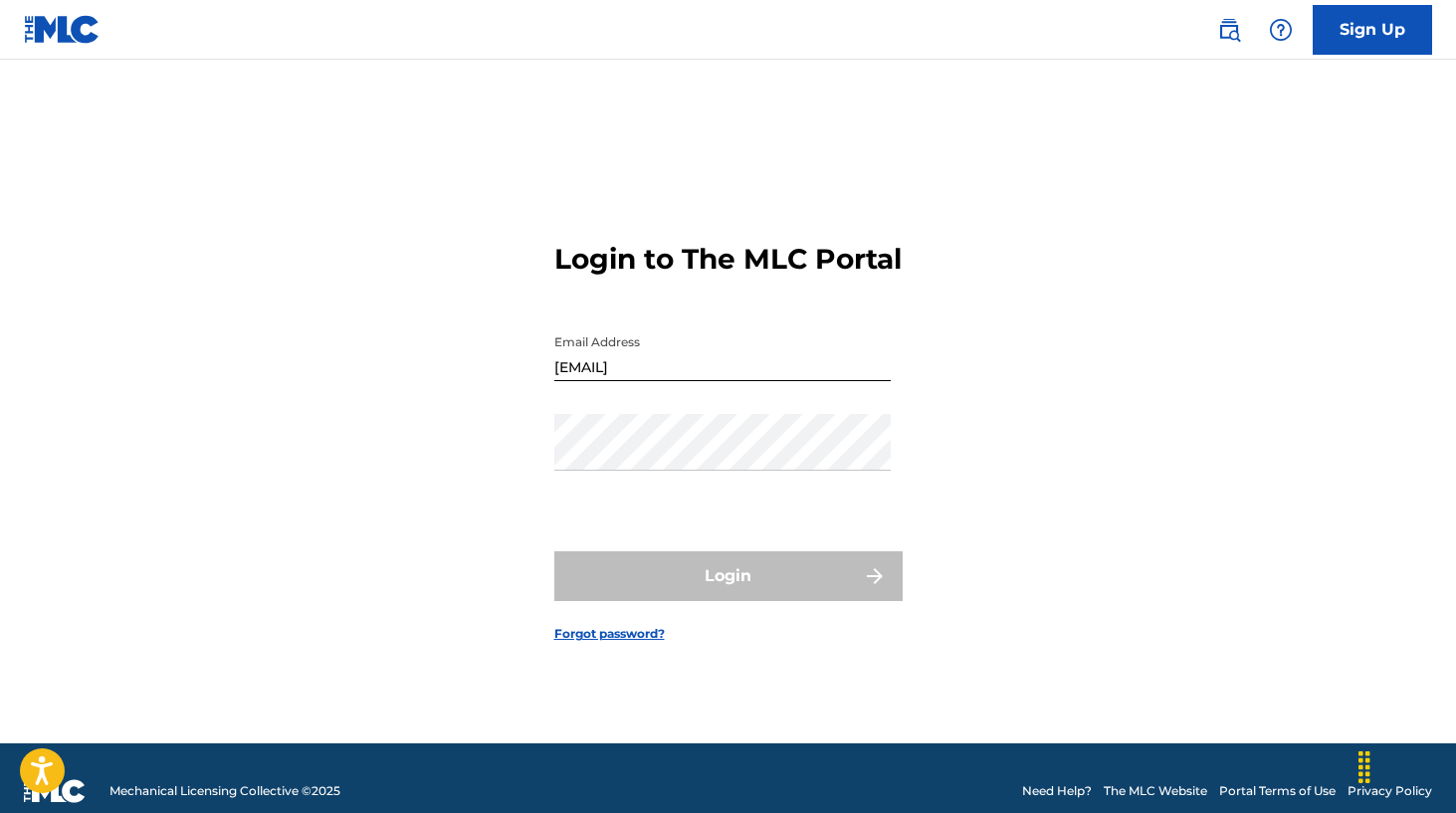click on "Login" at bounding box center (728, 576) 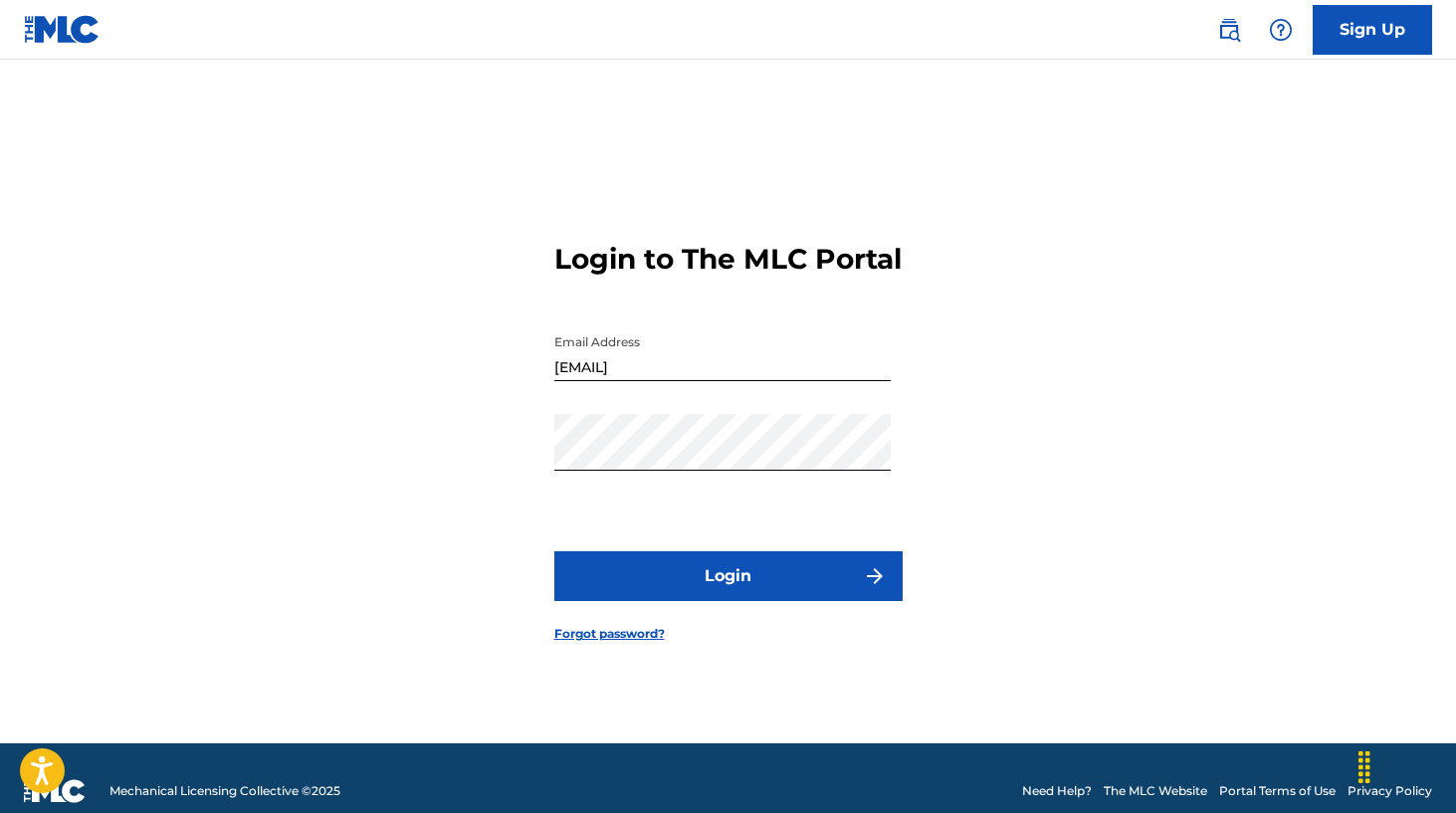 click on "Login" at bounding box center [728, 576] 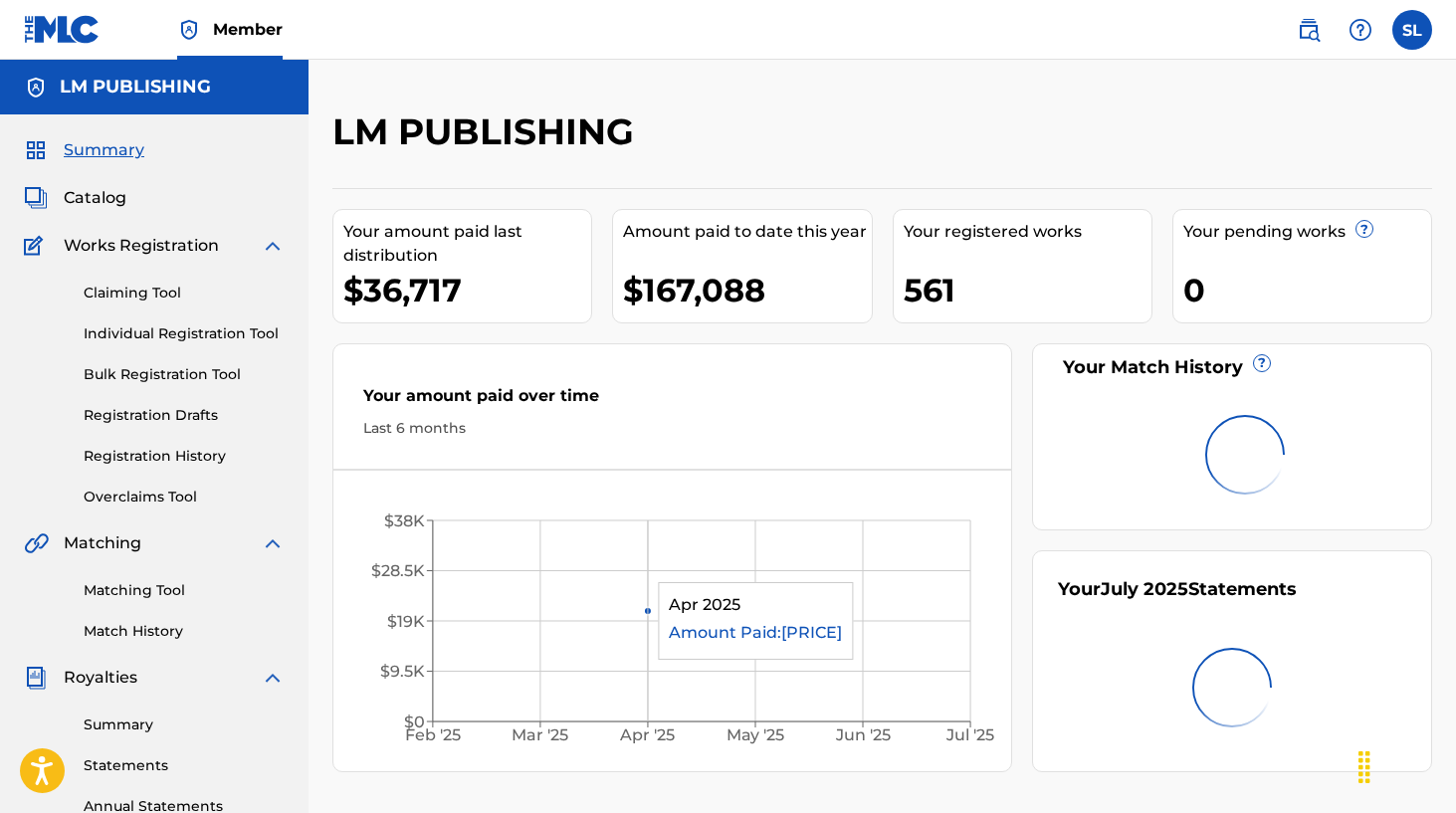 scroll, scrollTop: 0, scrollLeft: 0, axis: both 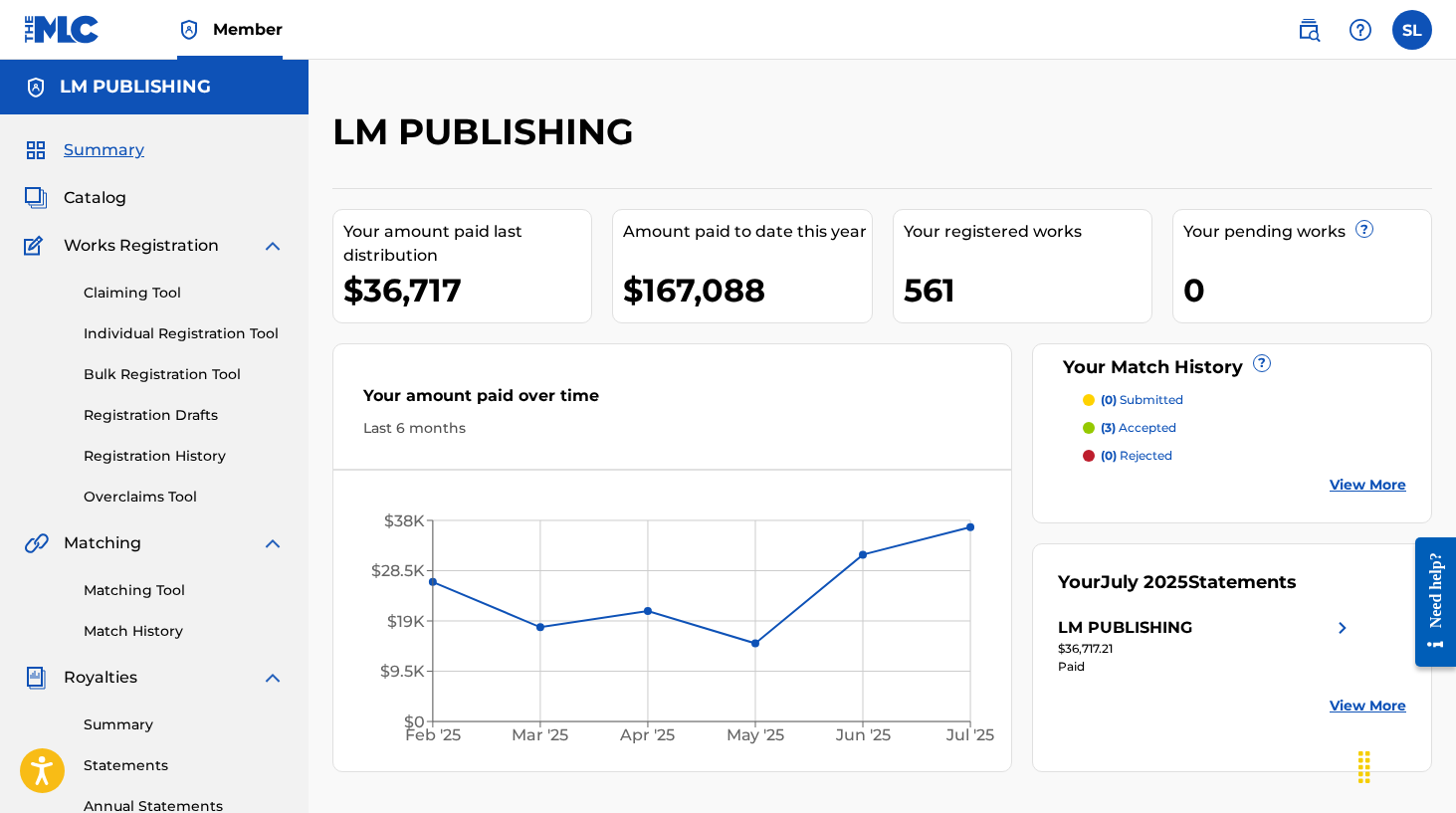 click on "Individual Registration Tool" at bounding box center (184, 333) 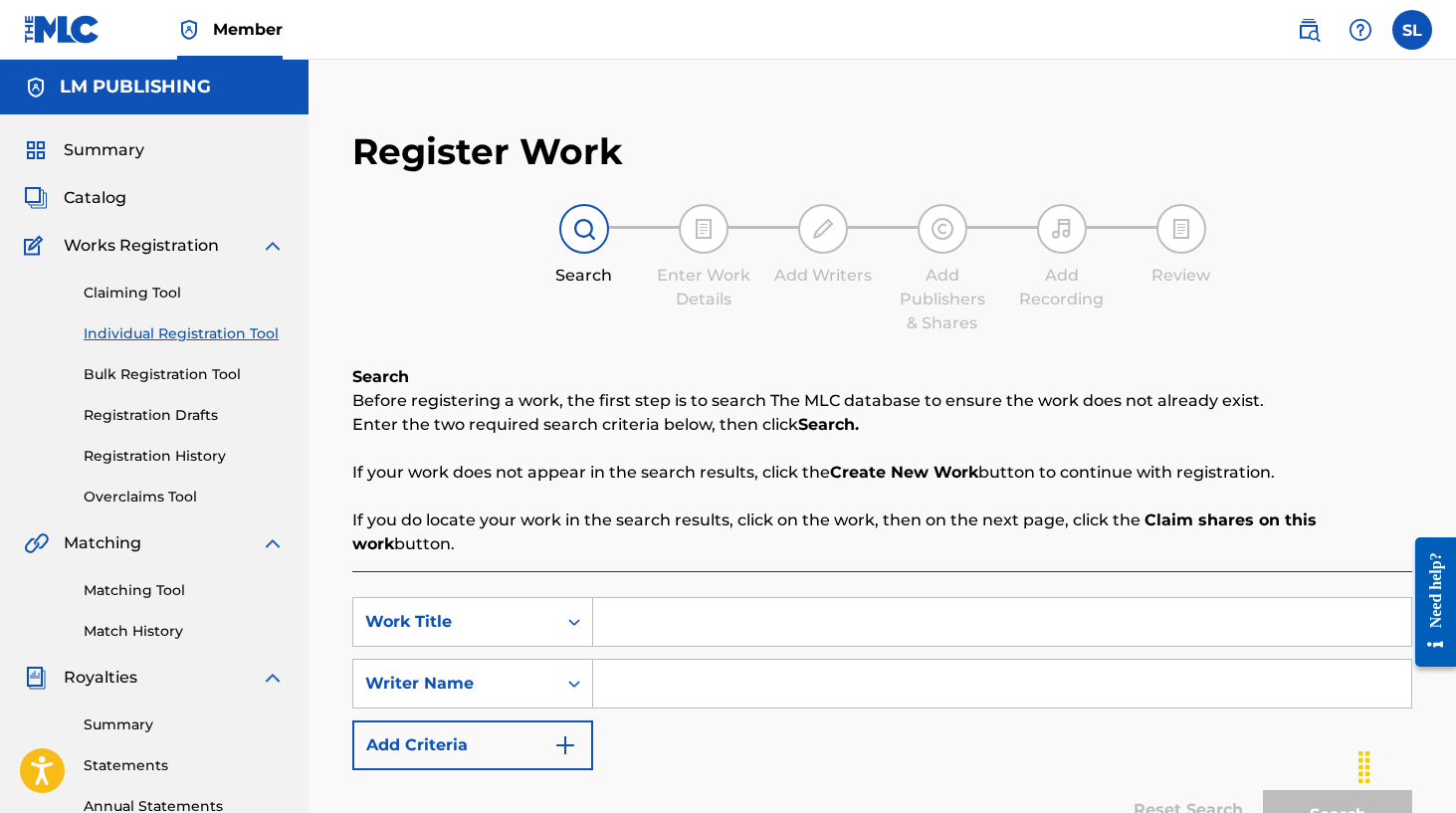click at bounding box center (1002, 622) 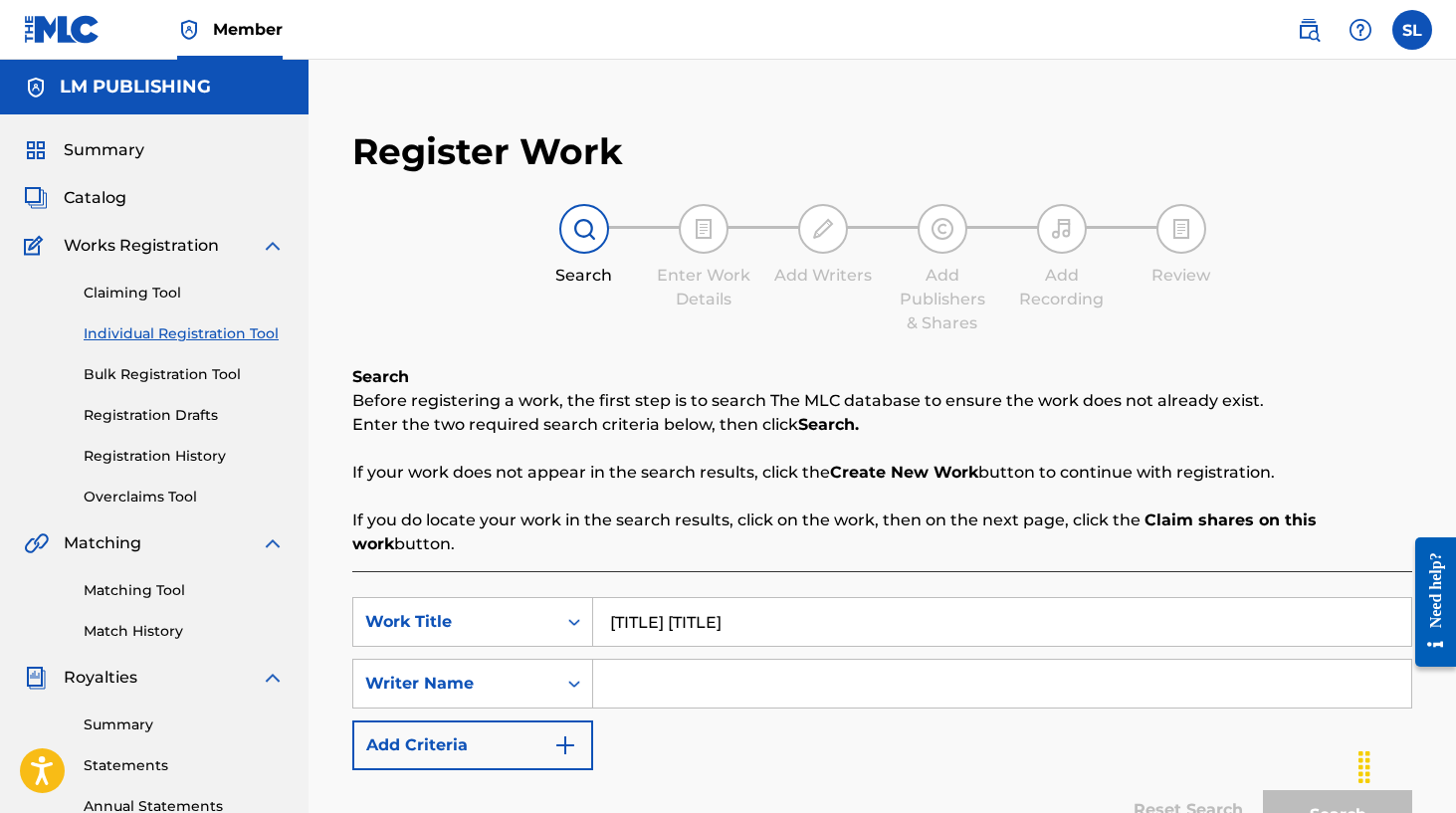 type on "[TITLE] [TITLE]" 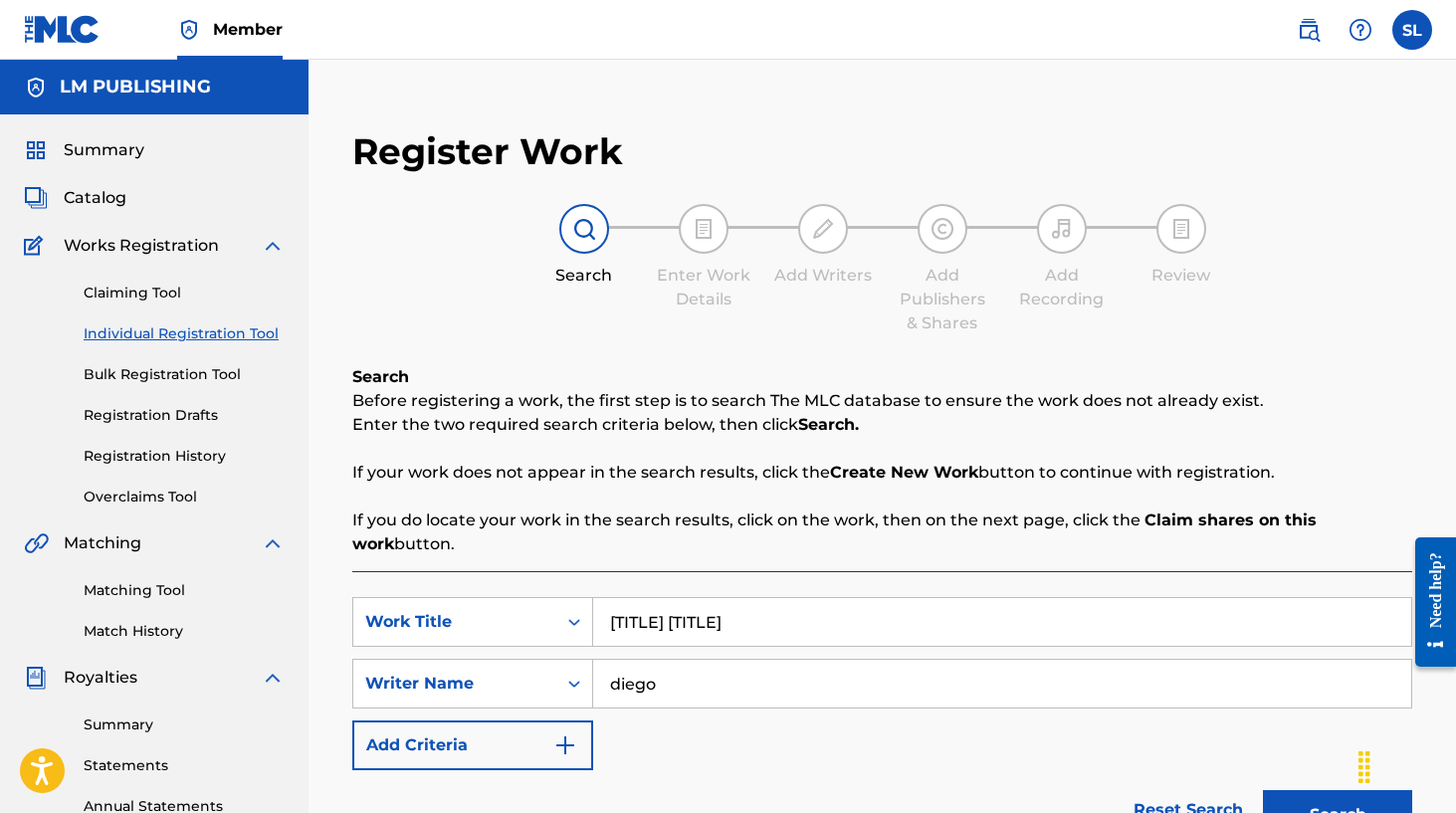 type on "diego" 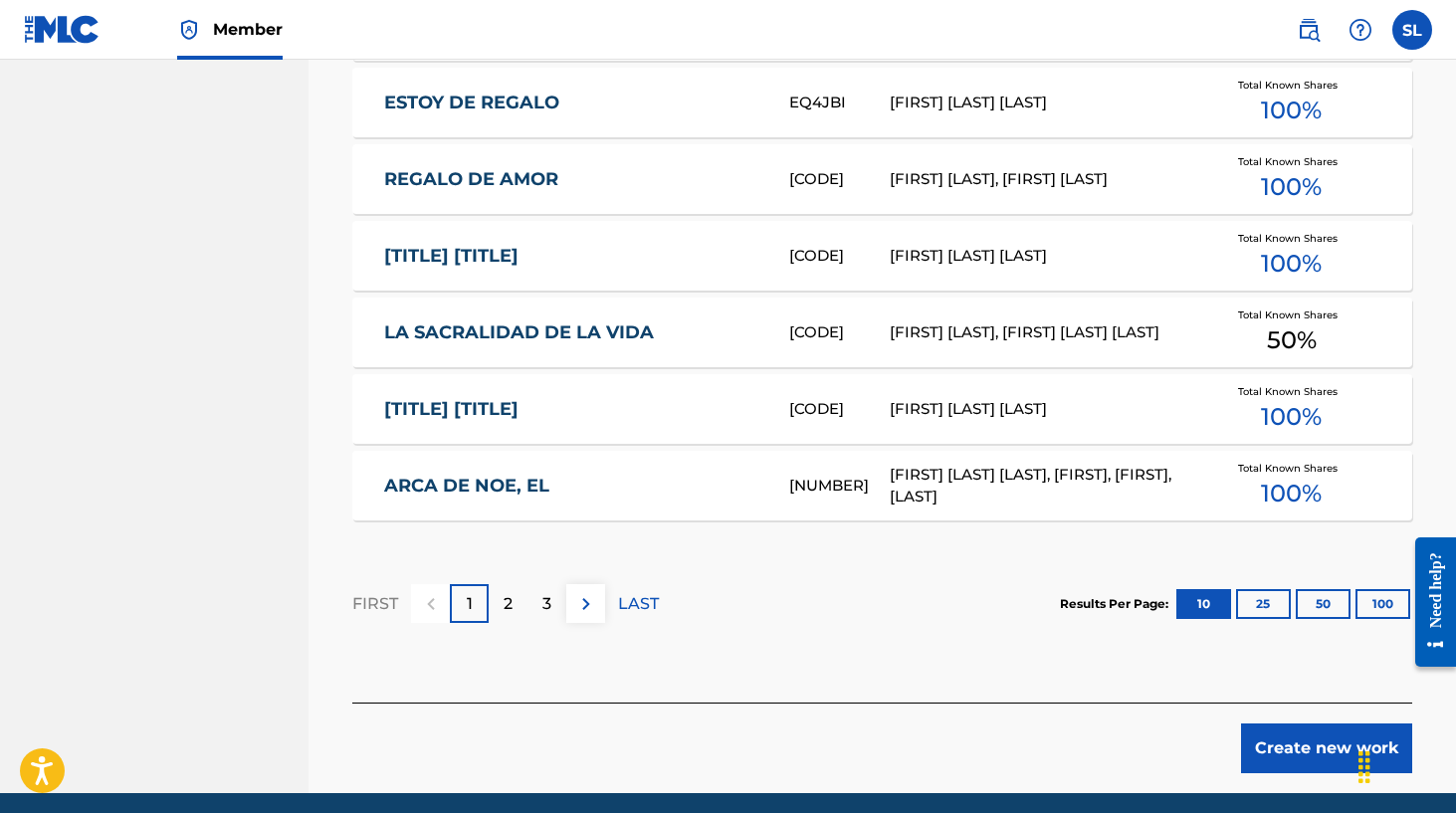 scroll, scrollTop: 1229, scrollLeft: 0, axis: vertical 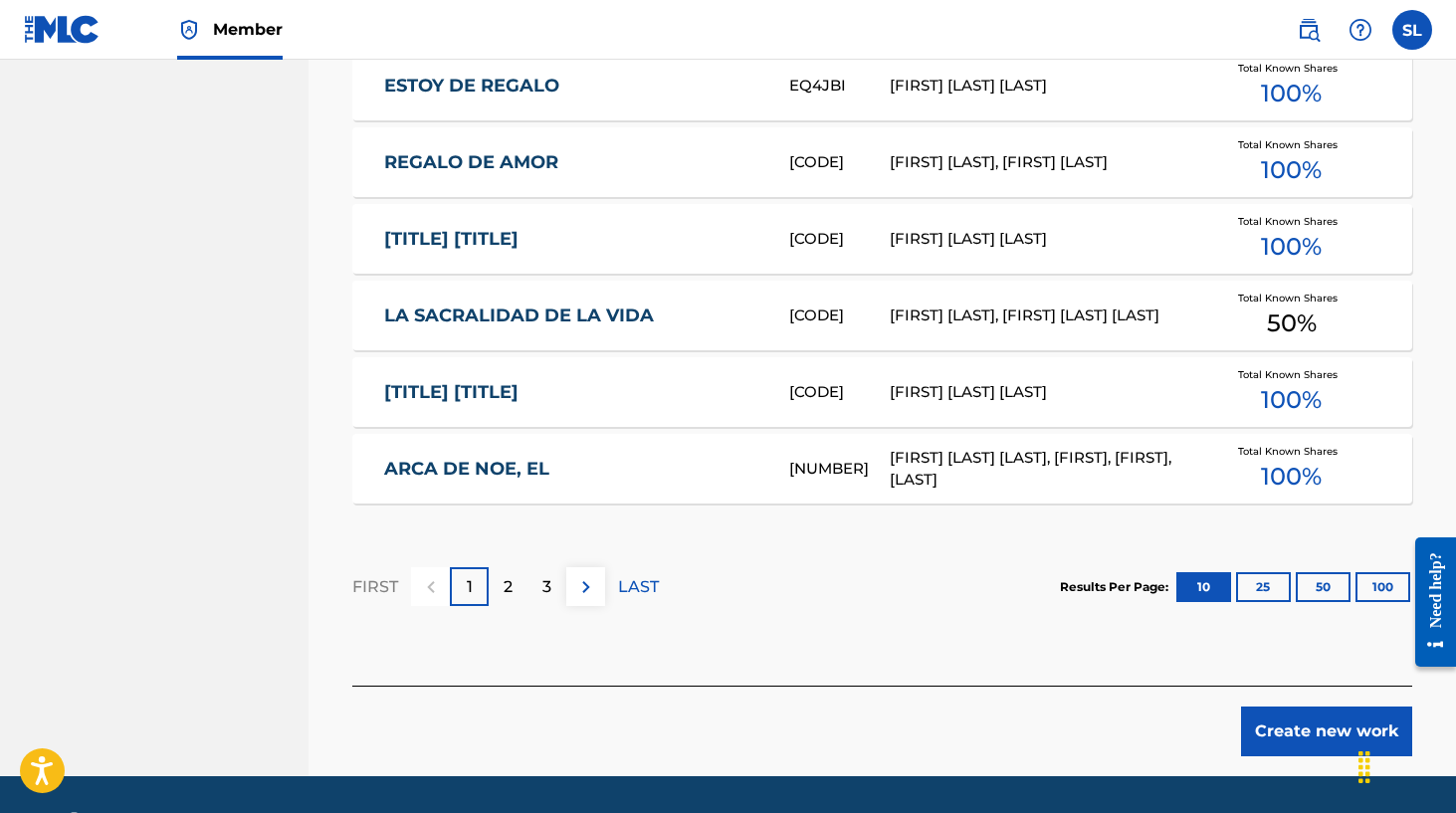 click on "Create new work" at bounding box center [1327, 731] 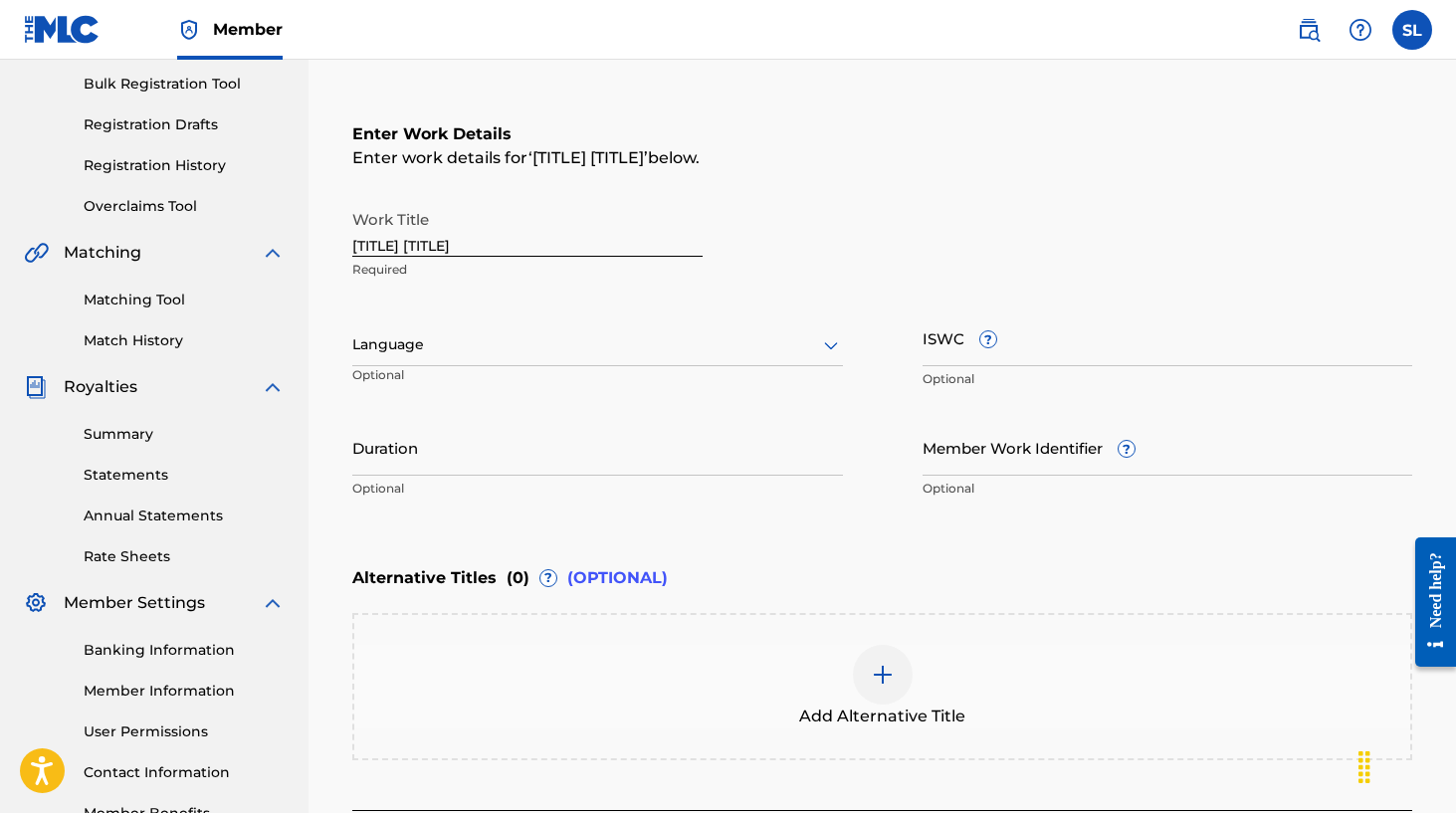 scroll, scrollTop: 201, scrollLeft: 0, axis: vertical 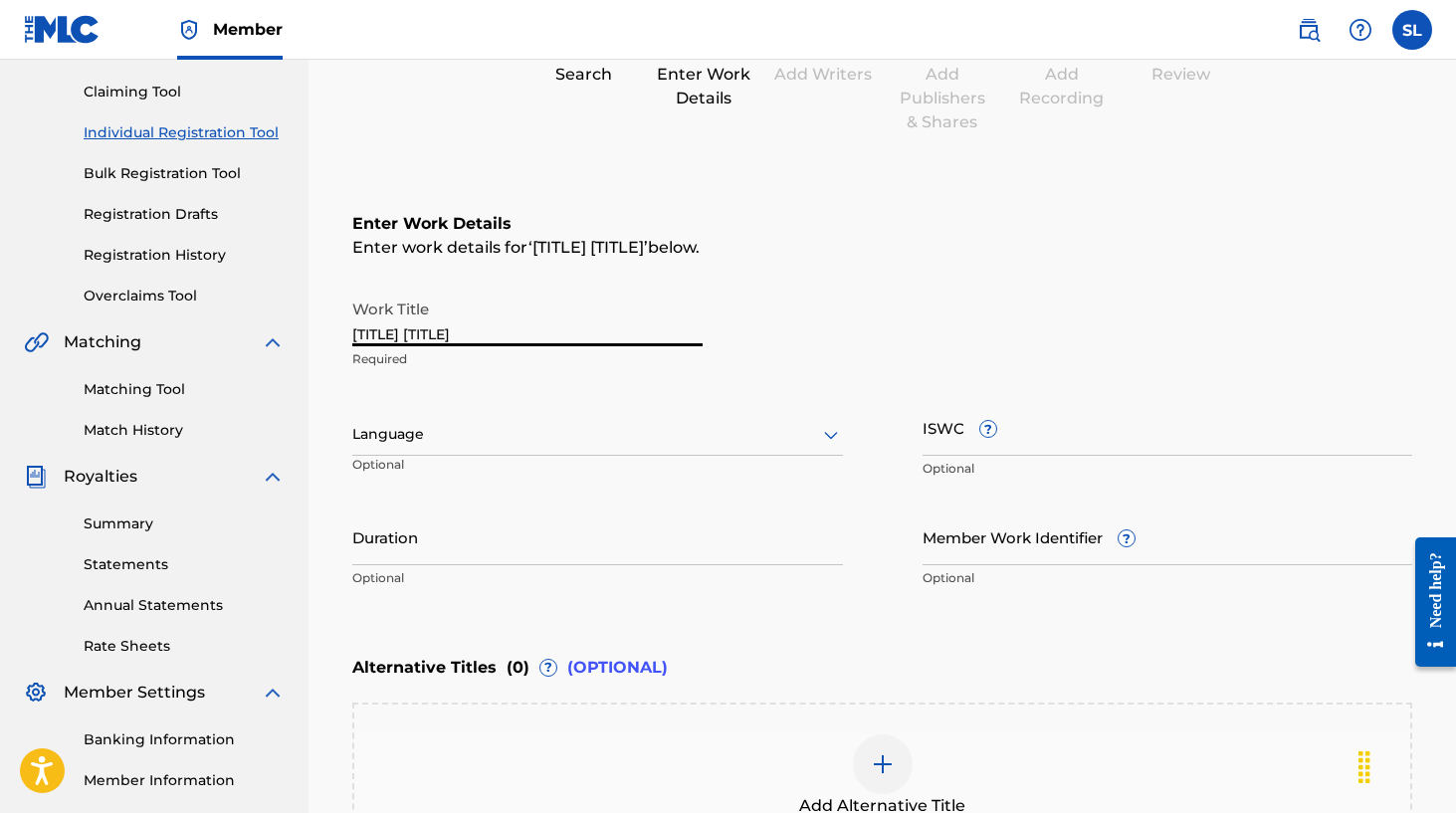 drag, startPoint x: 487, startPoint y: 327, endPoint x: 228, endPoint y: 318, distance: 259.15632 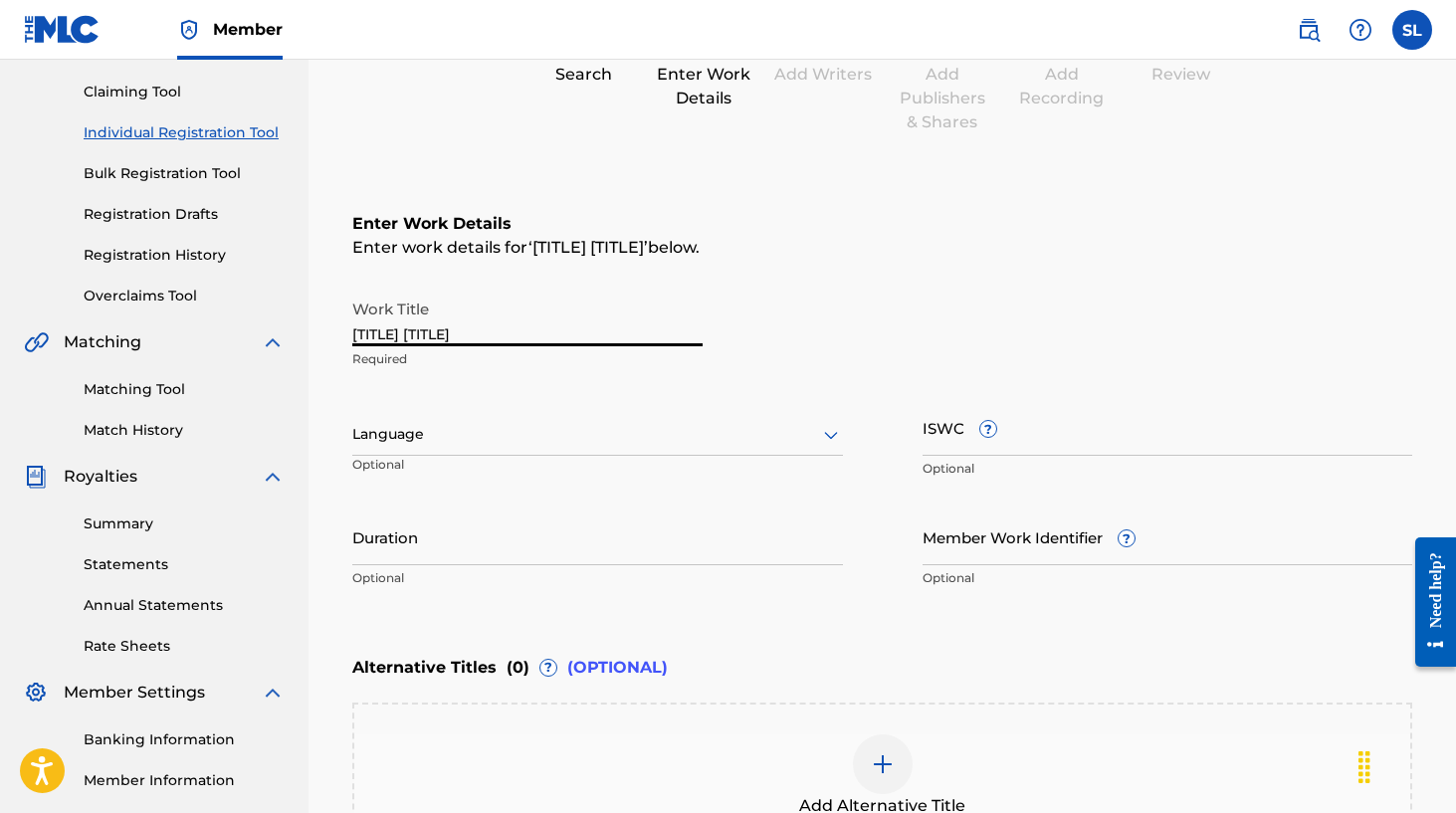click at bounding box center (597, 434) 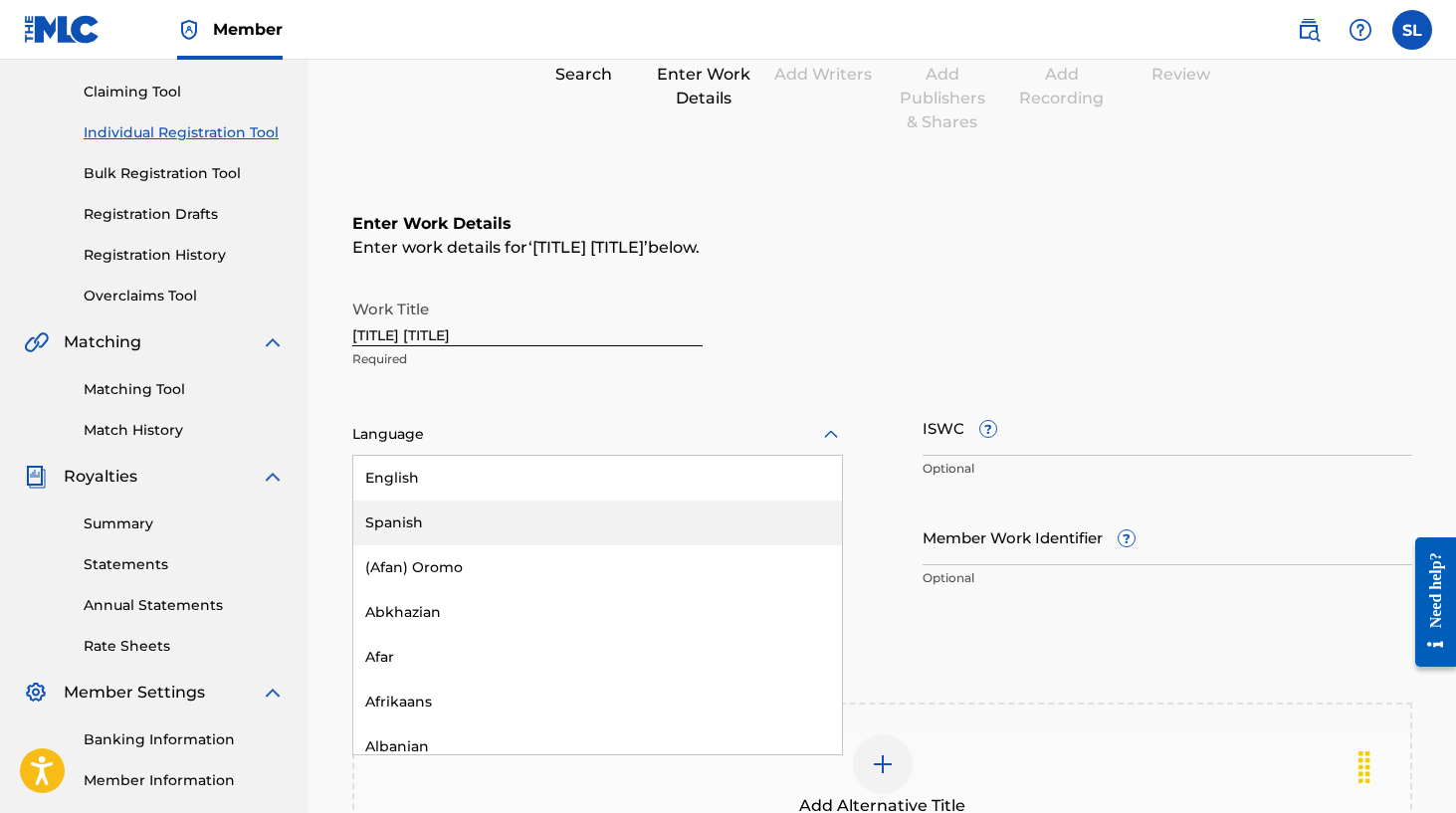 click on "Spanish" at bounding box center [597, 522] 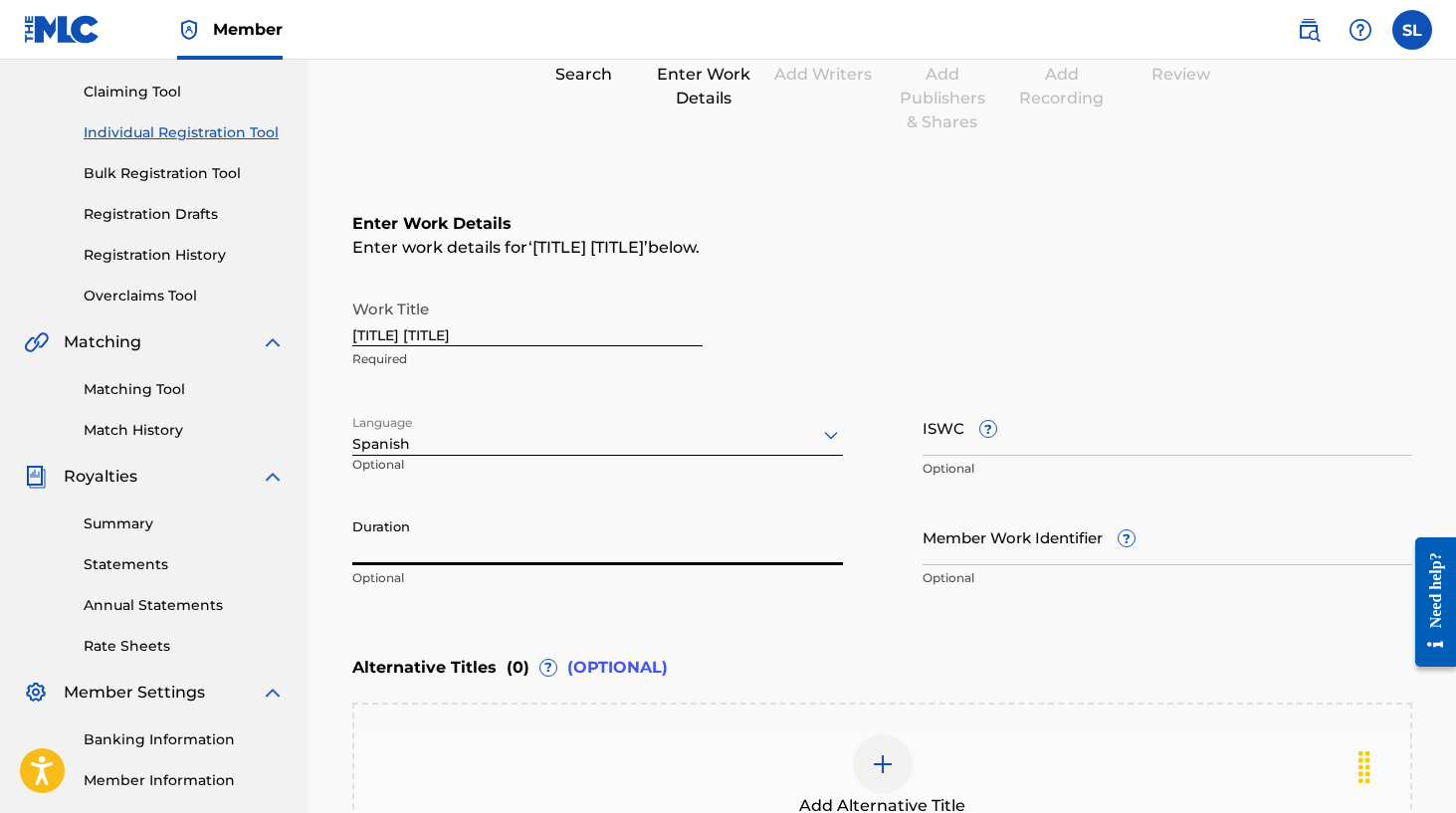 click on "Duration" at bounding box center (597, 536) 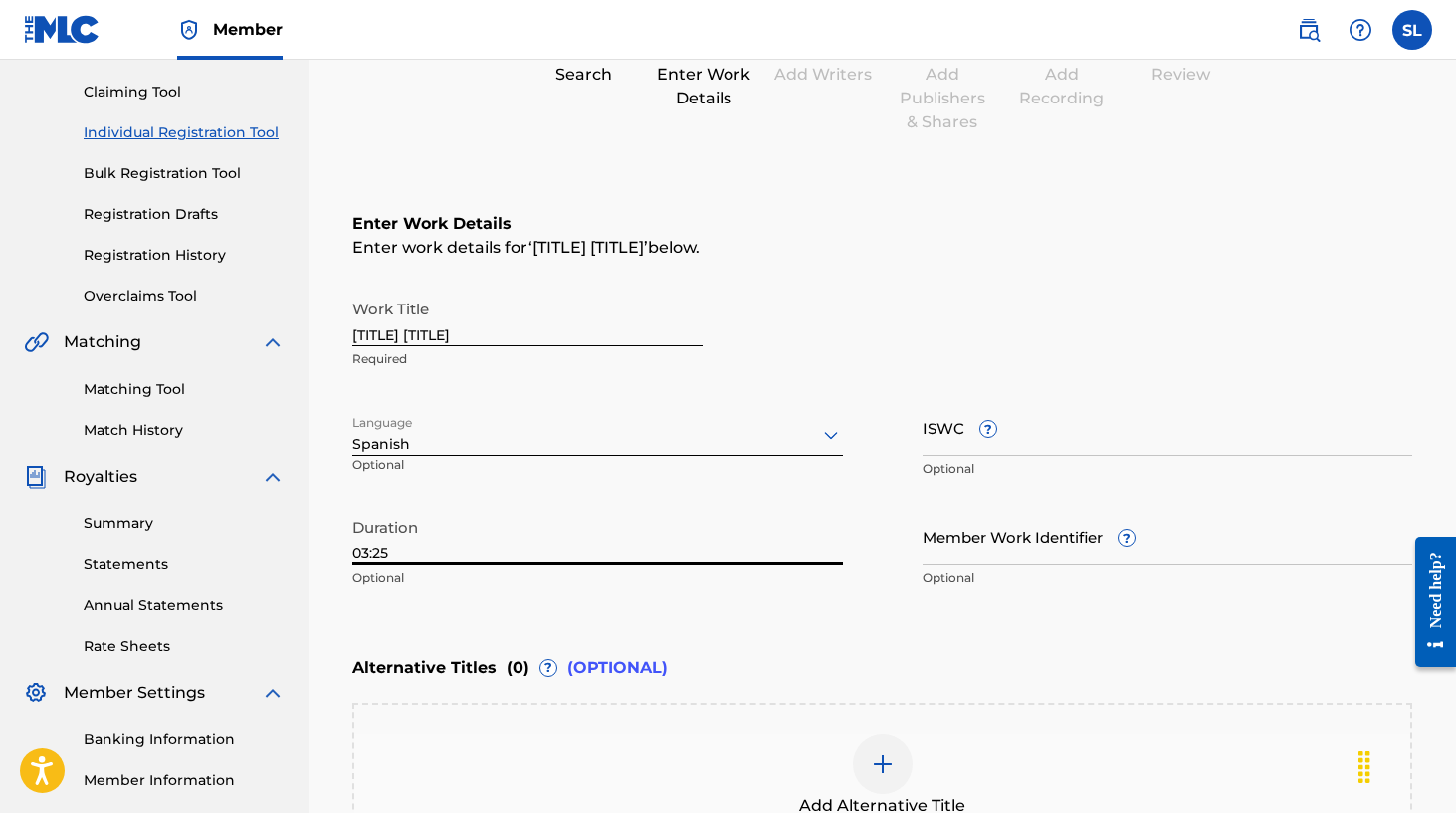 type on "03:25" 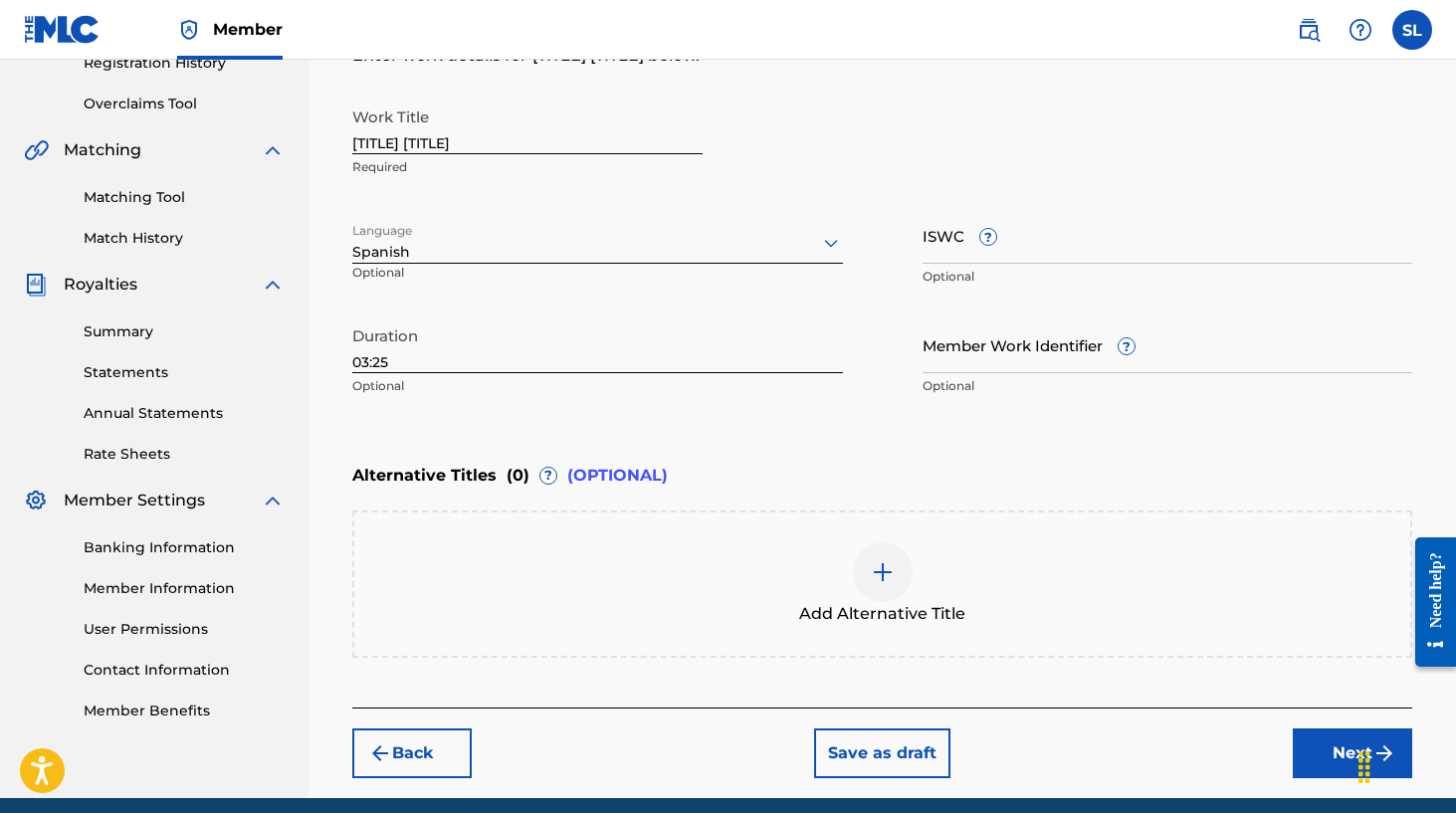 scroll, scrollTop: 396, scrollLeft: 0, axis: vertical 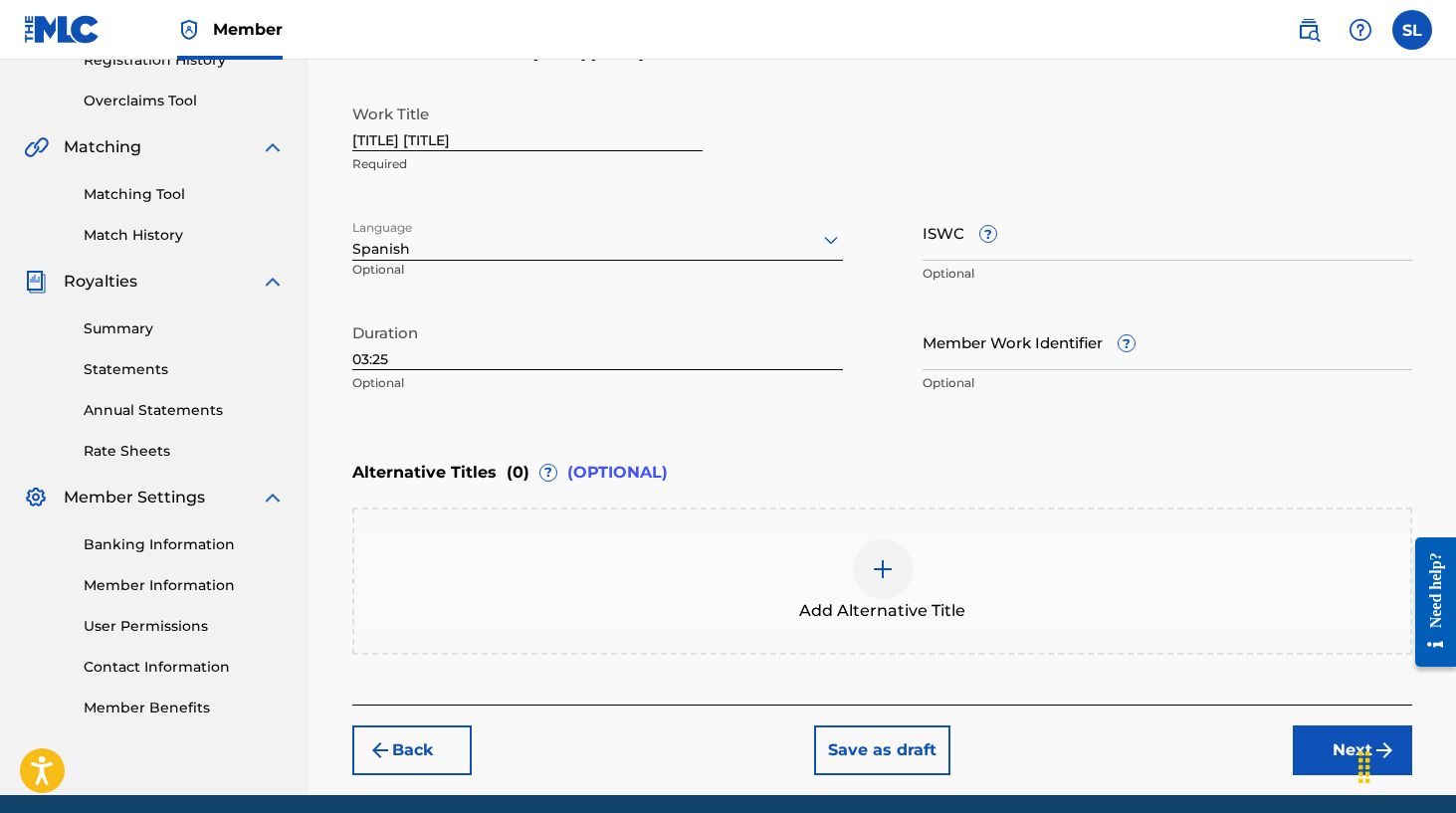 click on "Next" at bounding box center (1352, 750) 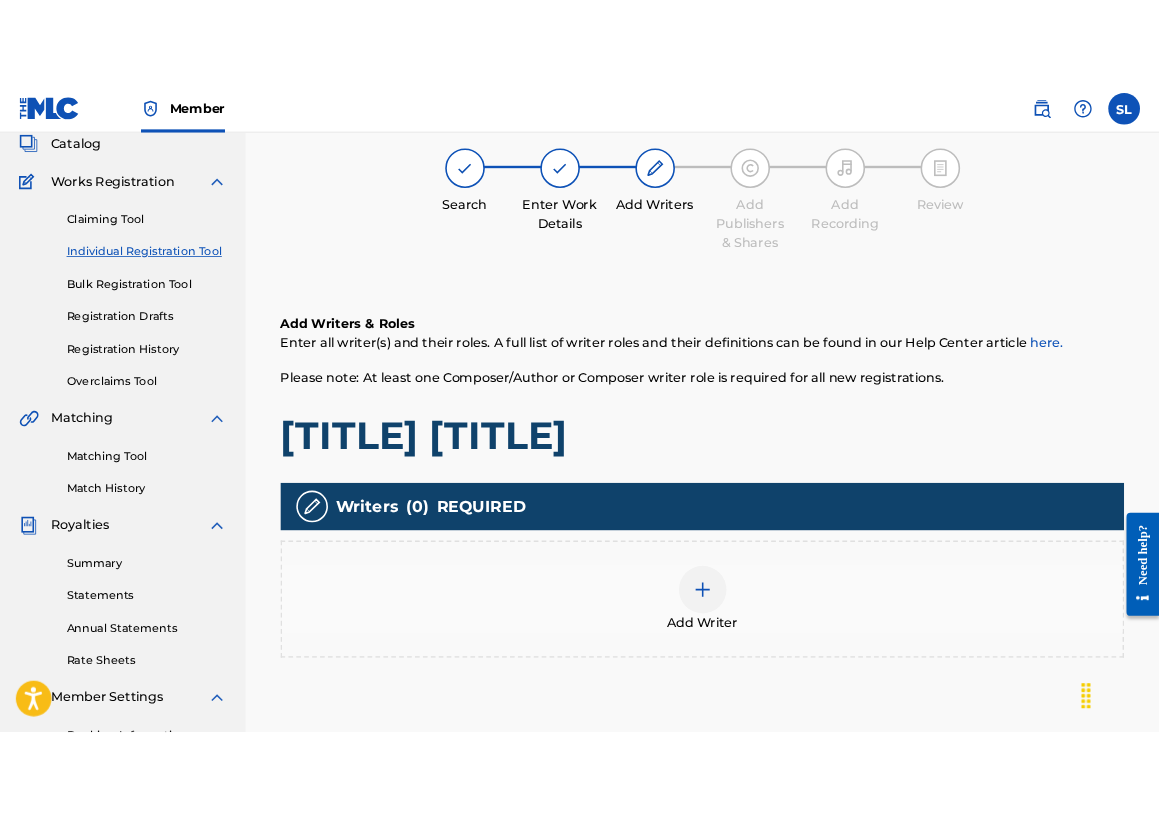 scroll, scrollTop: 90, scrollLeft: 0, axis: vertical 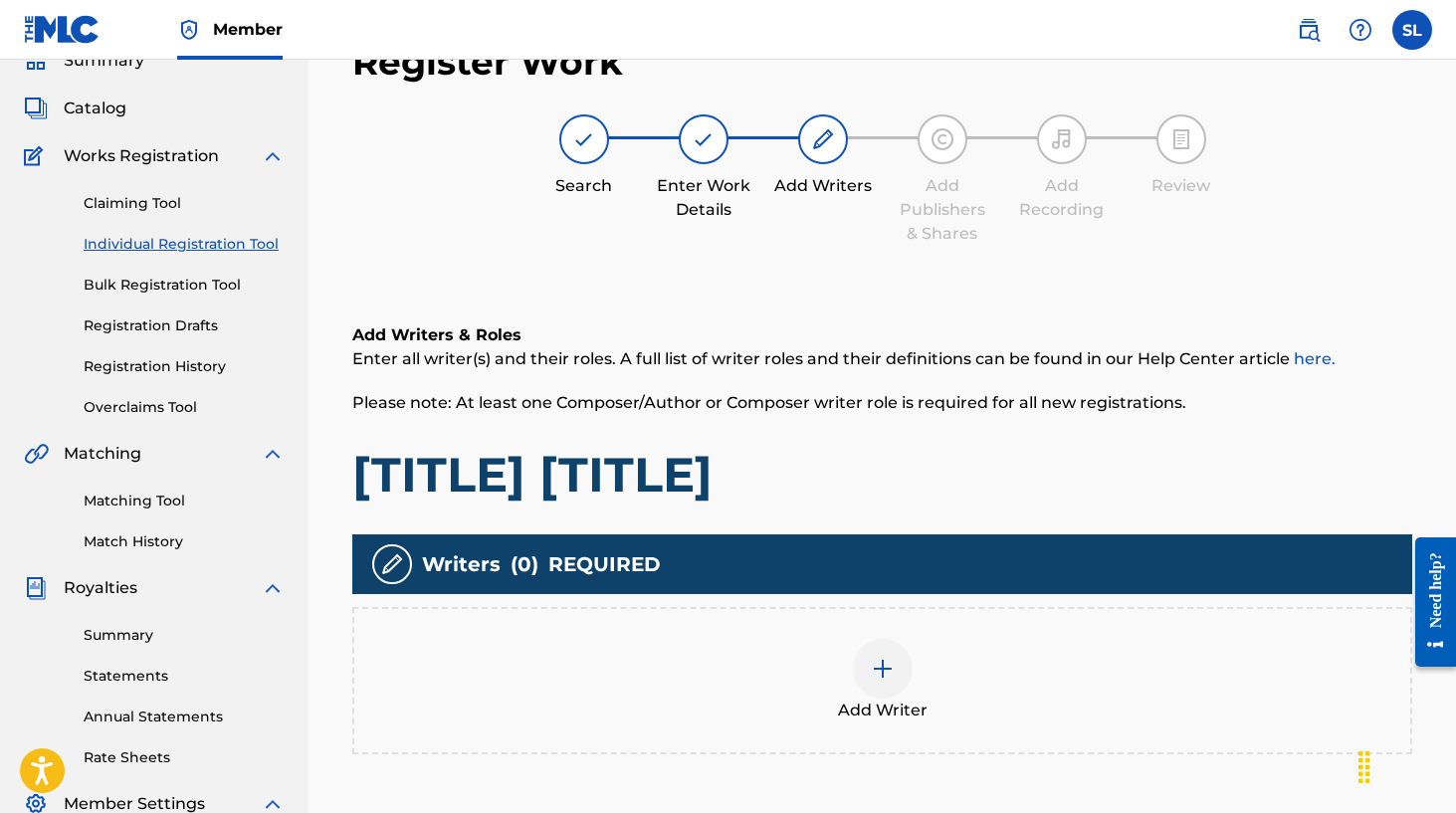 click at bounding box center [883, 669] 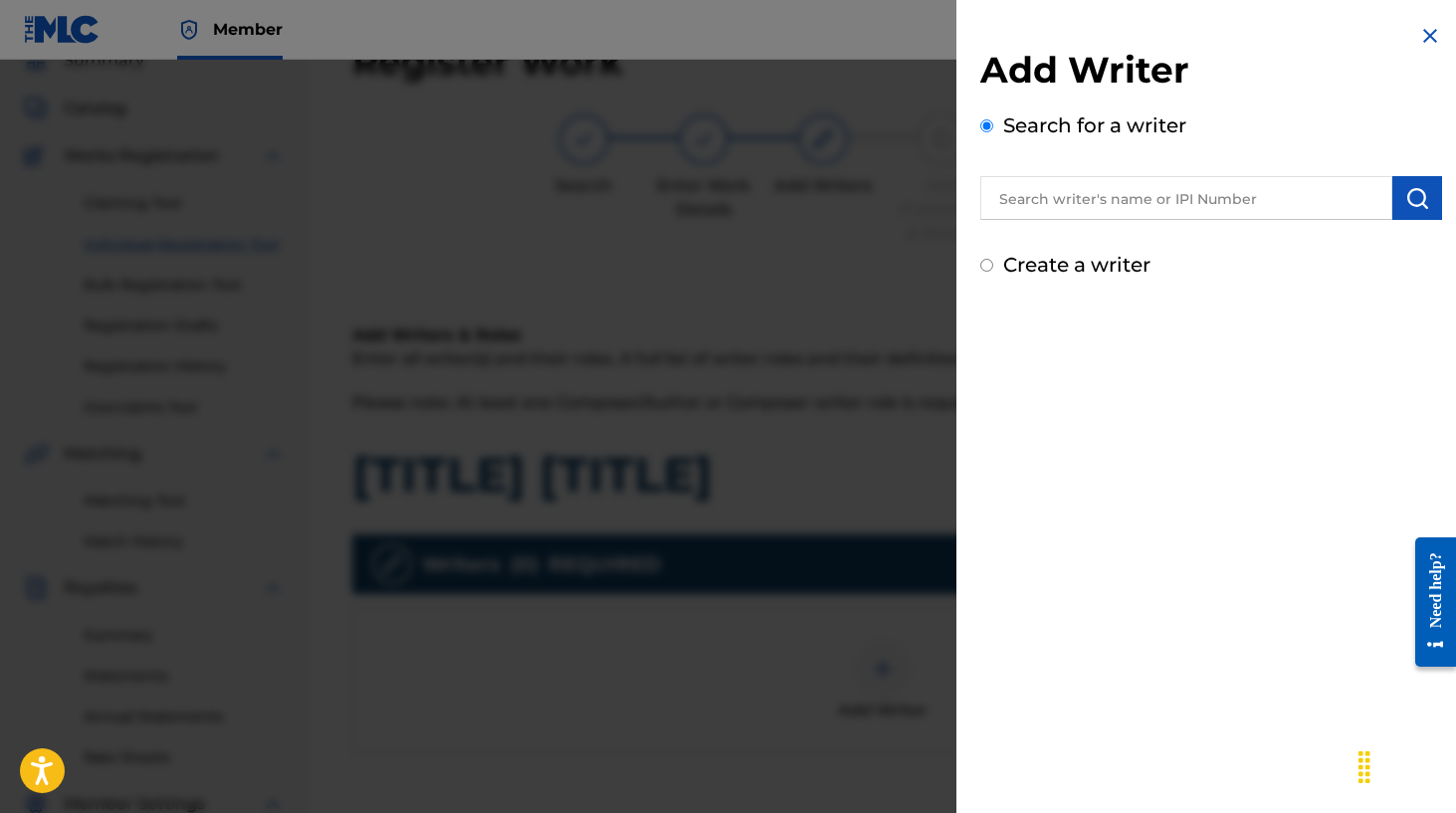 click at bounding box center [1186, 198] 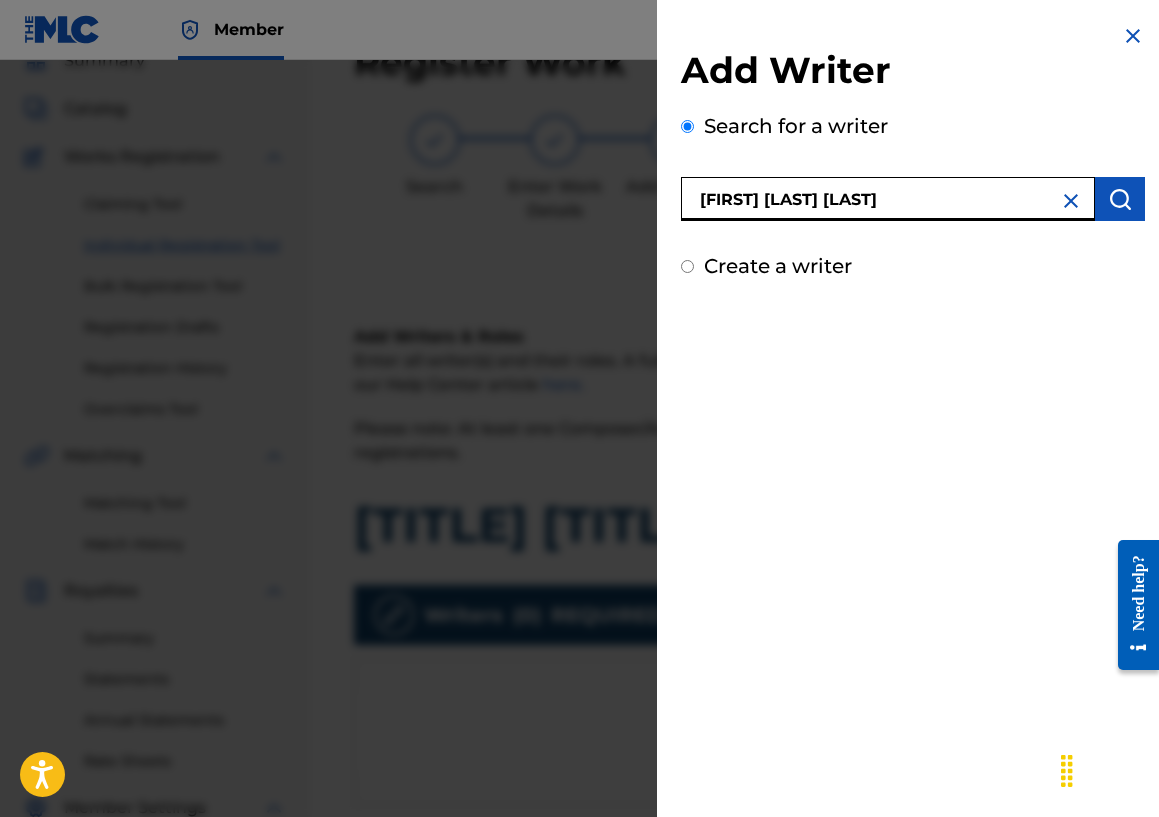 type on "[FIRST] [LAST] [LAST]" 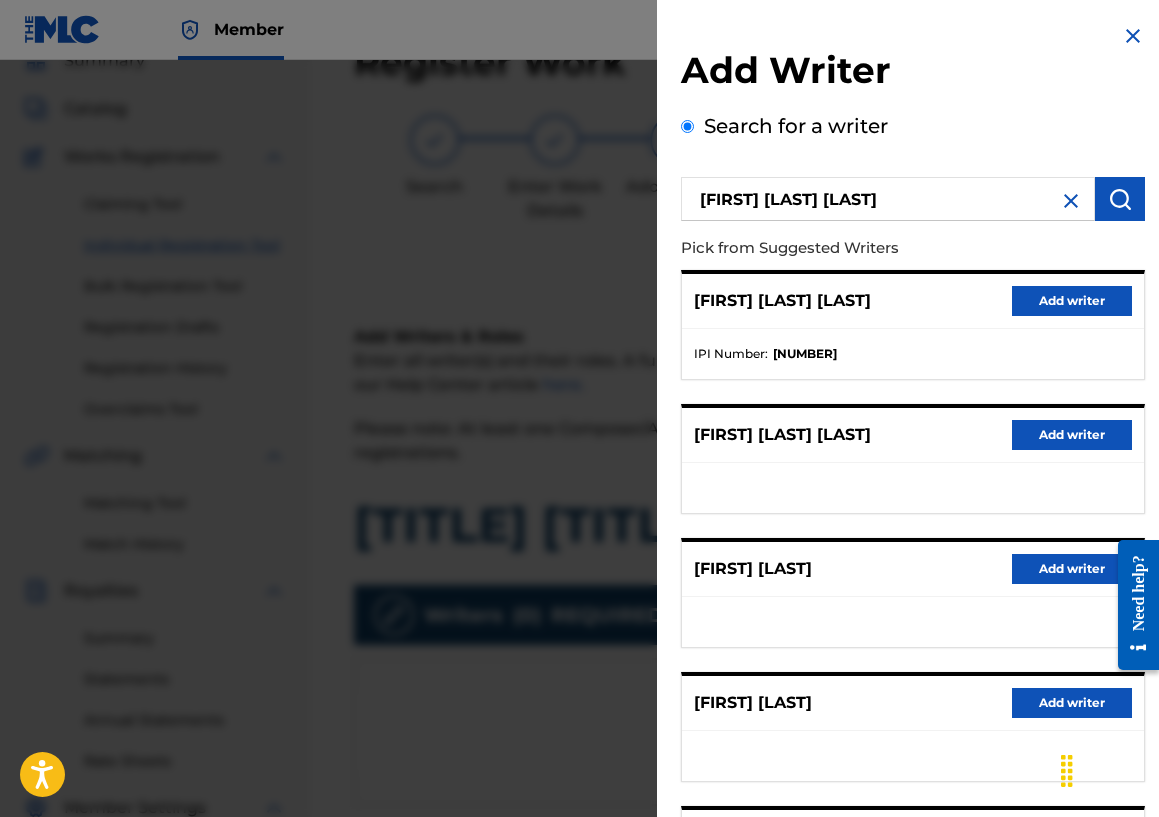 click on "Add writer" at bounding box center (1072, 301) 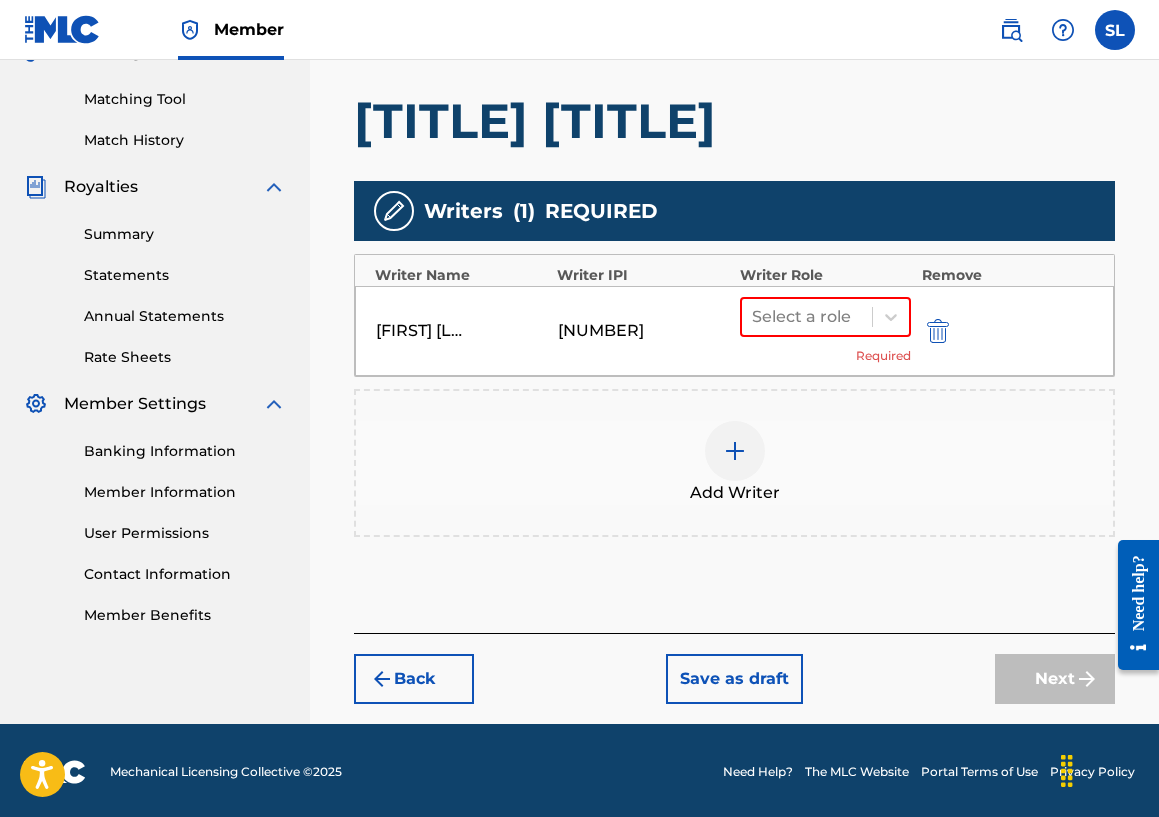 scroll, scrollTop: 497, scrollLeft: 0, axis: vertical 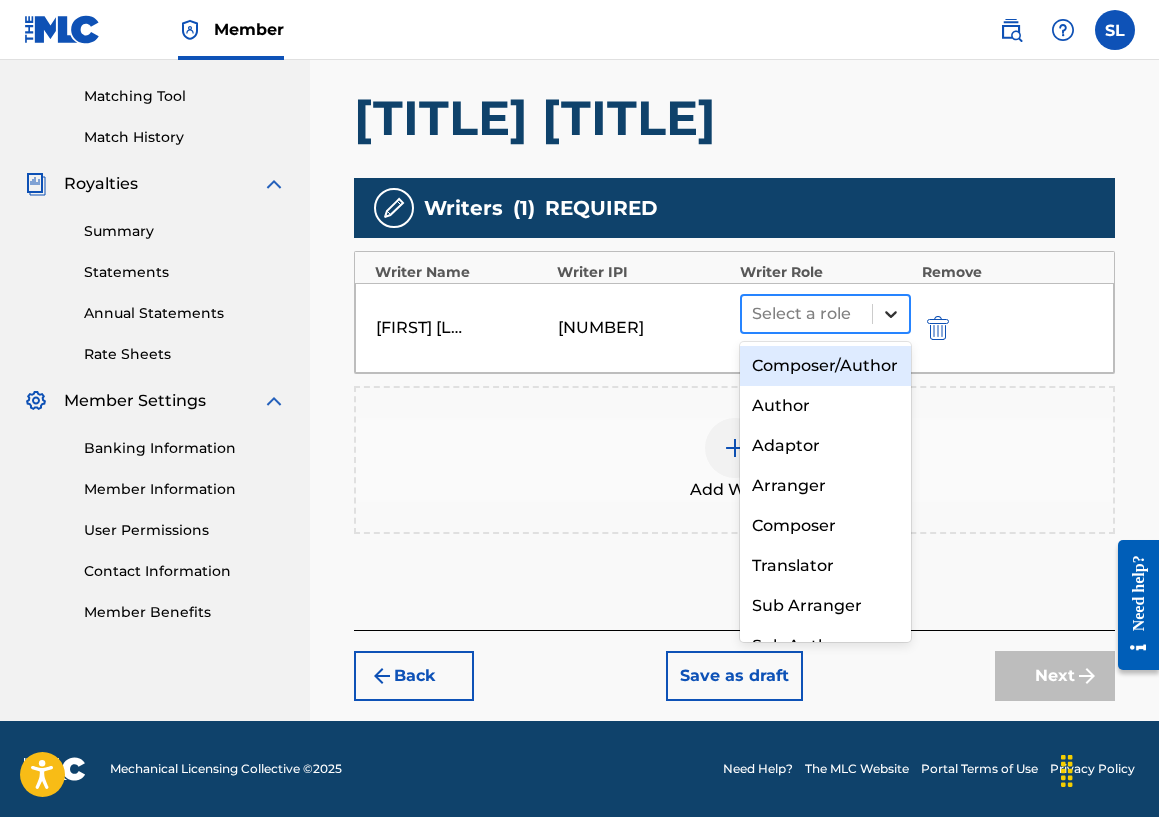 click at bounding box center [891, 314] 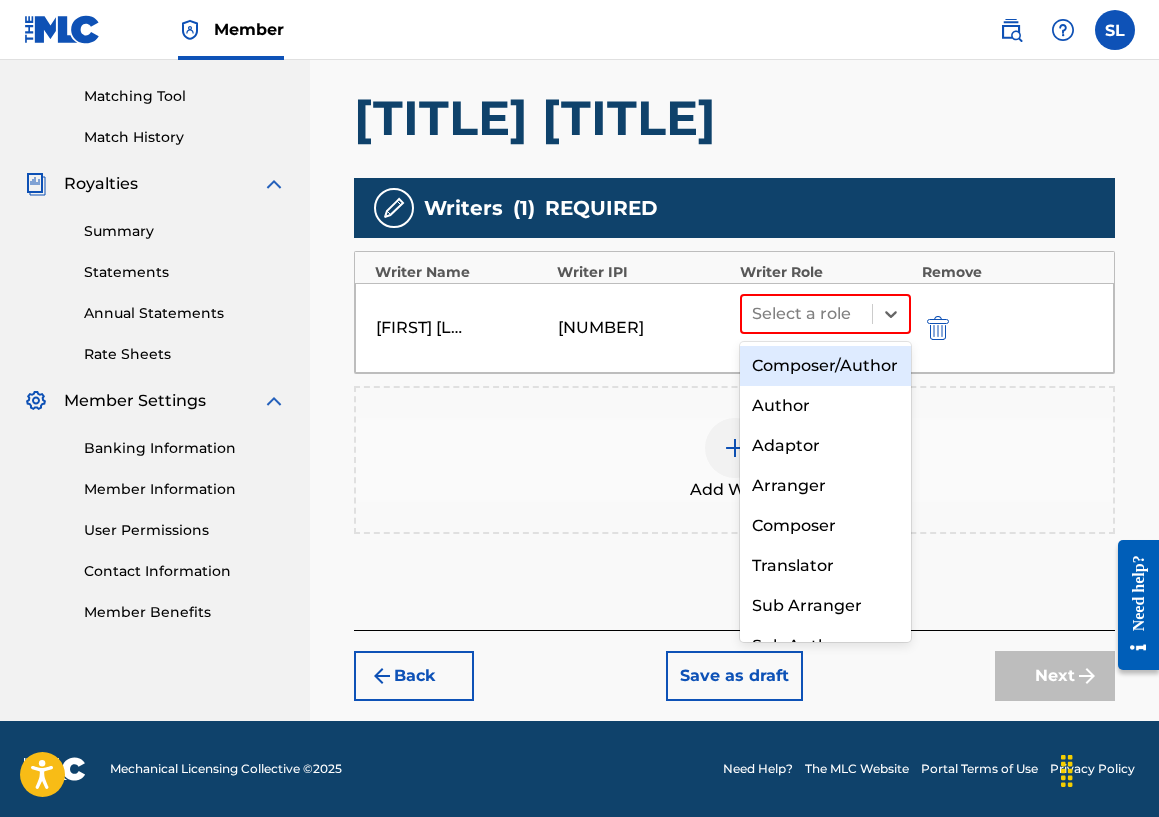 click on "Composer/Author" at bounding box center (826, 366) 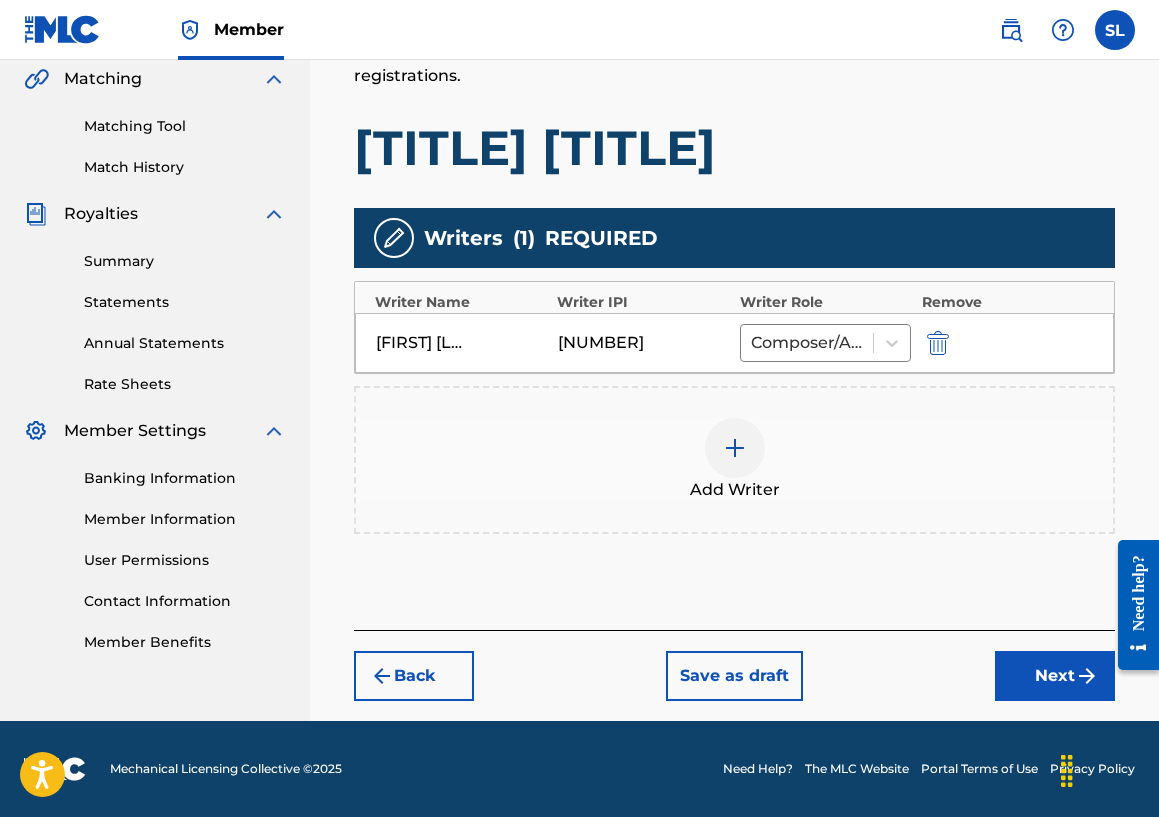 scroll, scrollTop: 467, scrollLeft: 0, axis: vertical 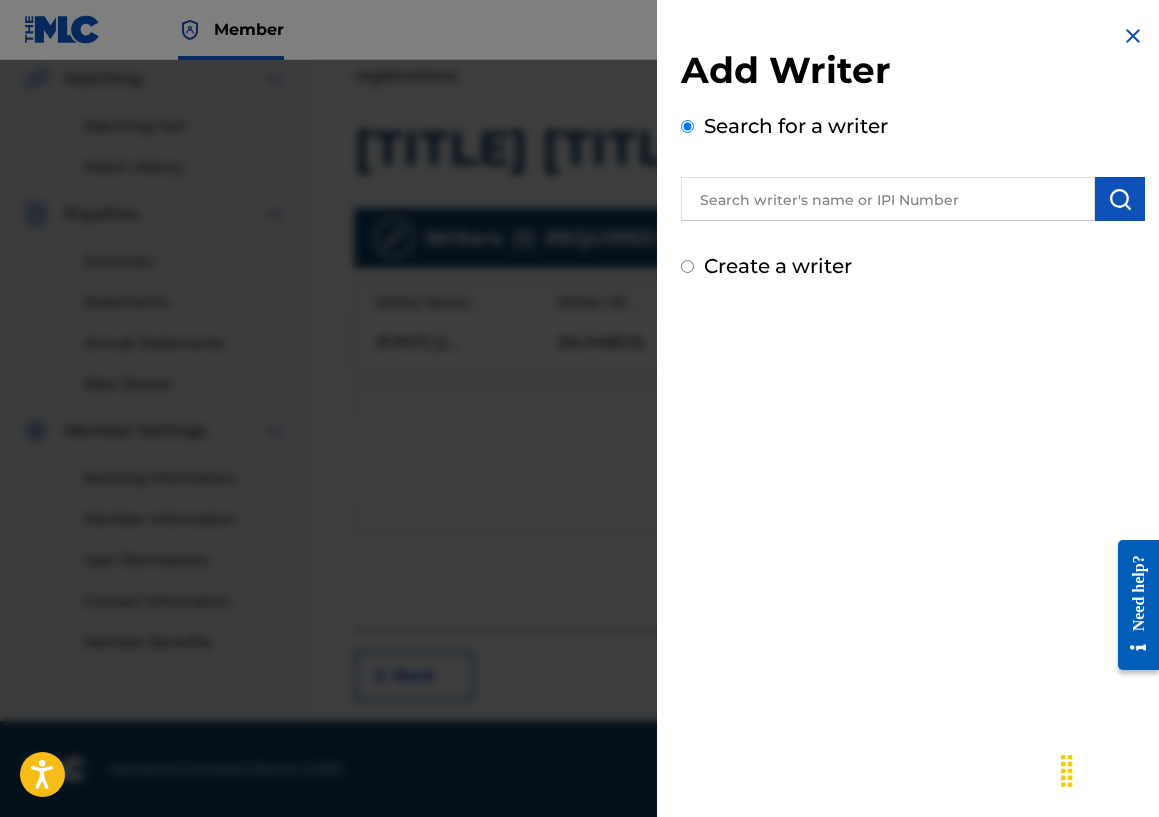 click at bounding box center [888, 199] 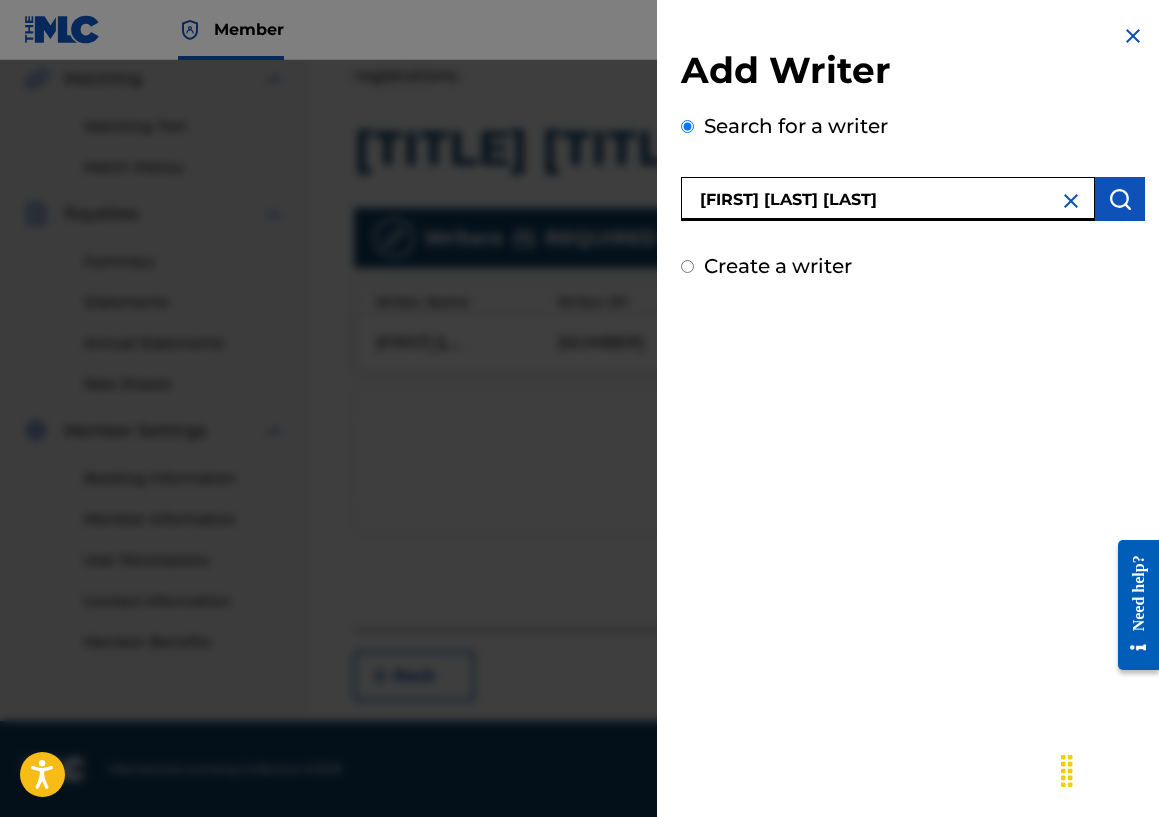 type on "[FIRST] [LAST] [LAST]" 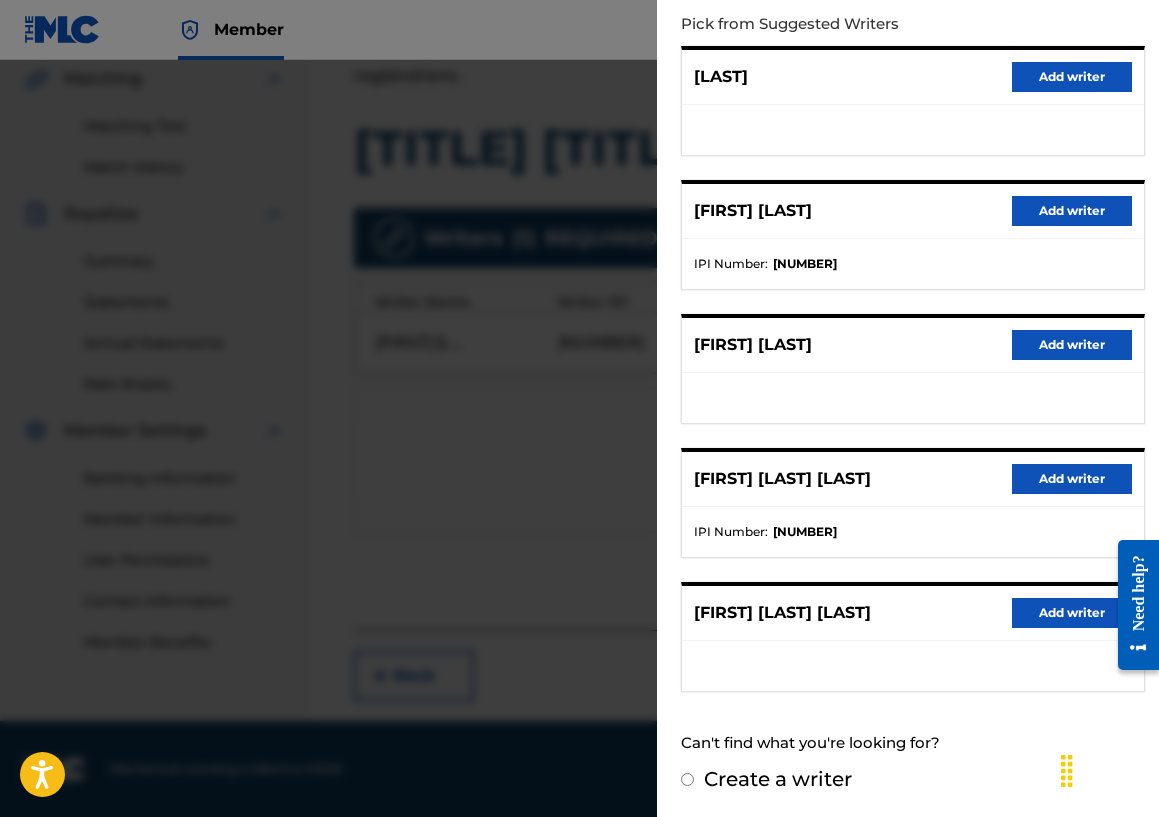 scroll, scrollTop: 225, scrollLeft: 0, axis: vertical 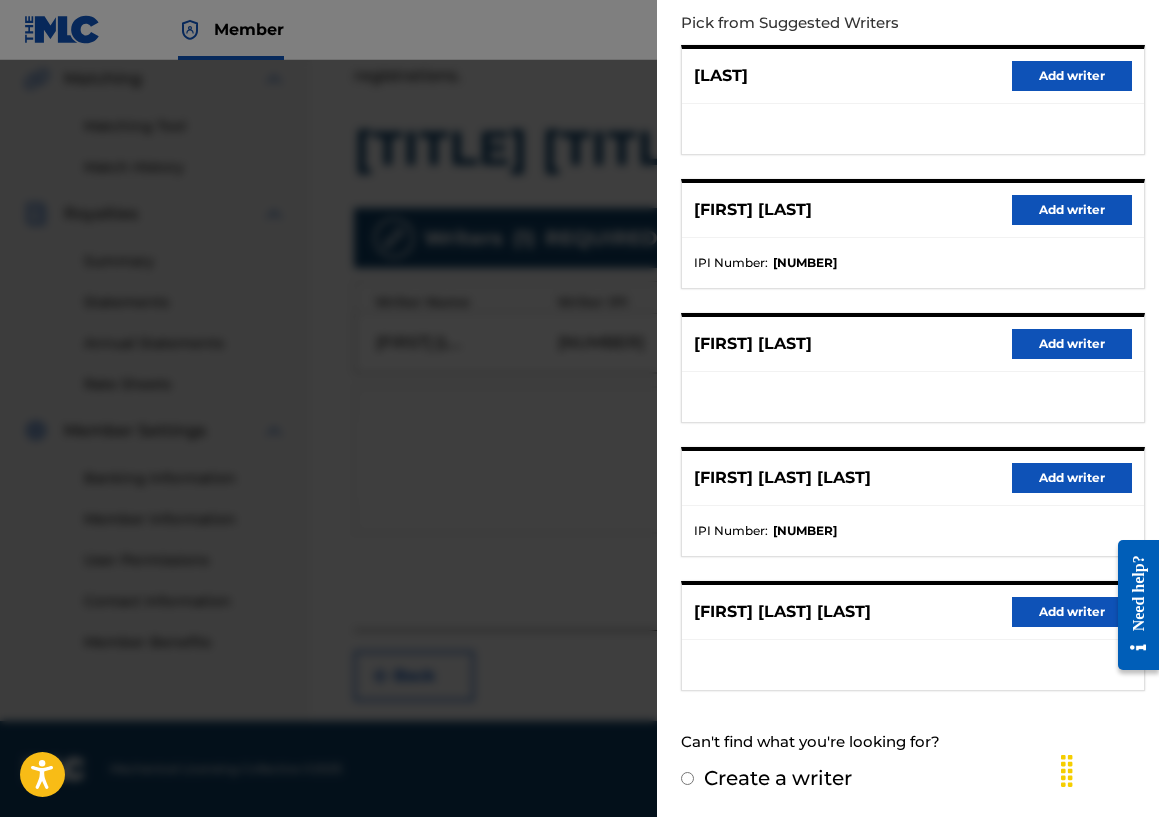 click on "Add writer" at bounding box center [1072, 478] 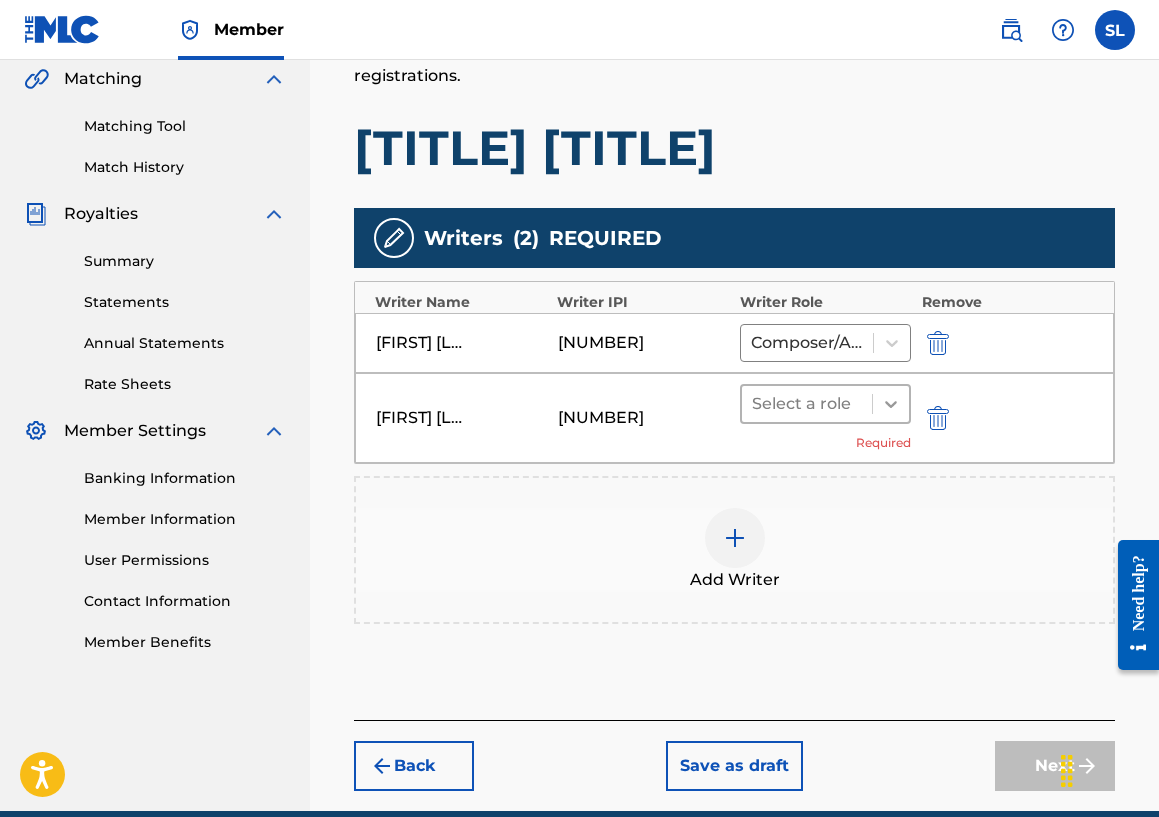 click 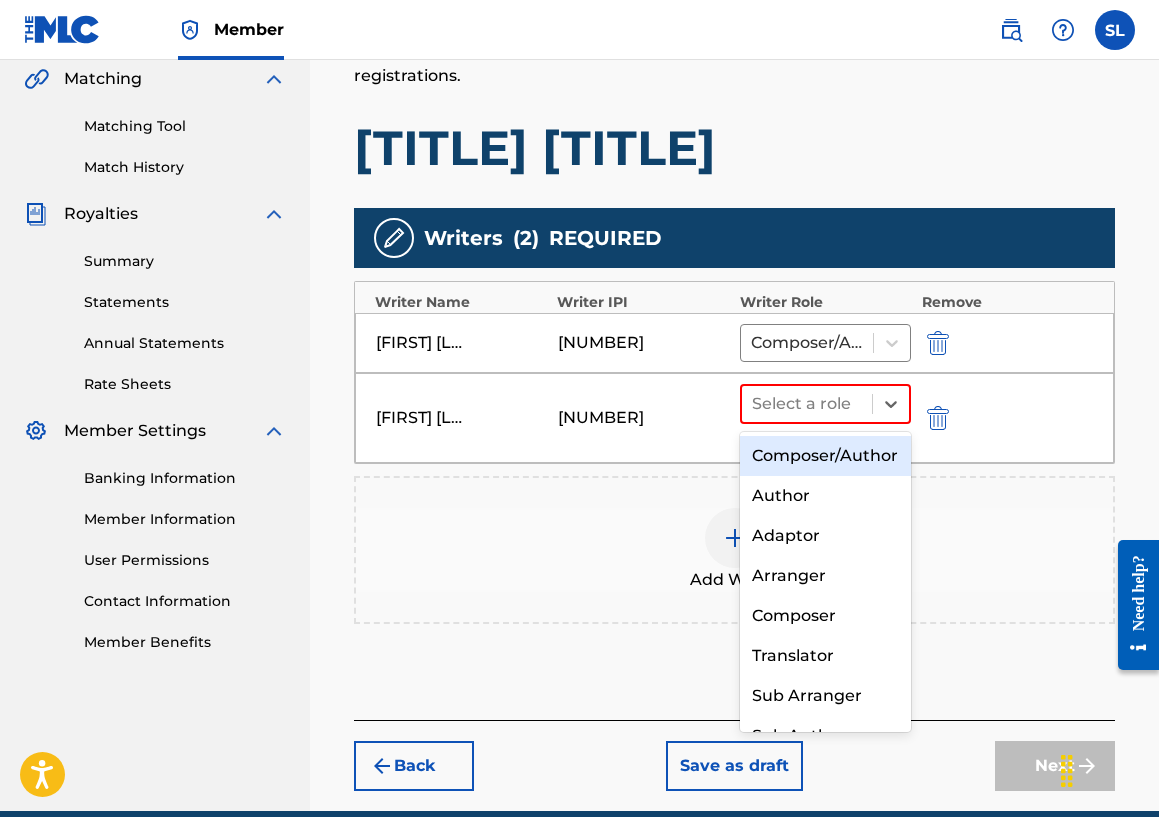 click on "Composer/Author" at bounding box center (826, 456) 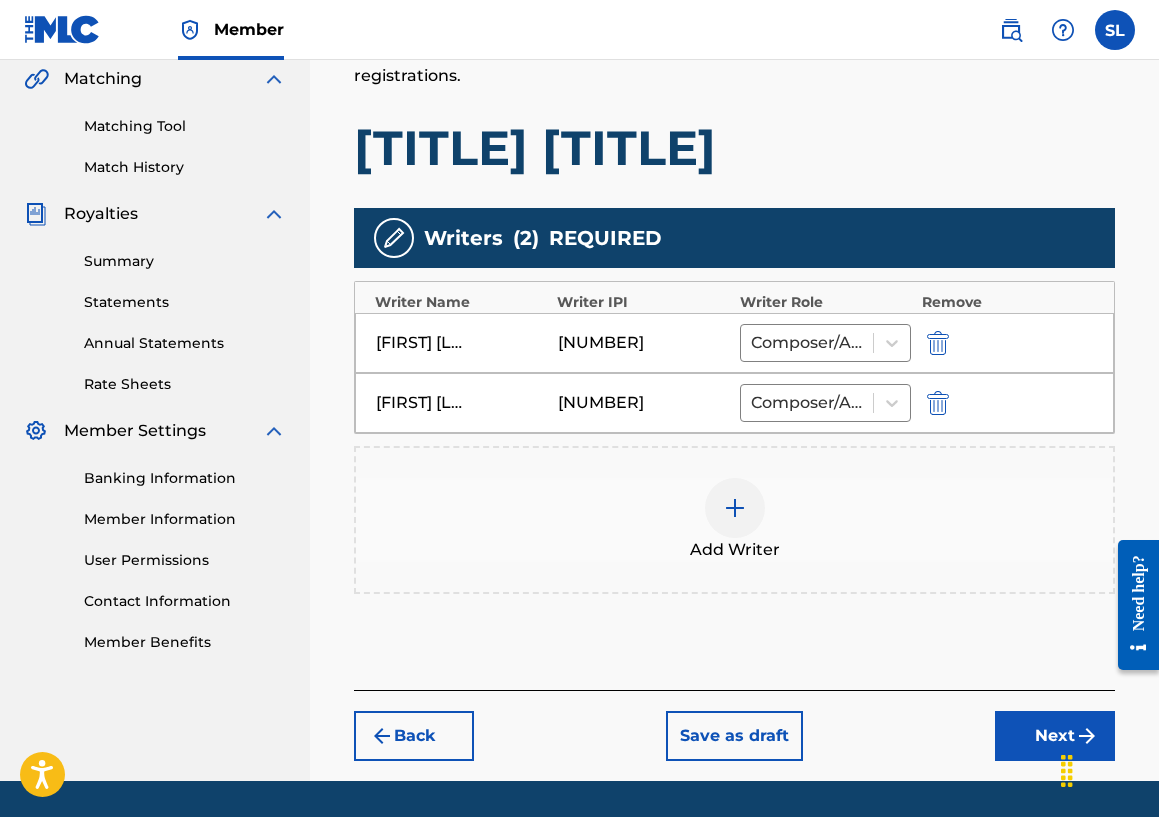 click at bounding box center [735, 508] 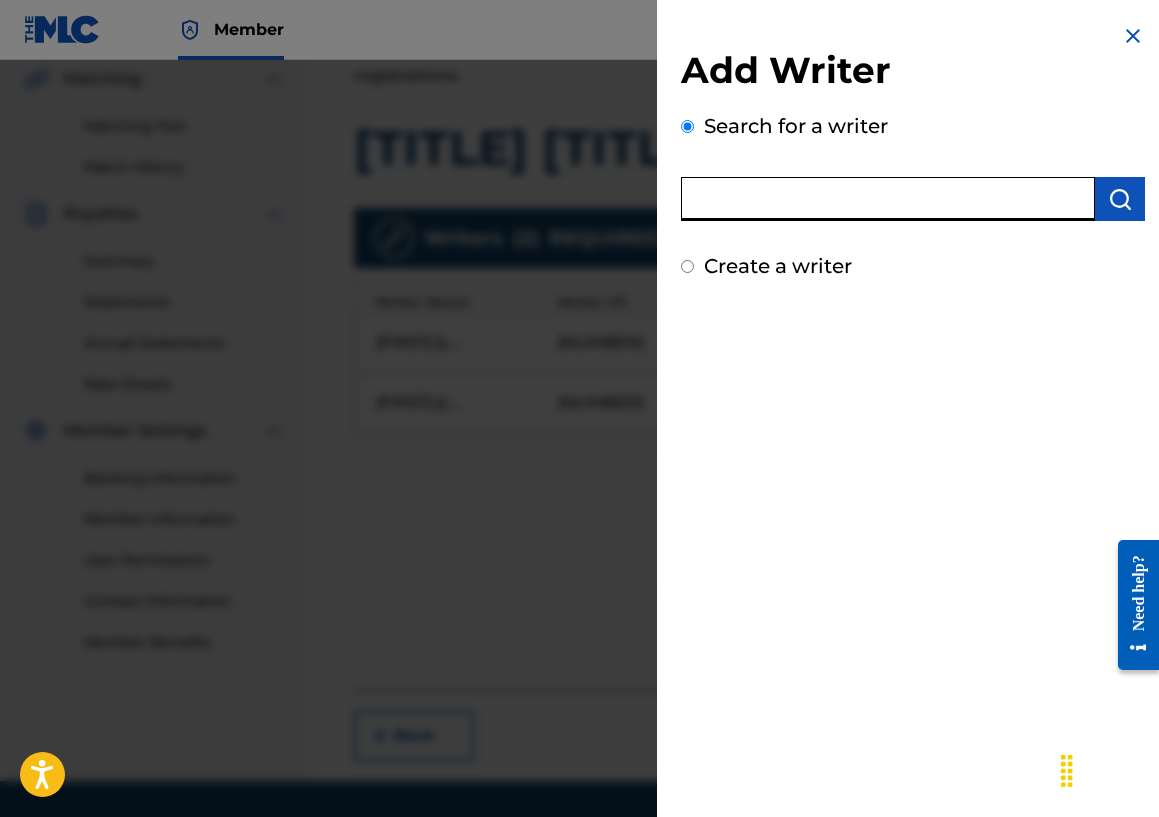 click at bounding box center (888, 199) 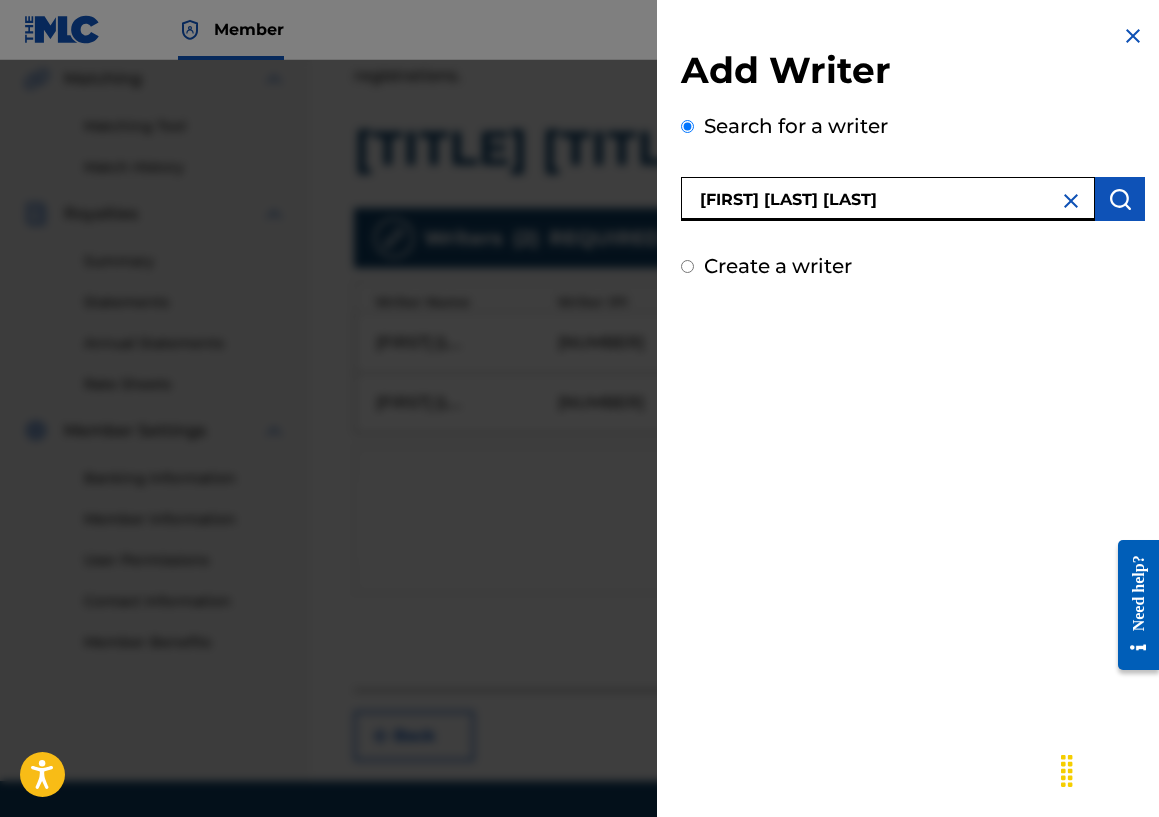 type on "[FIRST] [LAST] [LAST]" 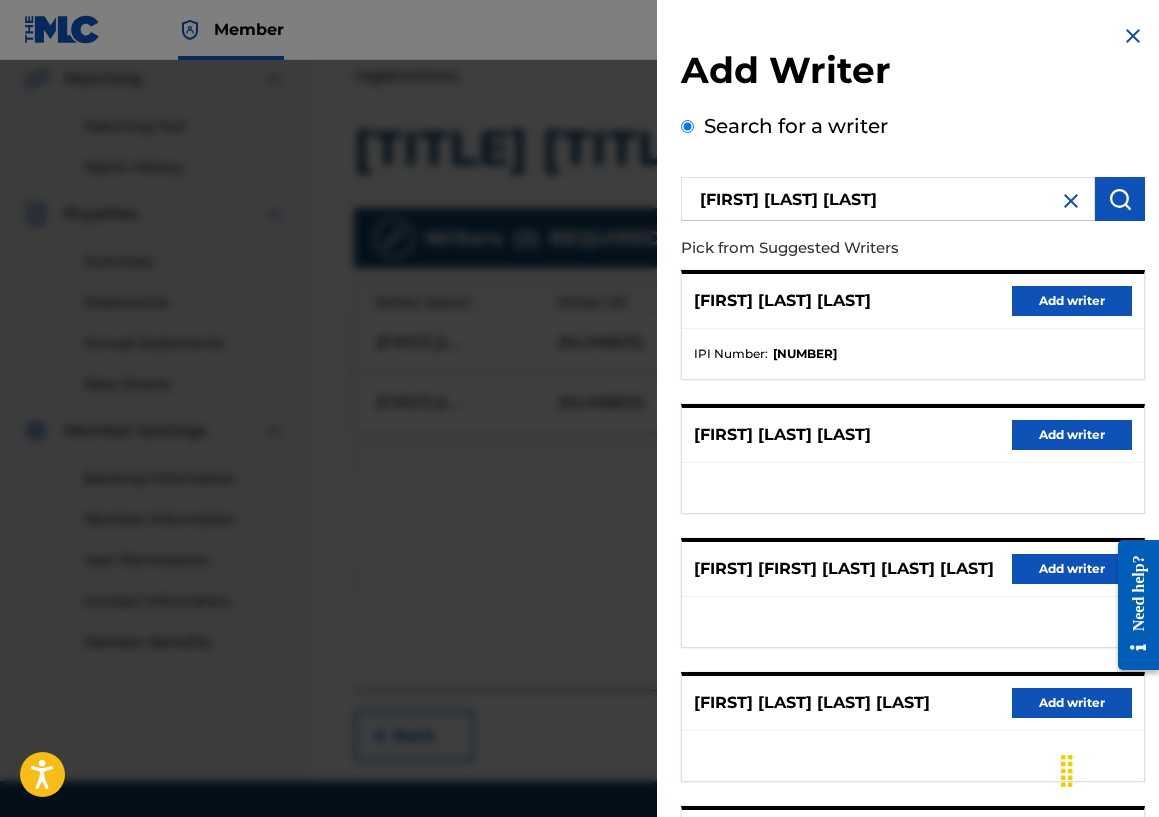 click on "Add writer" at bounding box center (1072, 435) 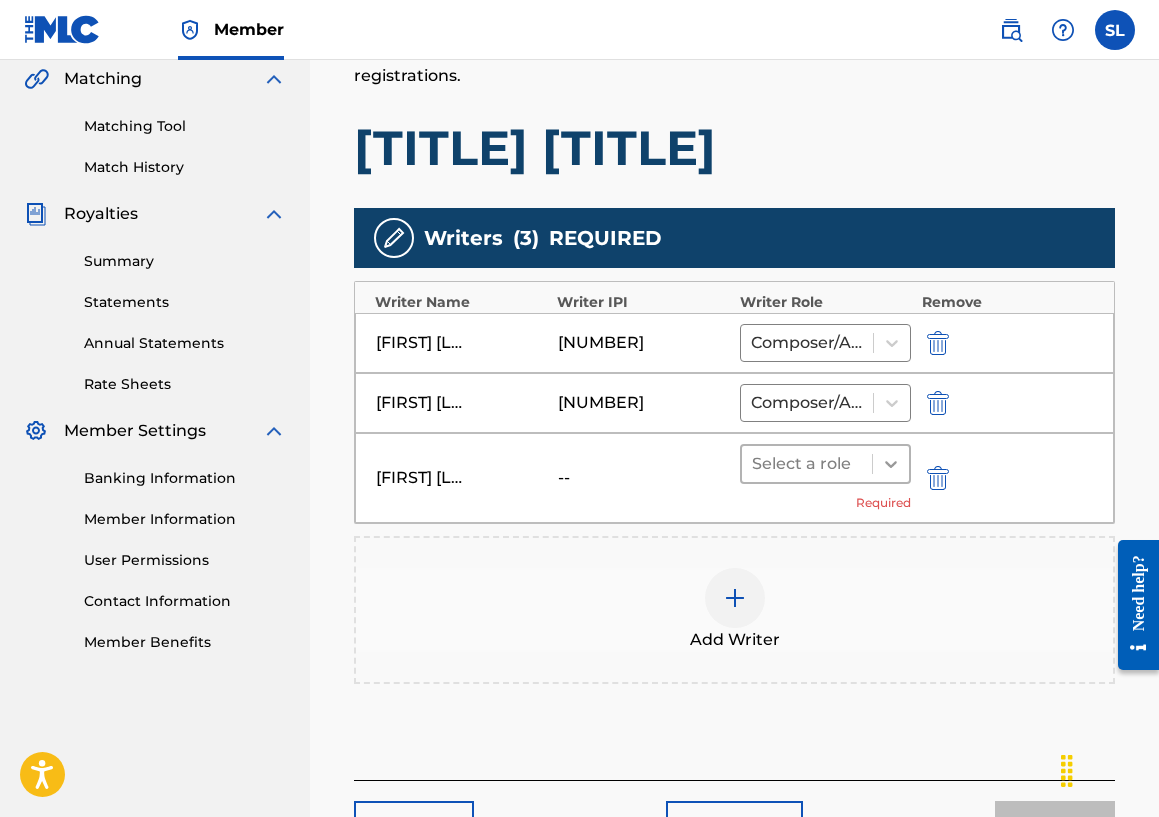 click at bounding box center (891, 464) 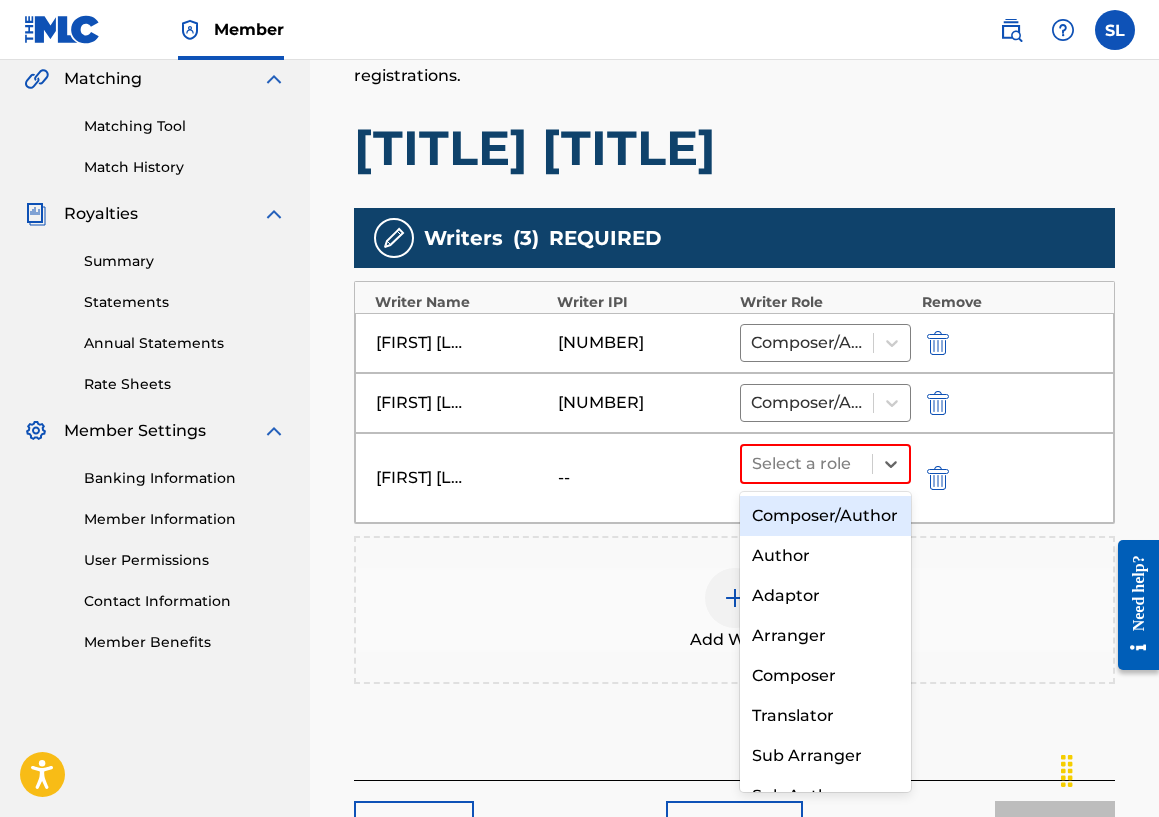 click on "Composer/Author" at bounding box center (826, 516) 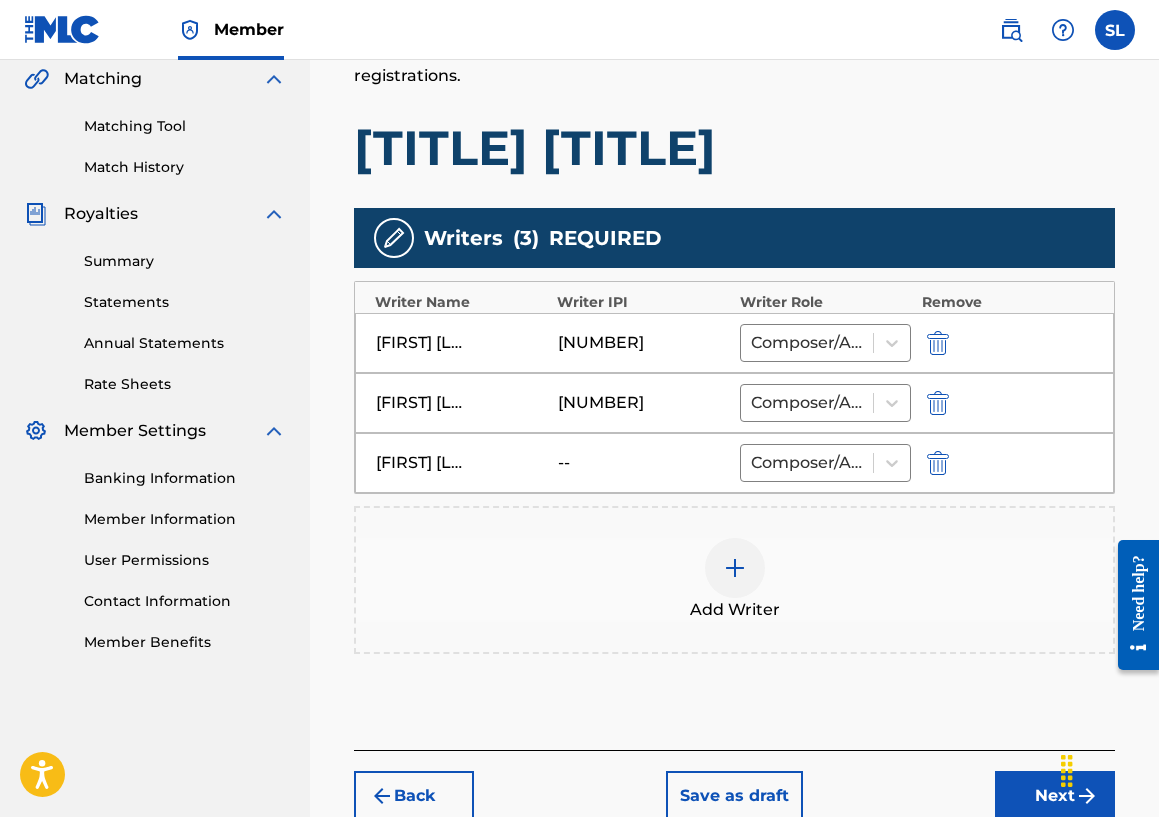 click at bounding box center (735, 568) 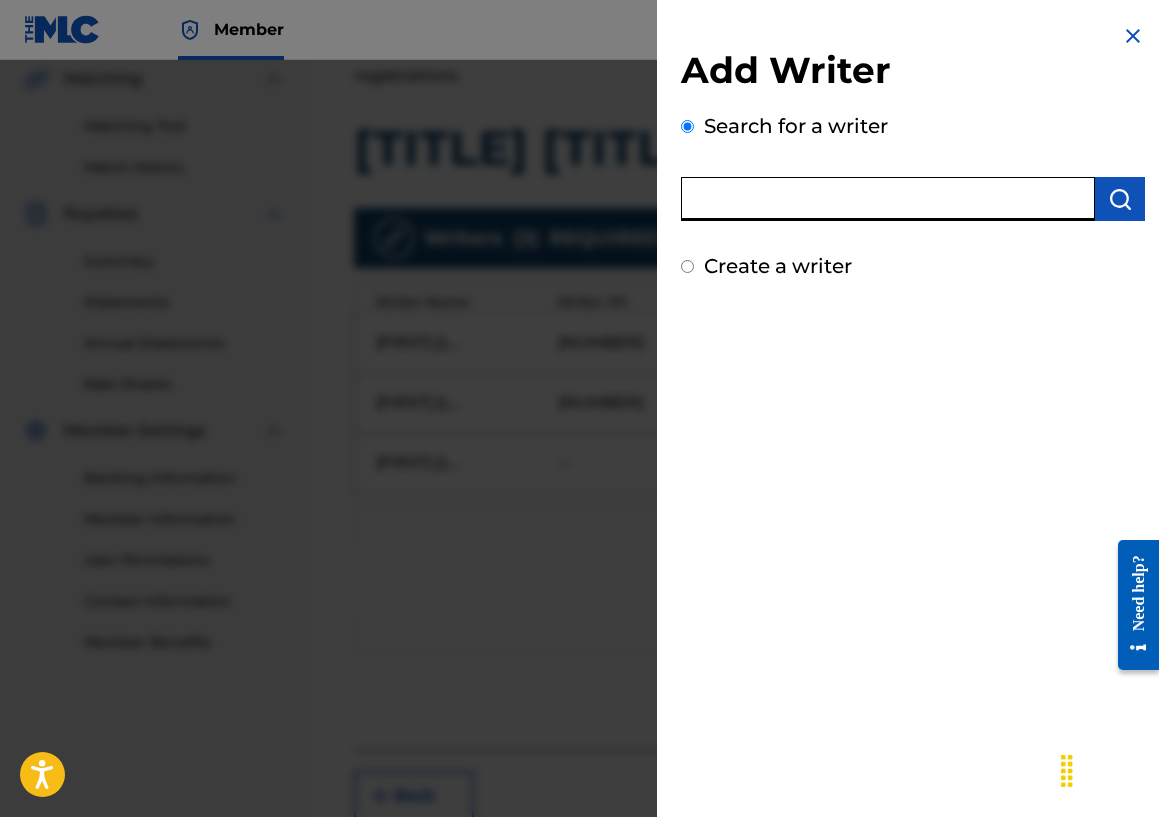 click at bounding box center (888, 199) 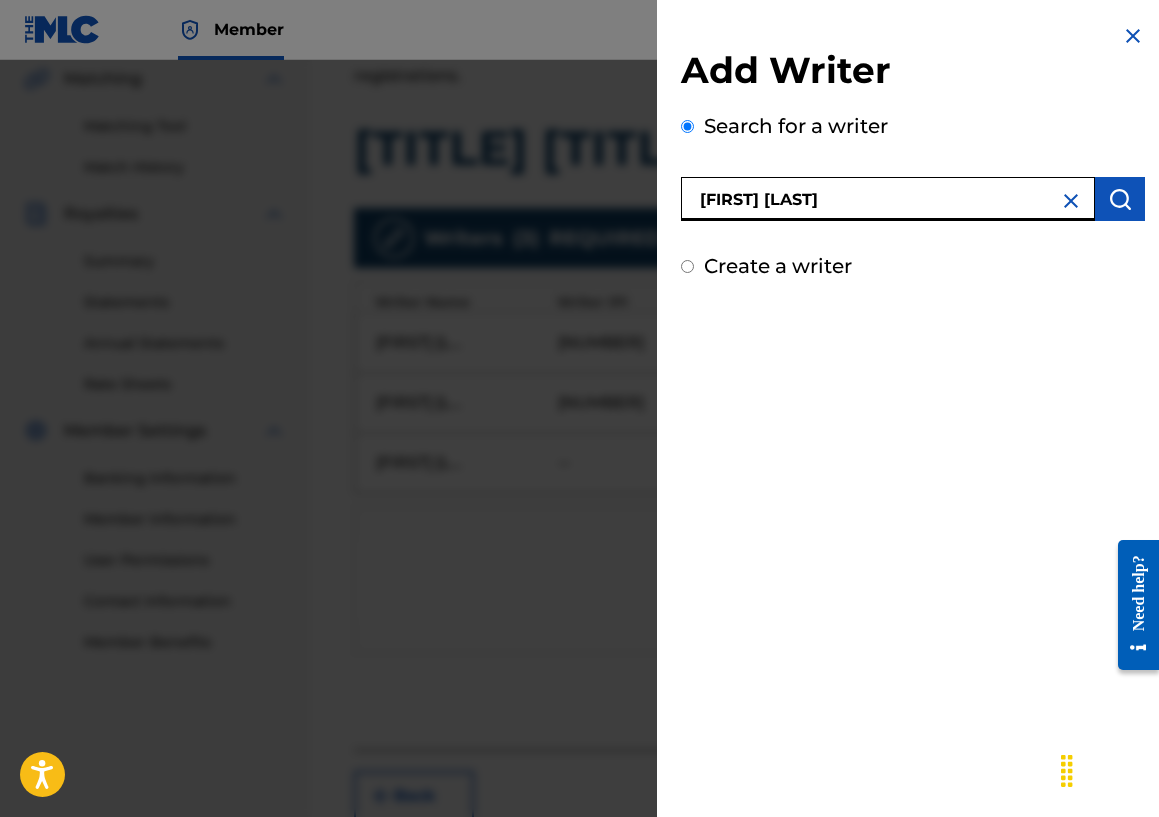 type on "[FIRST] [LAST]" 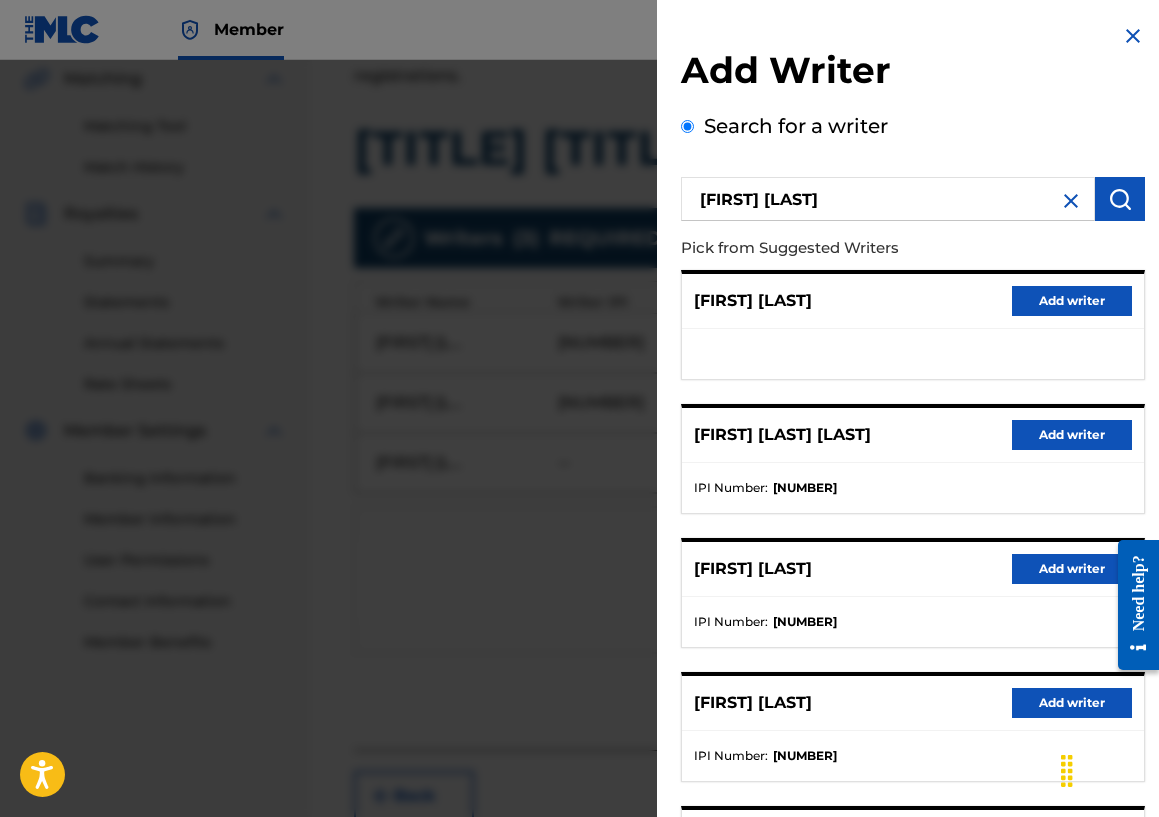 click on "Add writer" at bounding box center [1072, 301] 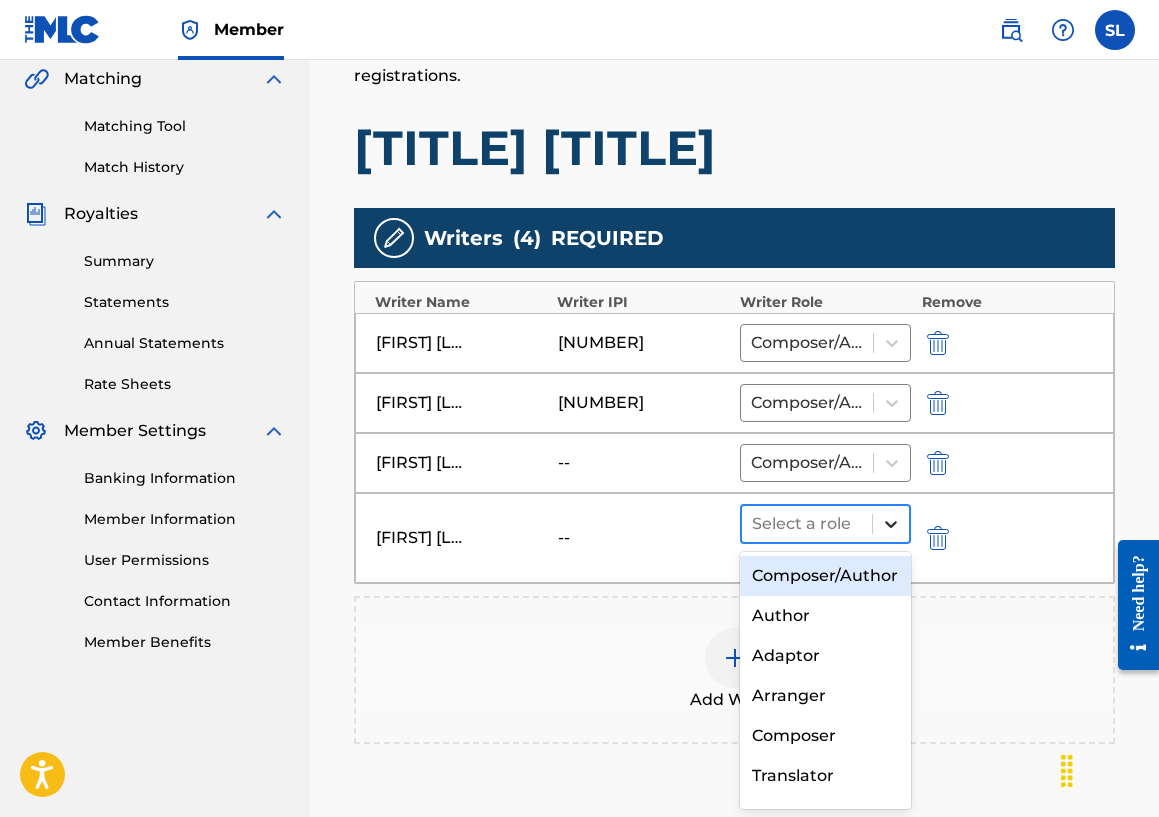 click 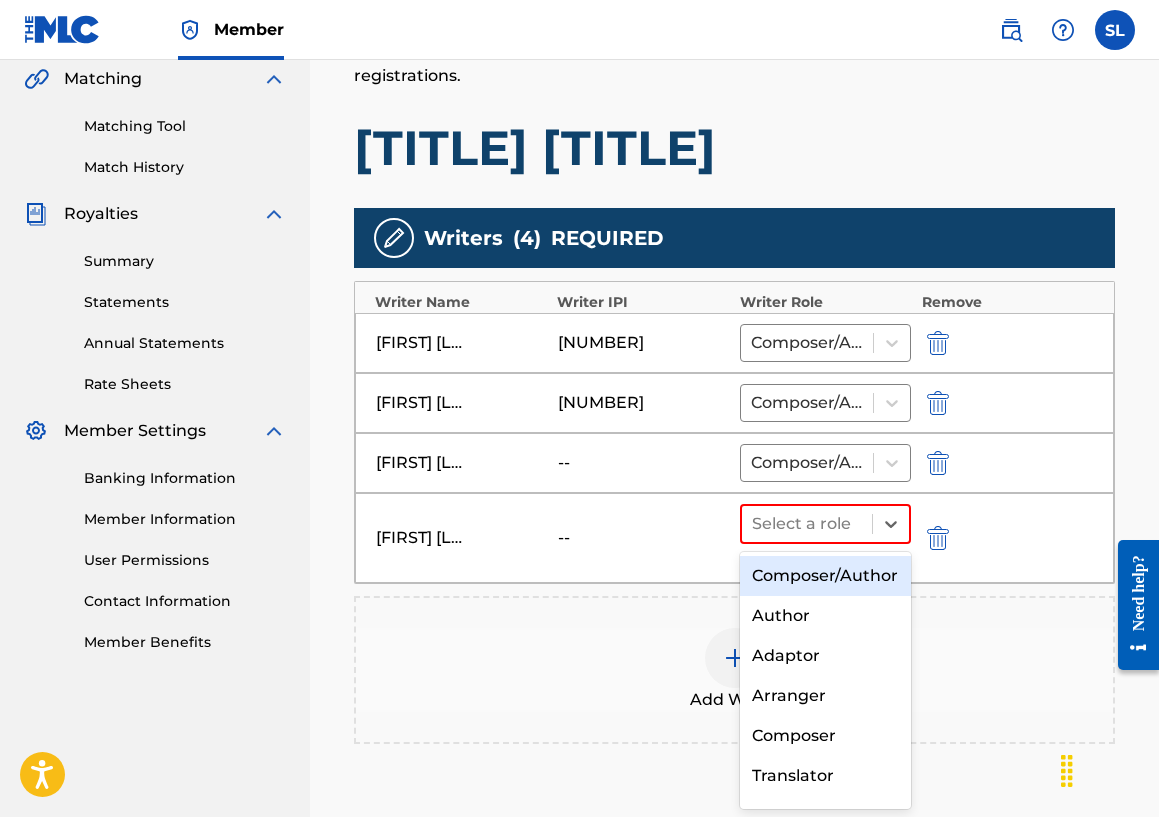 click on "Composer/Author" at bounding box center (826, 576) 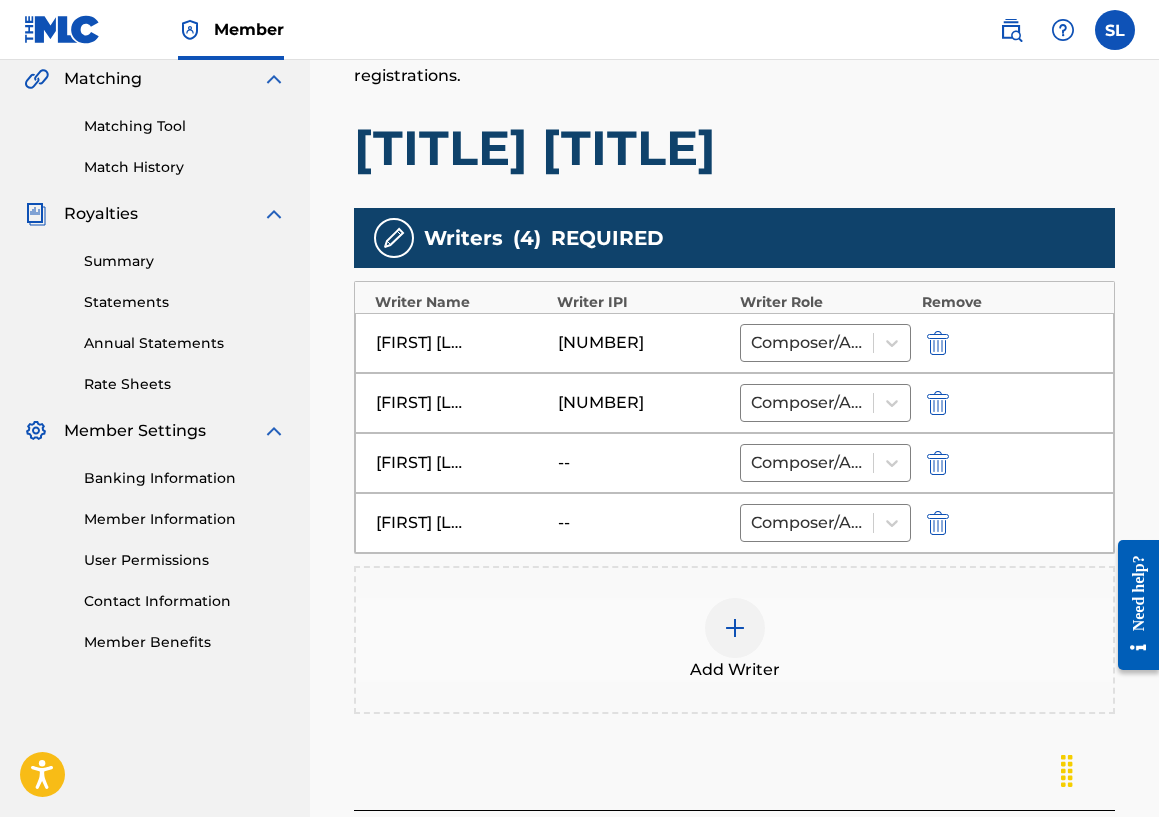 click at bounding box center [735, 628] 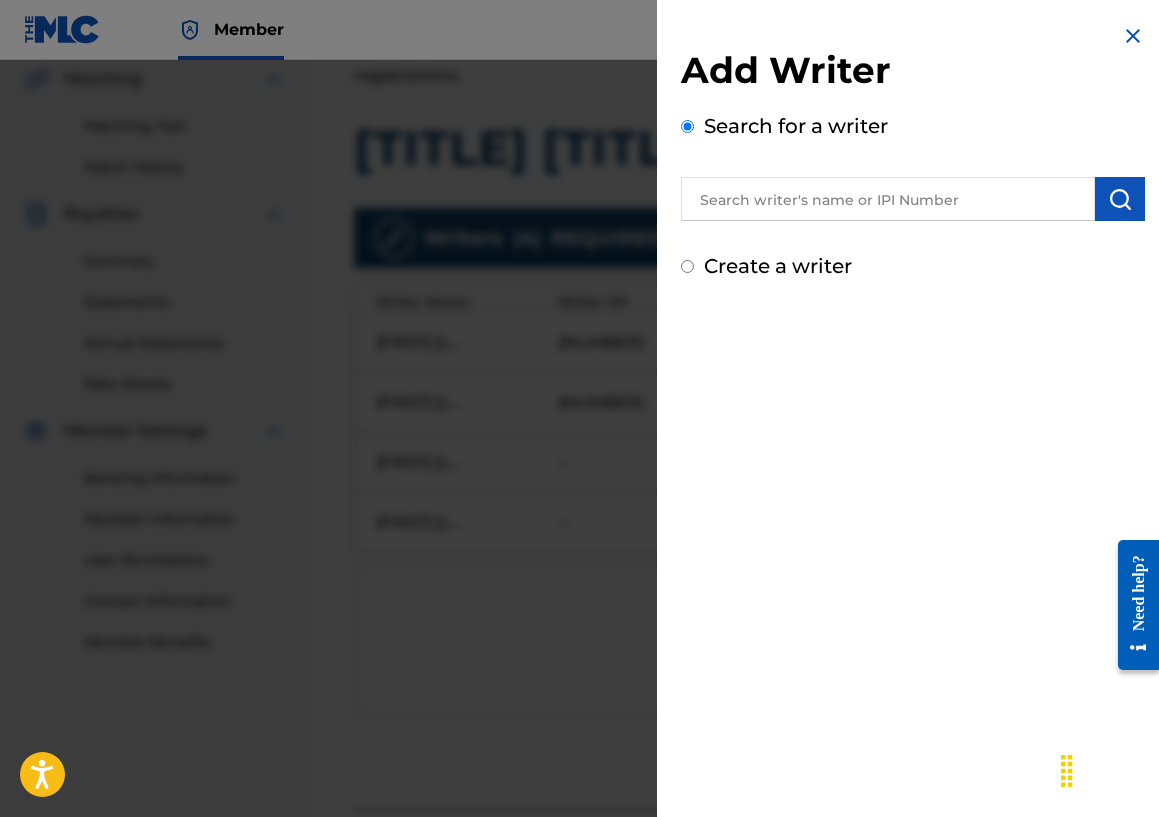 click at bounding box center (888, 199) 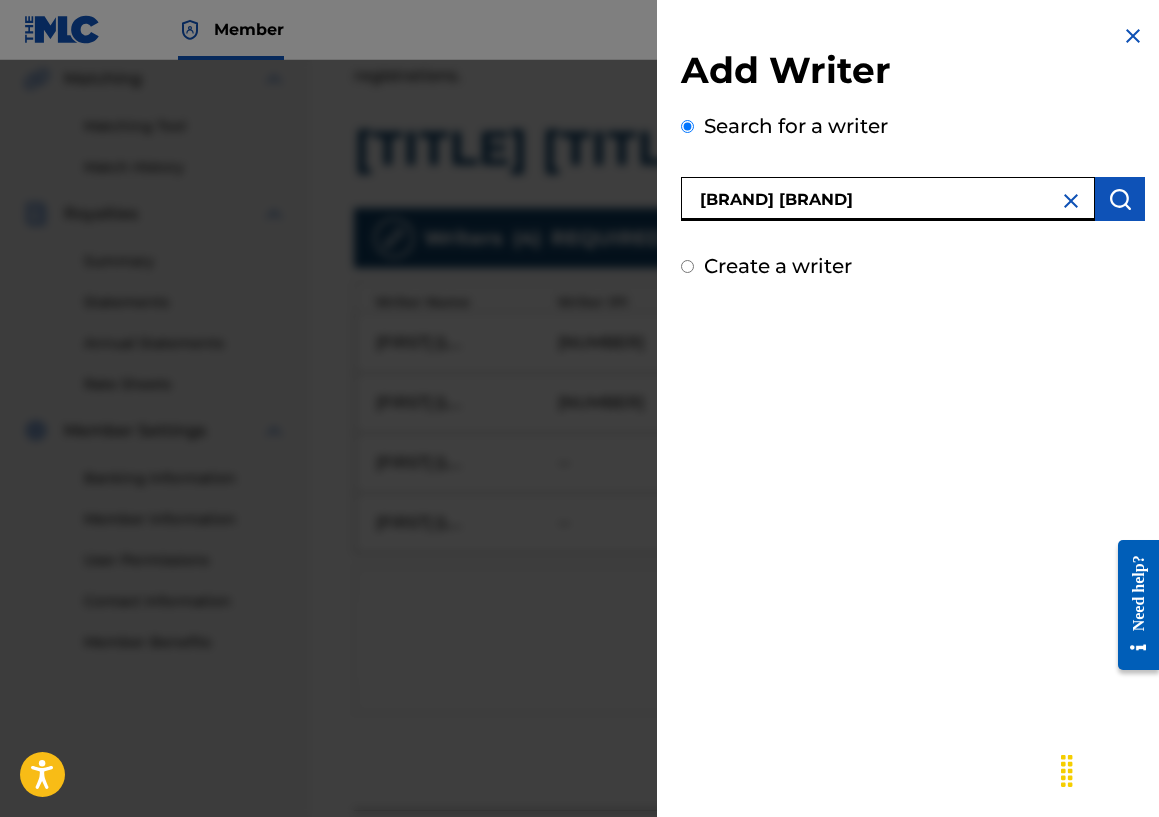 type on "[BRAND] [BRAND]" 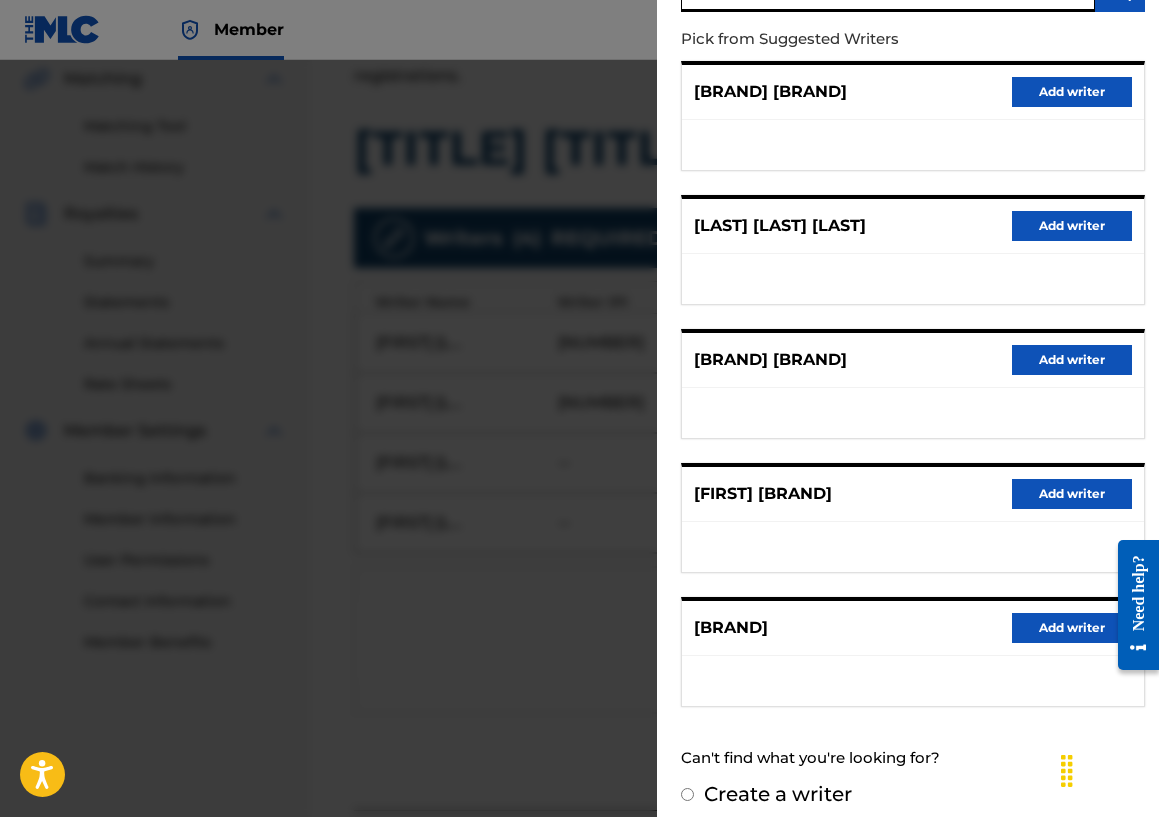 scroll, scrollTop: 225, scrollLeft: 0, axis: vertical 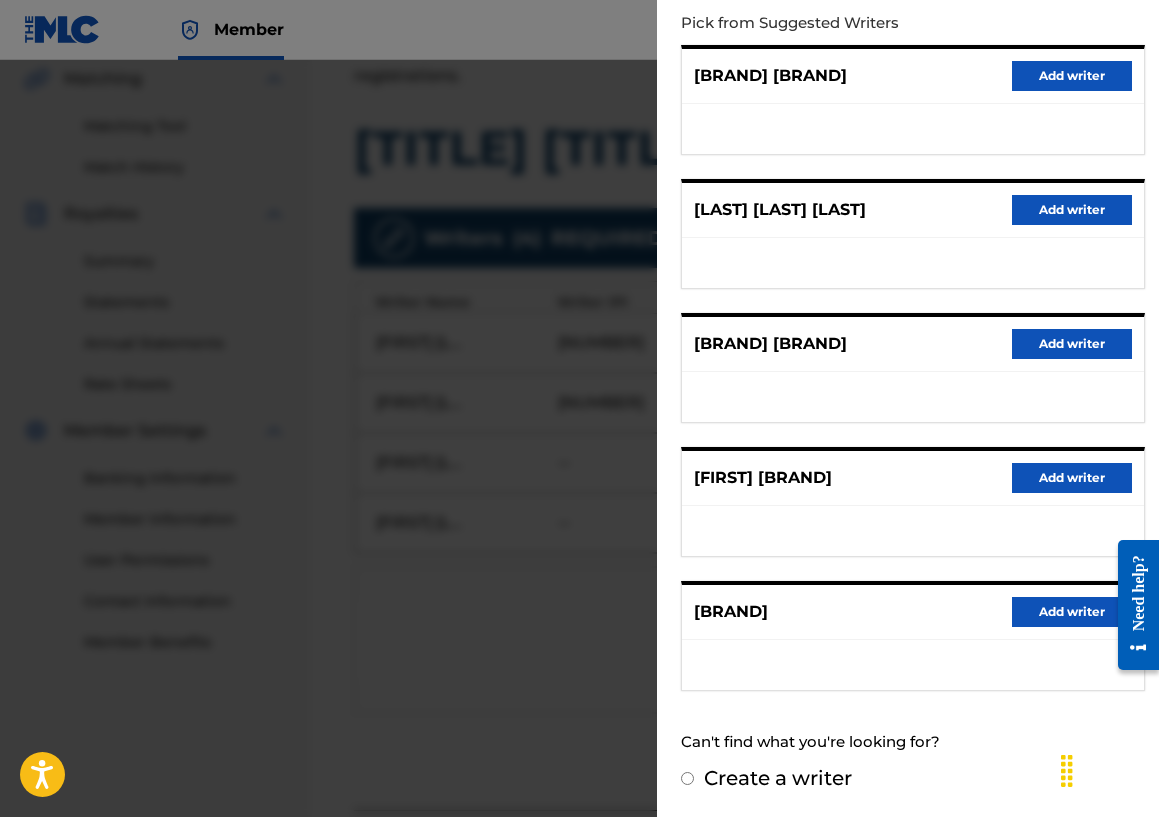 click on "Create a writer" at bounding box center [687, 778] 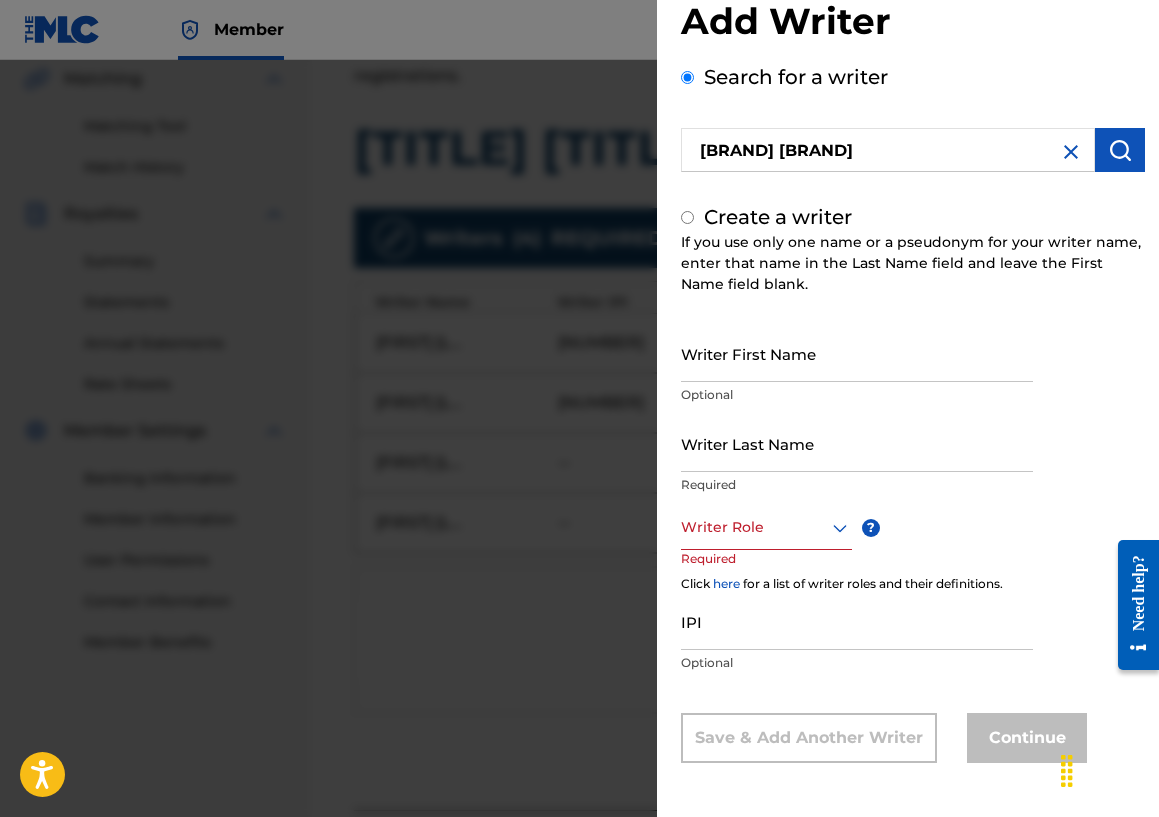 radio on "false" 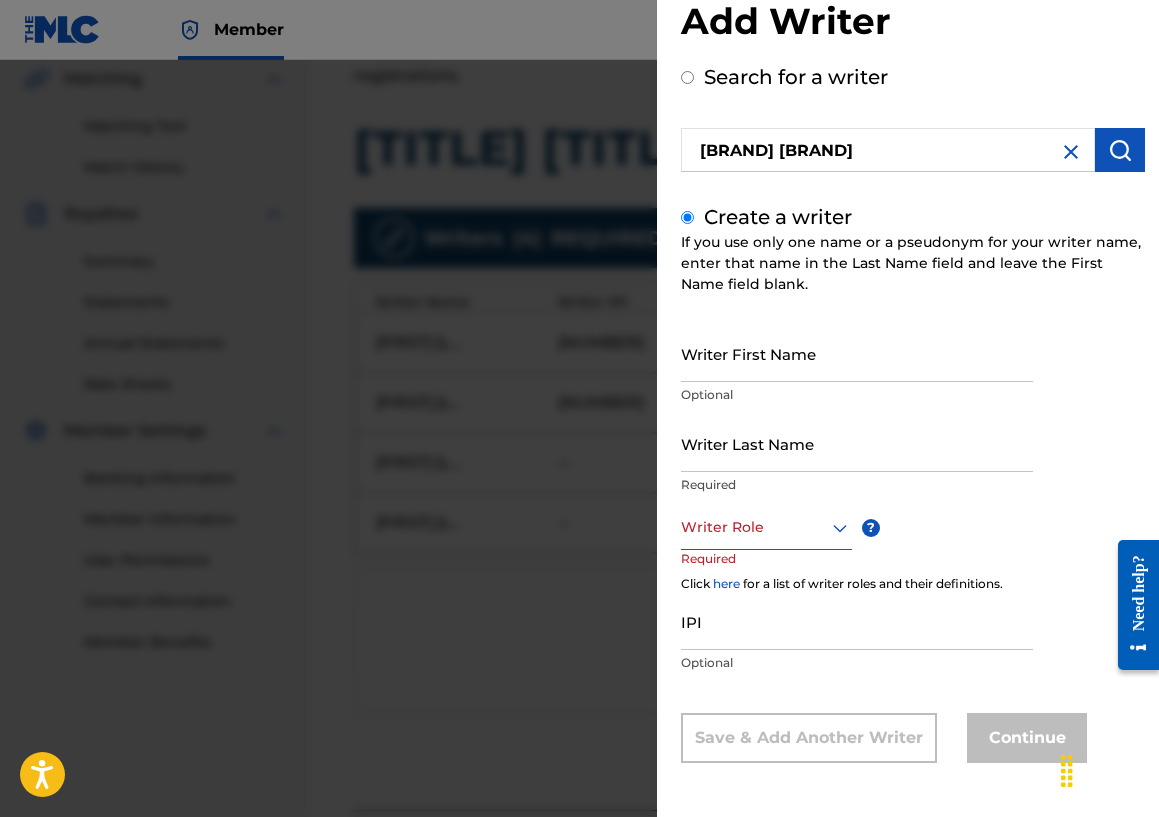 scroll, scrollTop: 0, scrollLeft: 0, axis: both 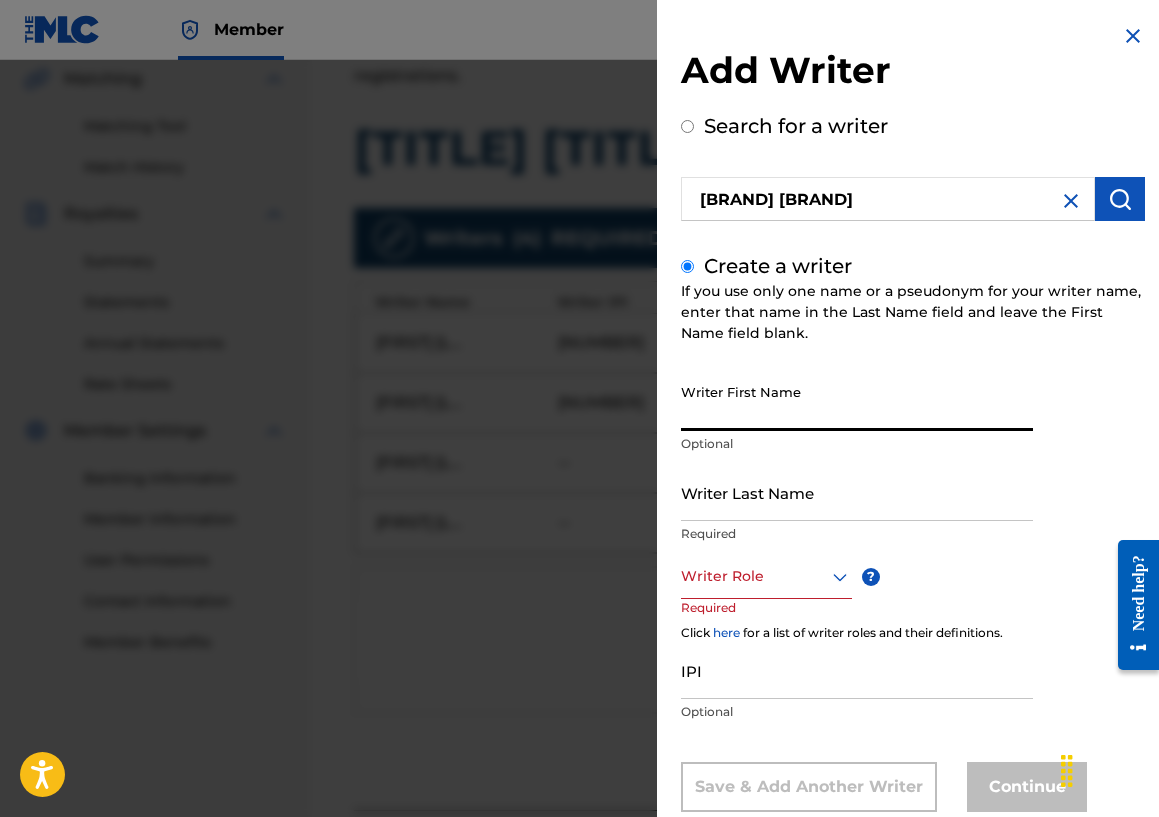 click on "Writer First Name" at bounding box center (857, 402) 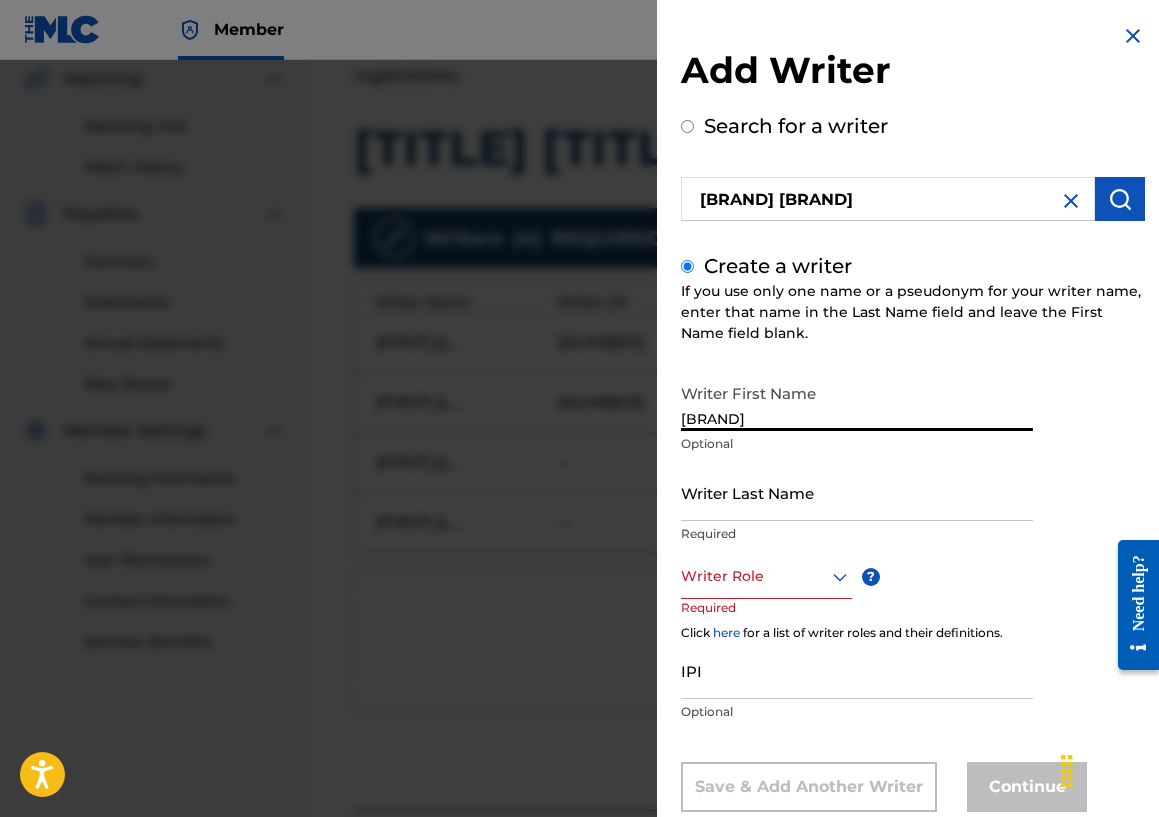 type on "[BRAND]" 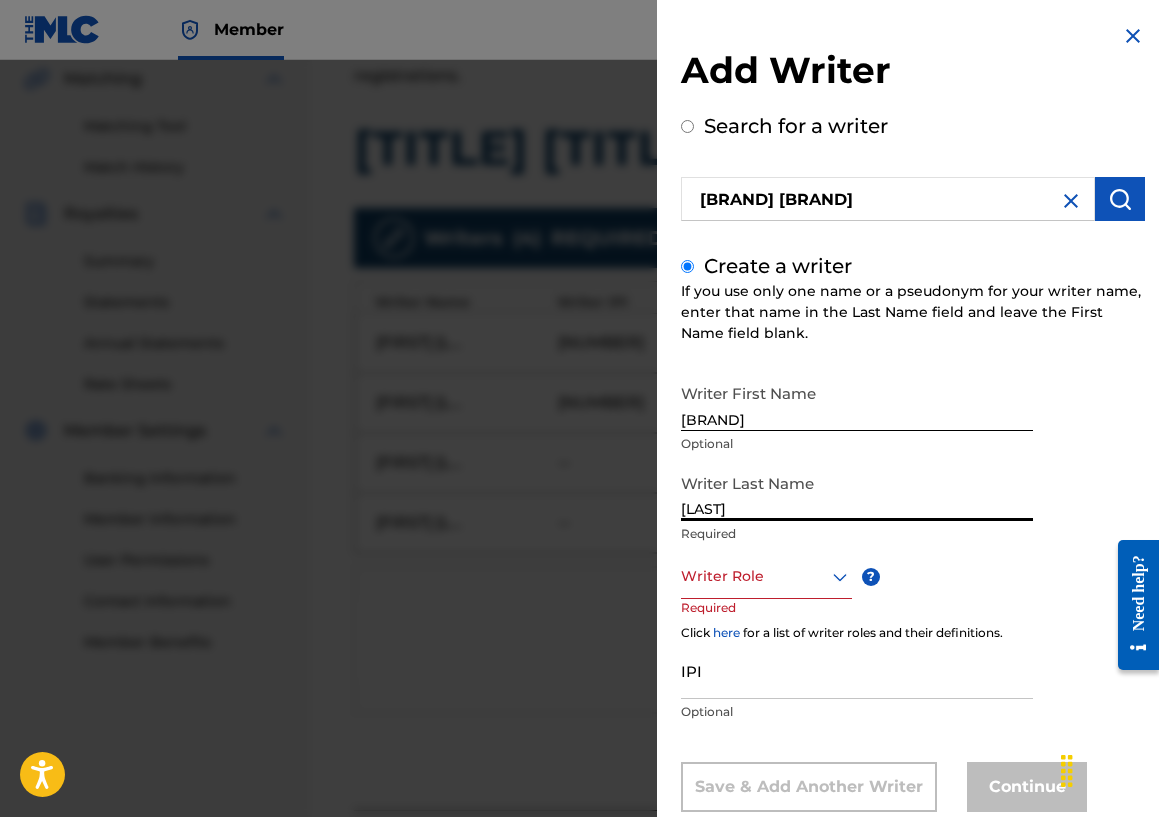 type on "[LAST]" 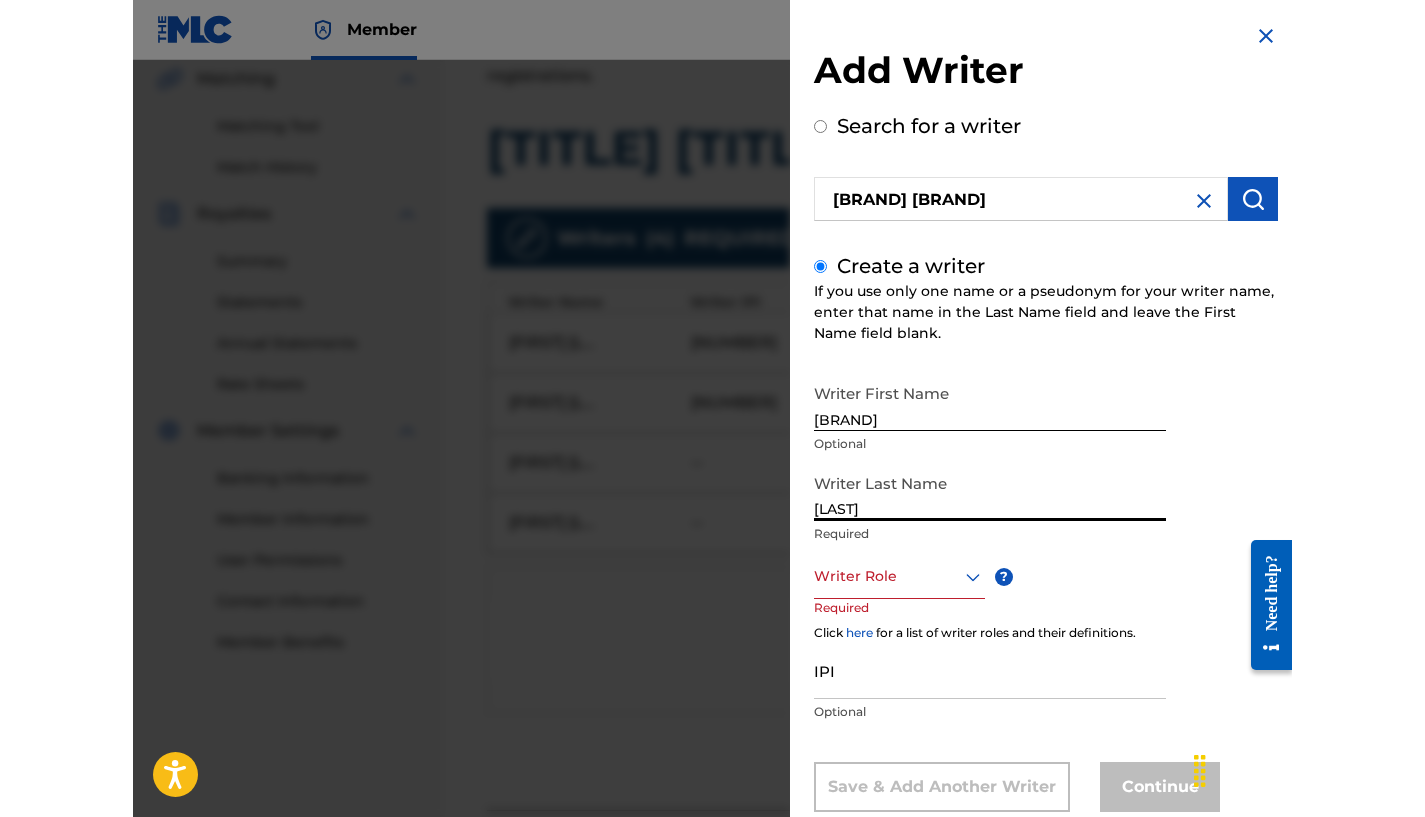 scroll, scrollTop: 49, scrollLeft: 0, axis: vertical 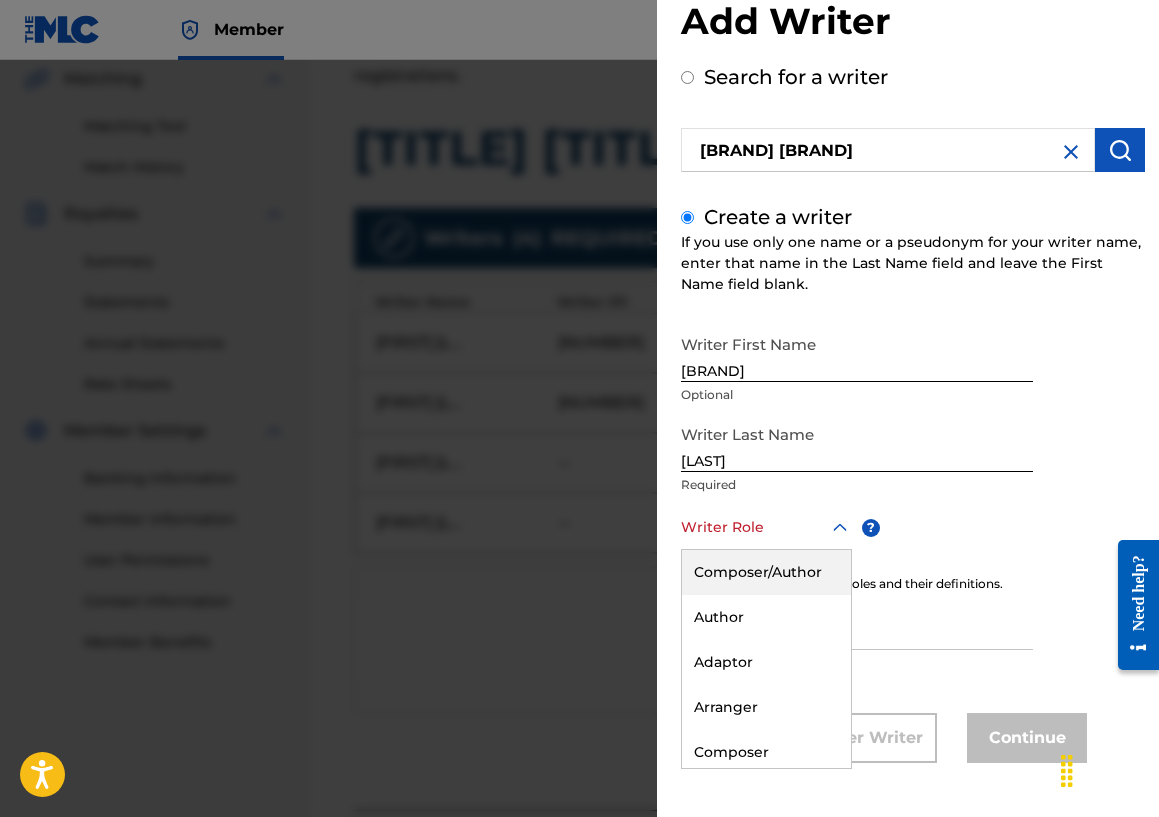 click on "Composer/Author, 1 of 8. 8 results available. Use Up and Down to choose options, press Enter to select the currently focused option, press Escape to exit the menu, press Tab to select the option and exit the menu. Writer Role Composer/Author Author Adaptor Arranger Composer Translator Sub Arranger Sub Author" at bounding box center [766, 527] 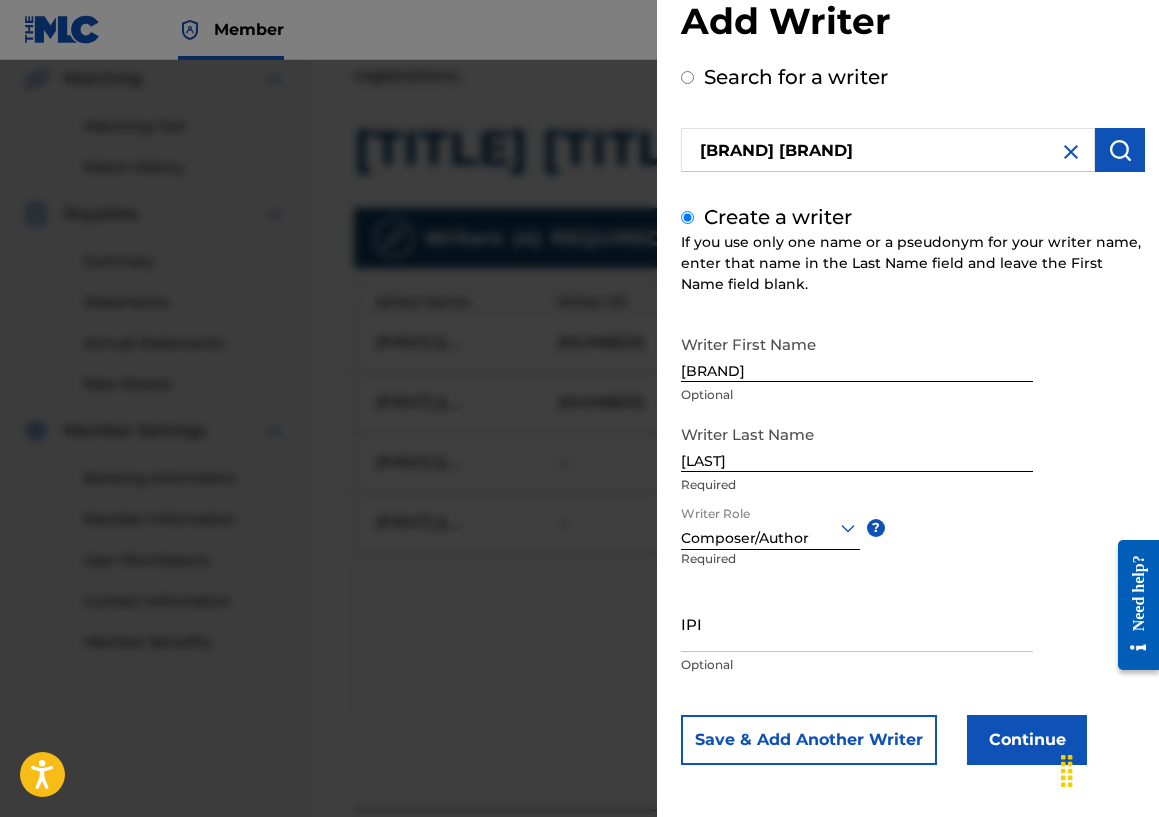 click on "Continue" at bounding box center [1027, 740] 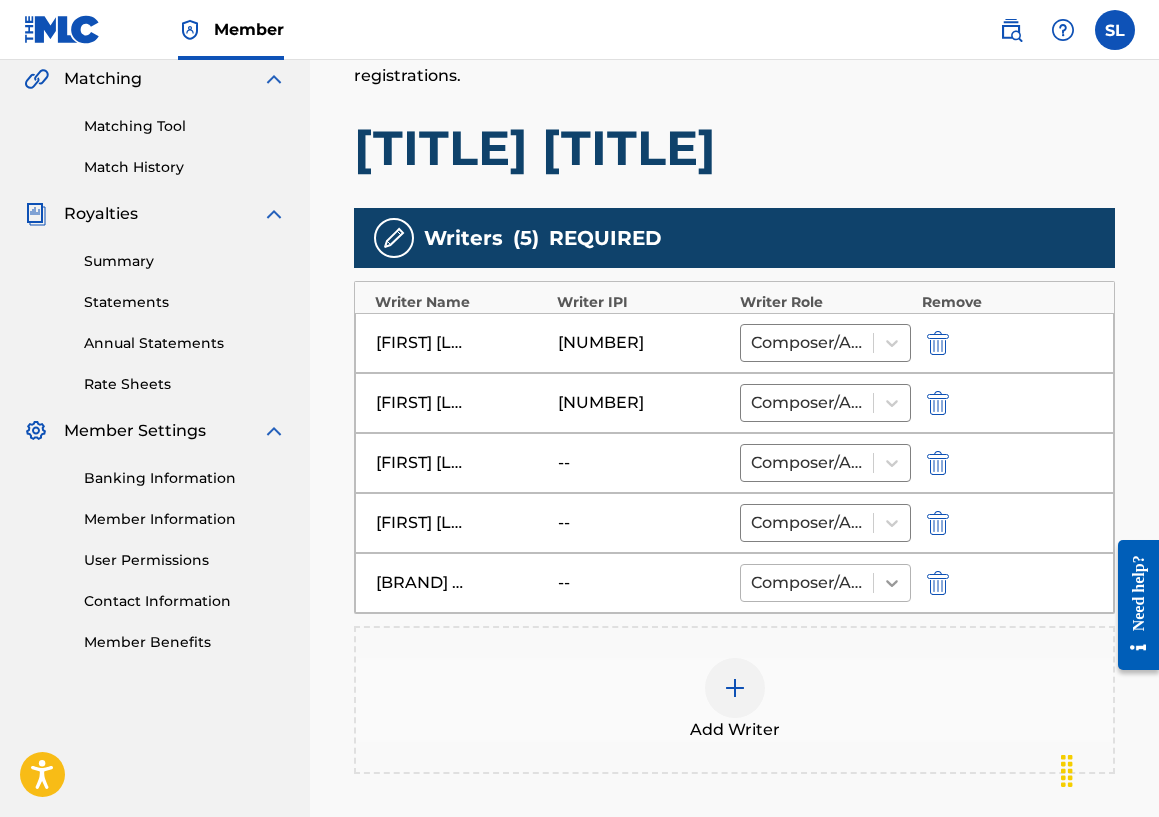 click at bounding box center [892, 583] 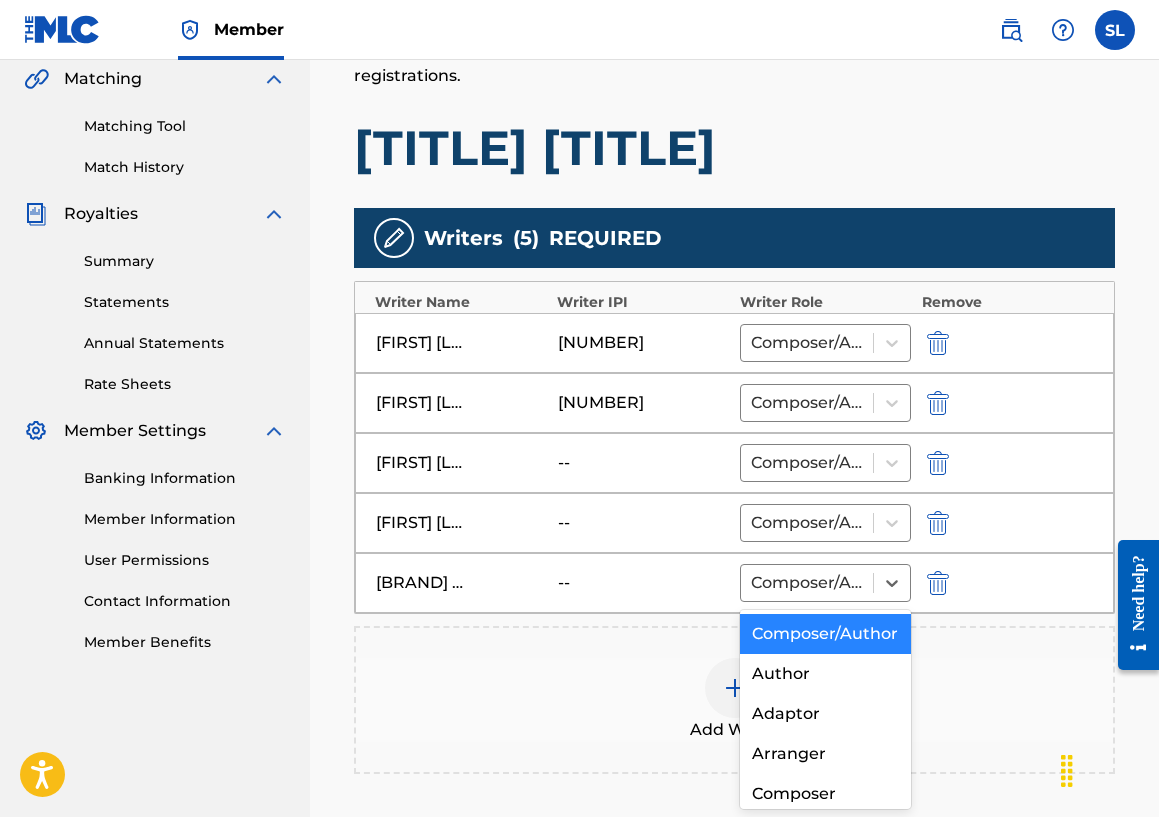 click on "Composer/Author" at bounding box center (826, 634) 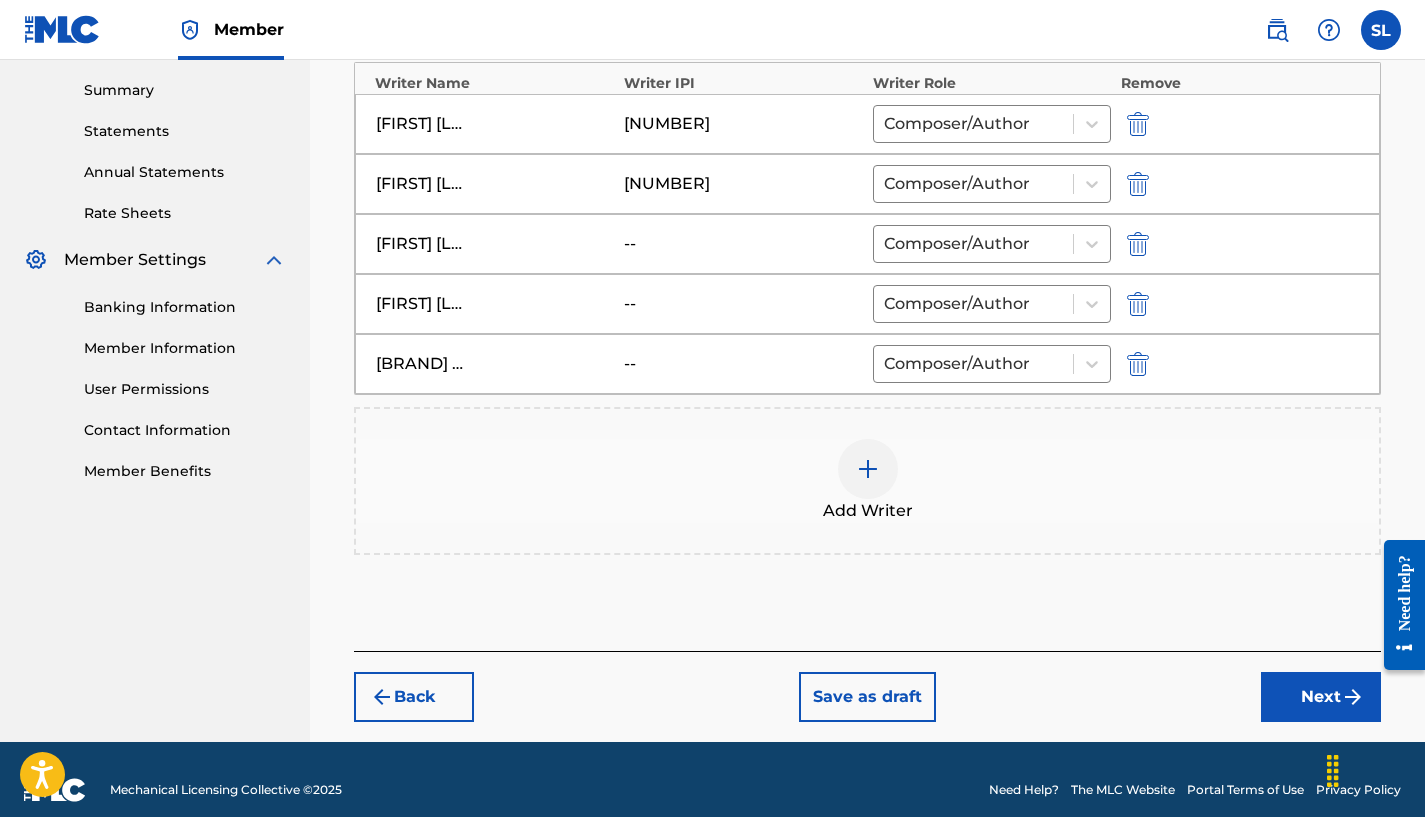 click on "Next" at bounding box center (1321, 697) 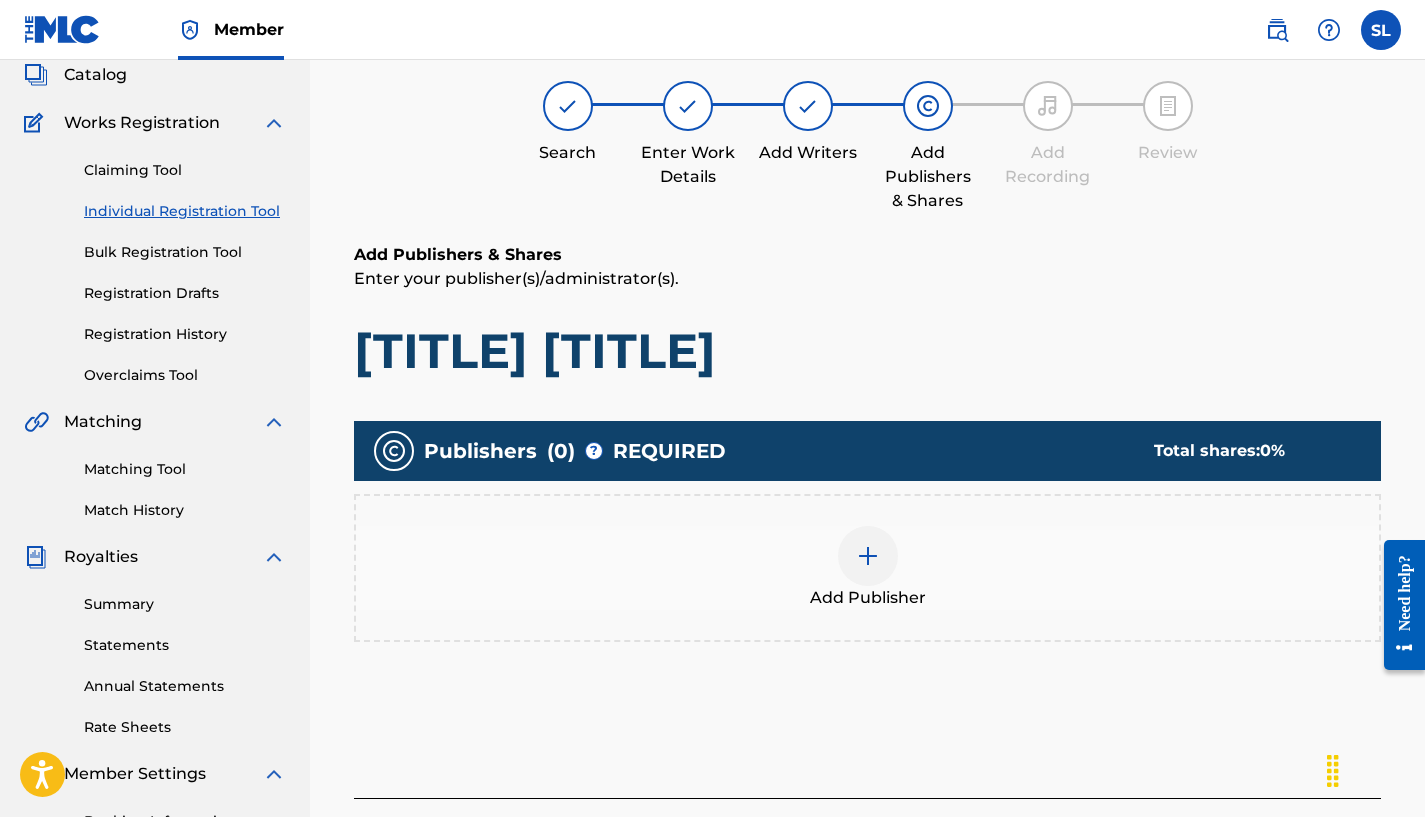scroll, scrollTop: 90, scrollLeft: 0, axis: vertical 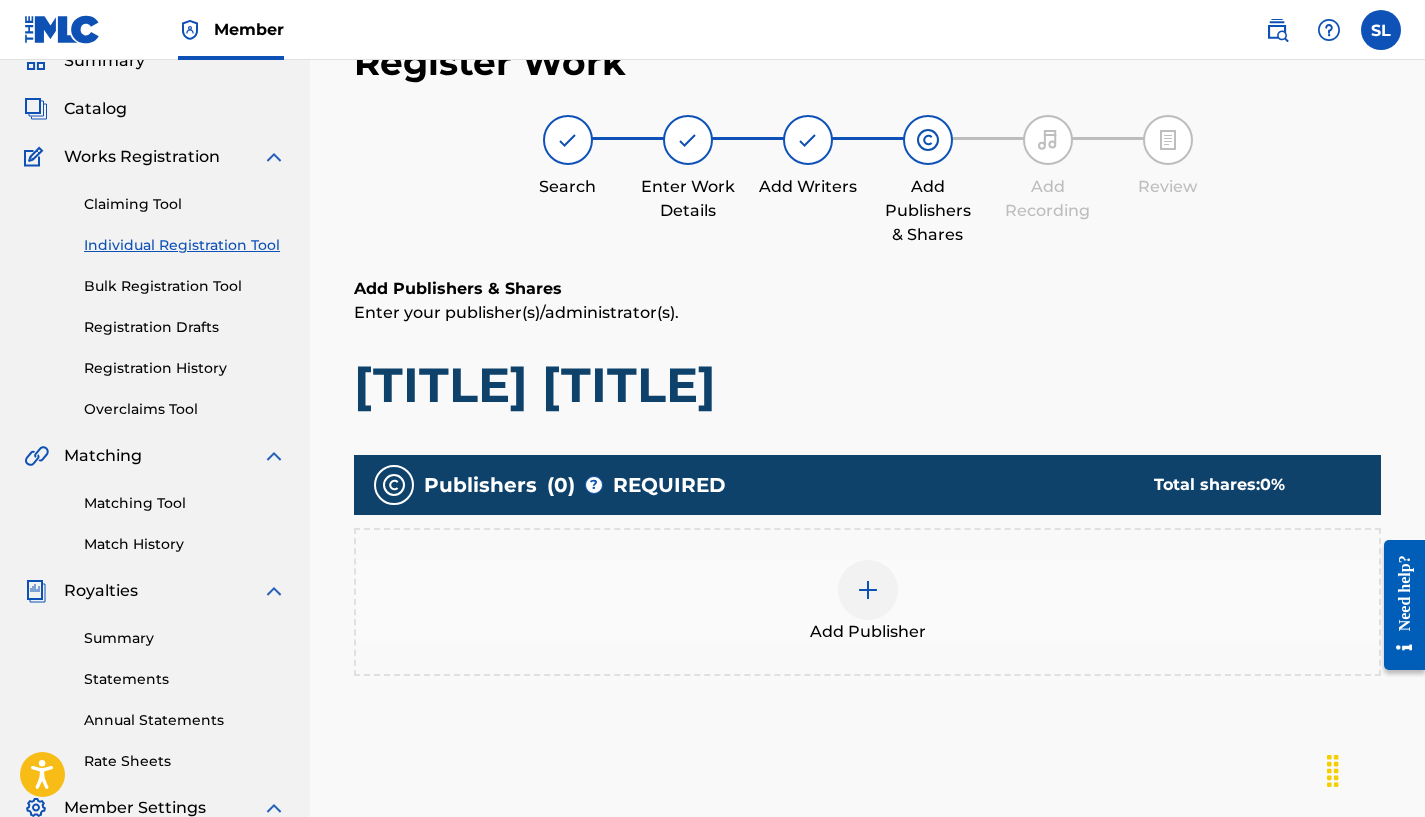 click at bounding box center (868, 590) 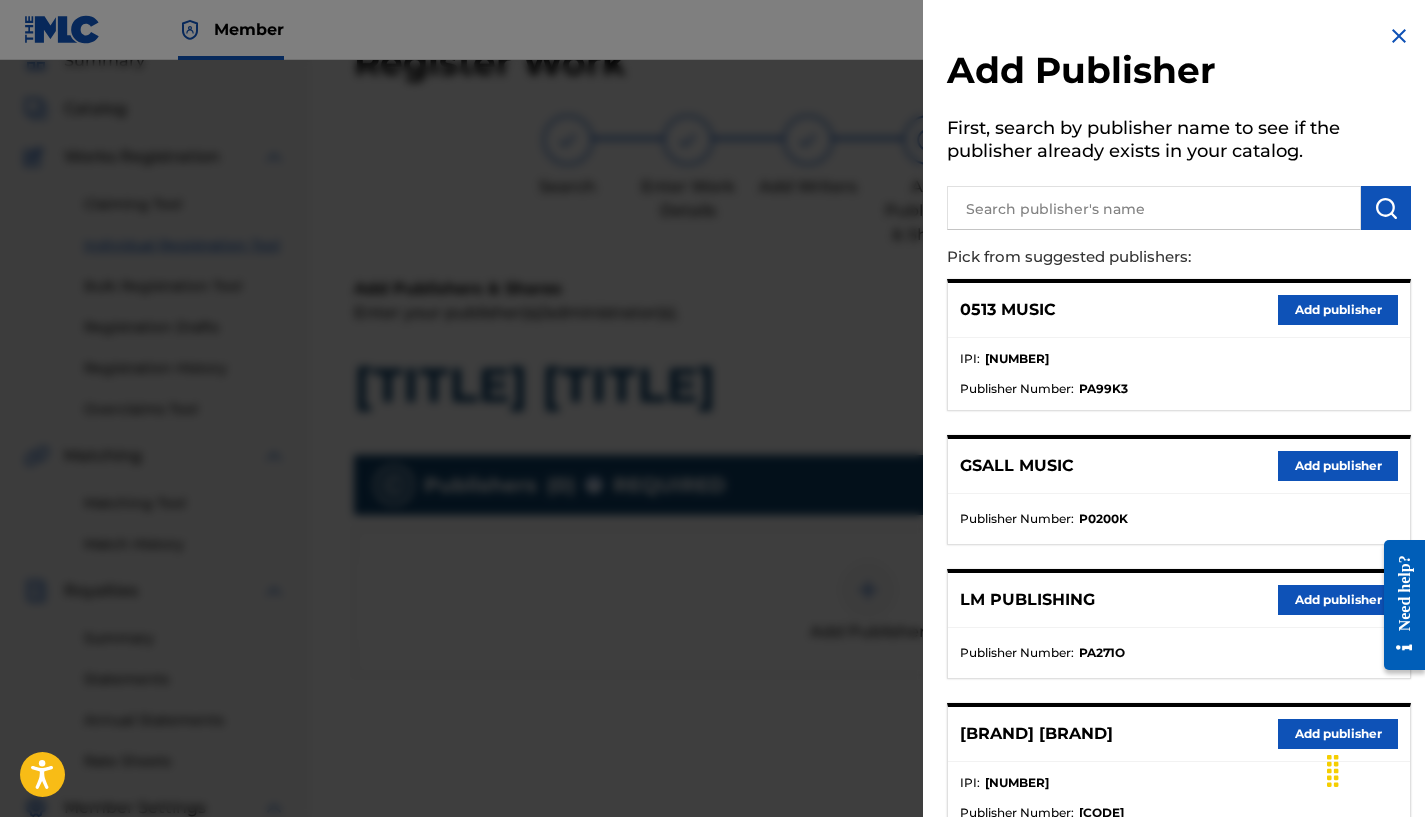 click at bounding box center [1154, 208] 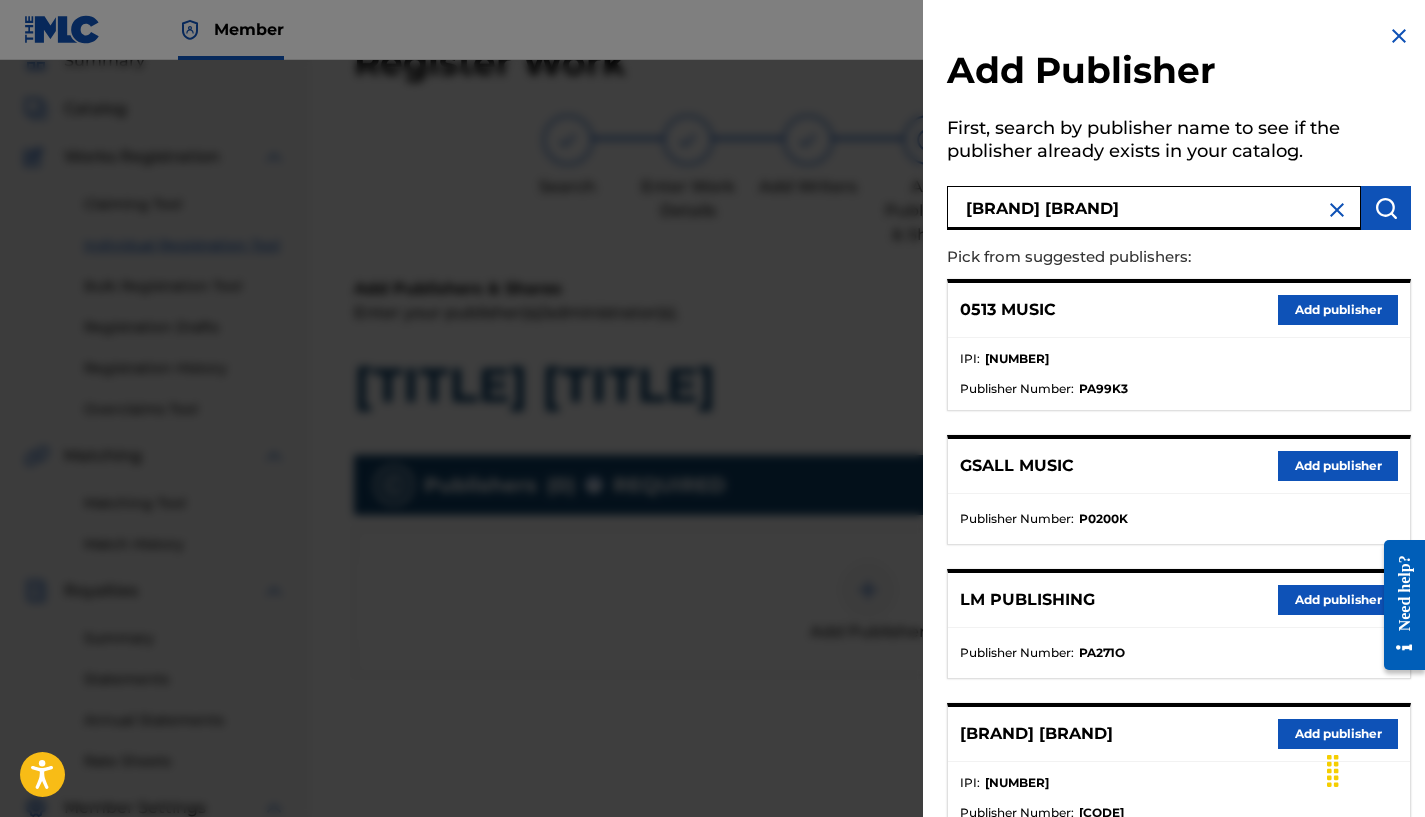 type on "[BRAND] [BRAND]" 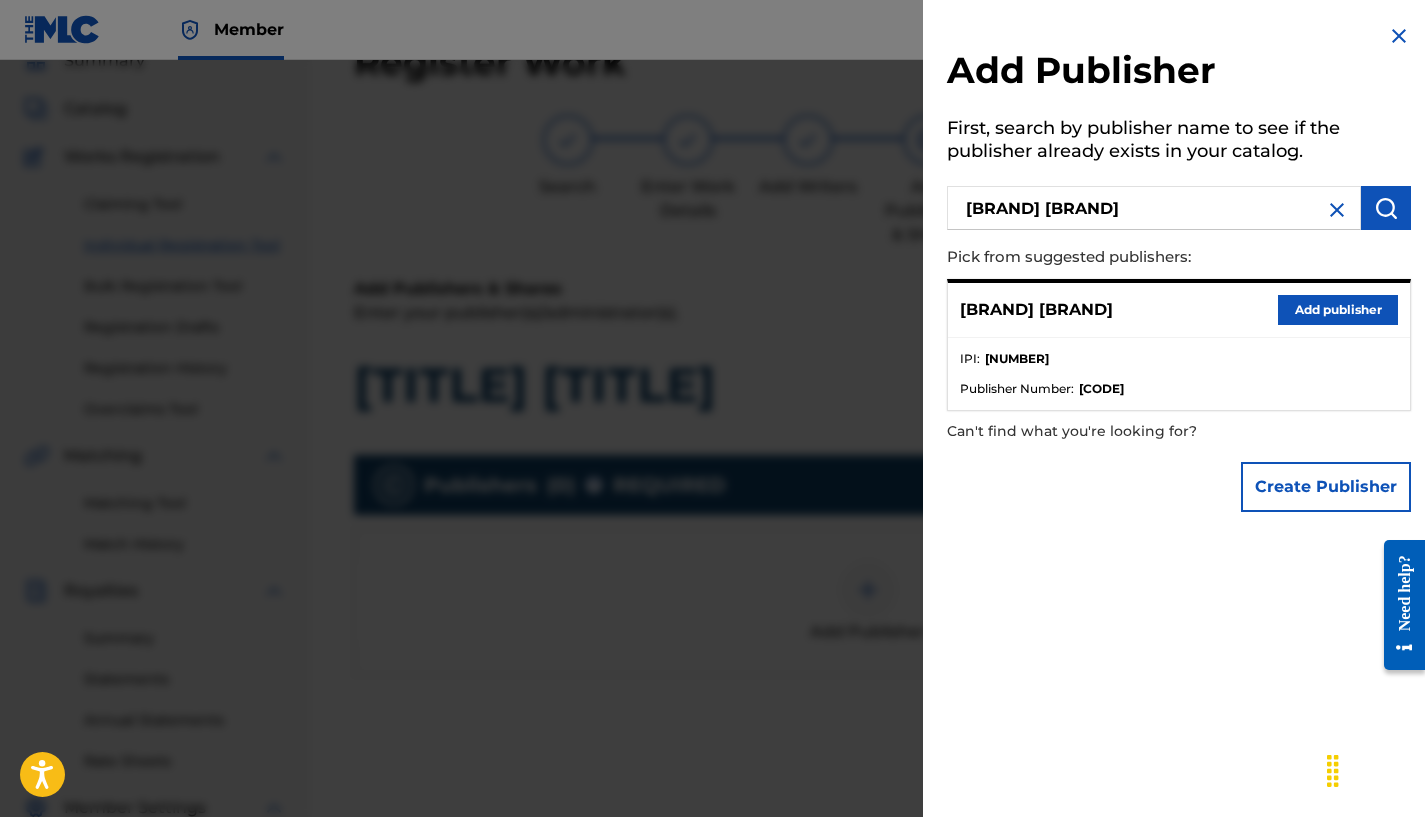click on "Add publisher" at bounding box center [1338, 310] 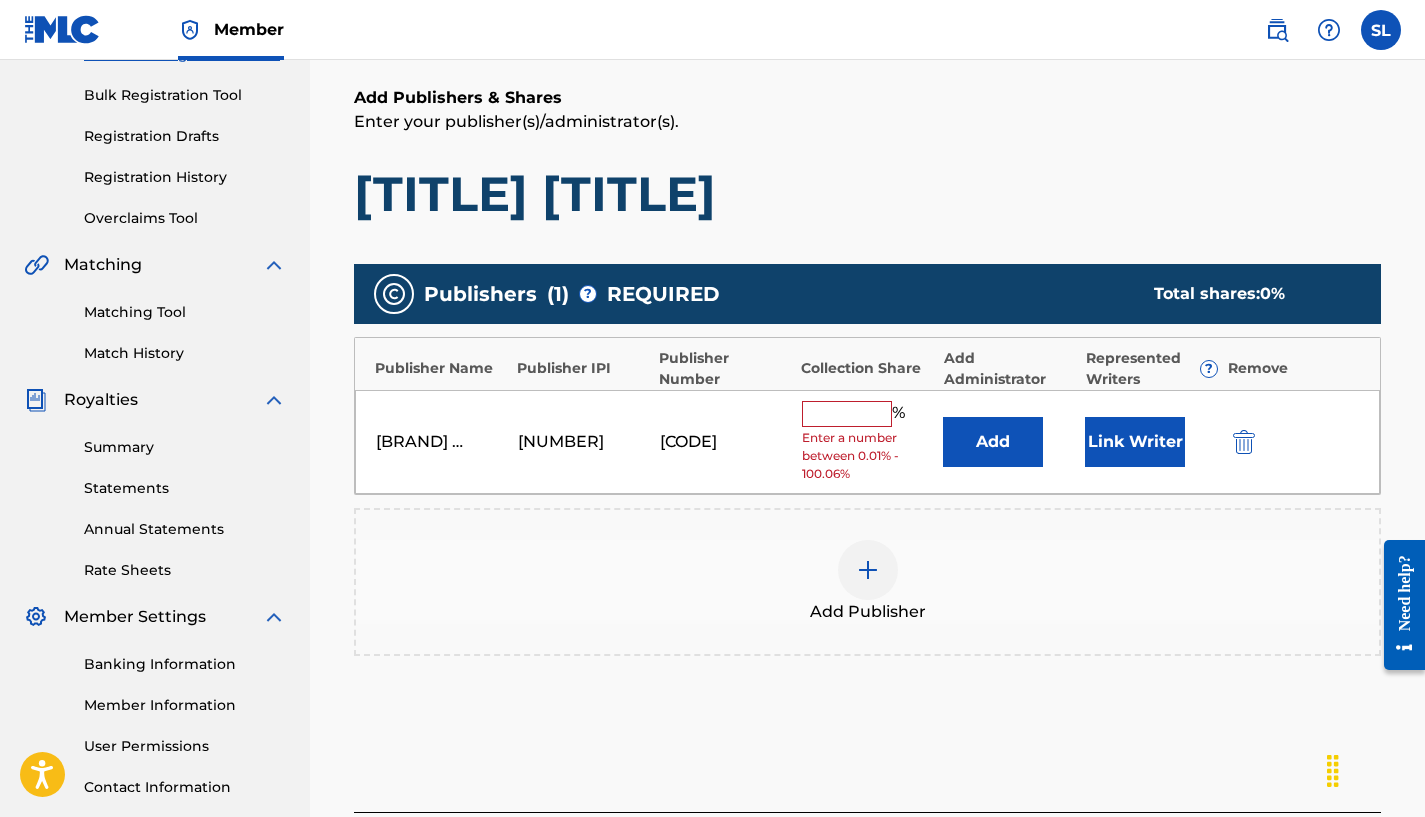 scroll, scrollTop: 290, scrollLeft: 0, axis: vertical 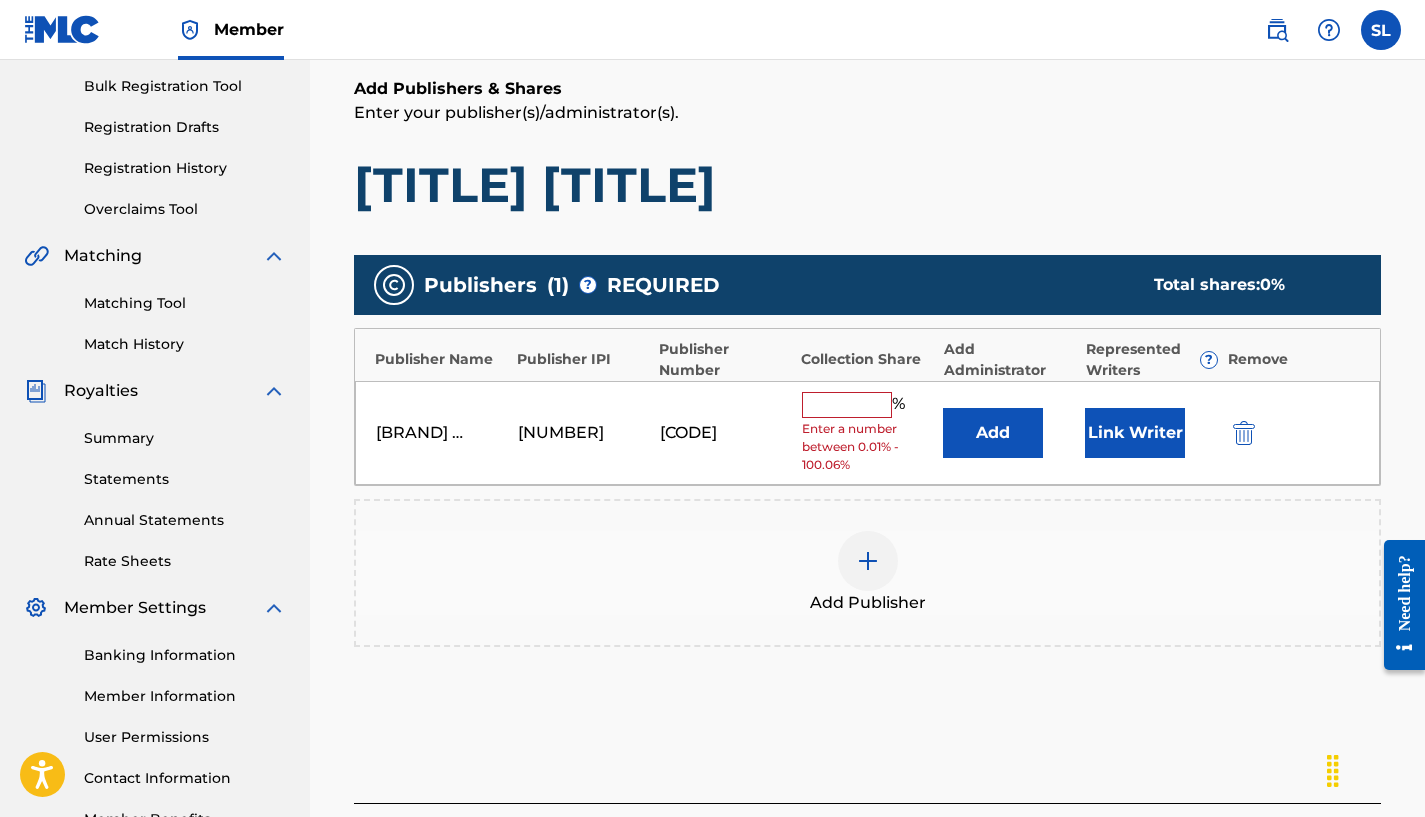 click at bounding box center [847, 405] 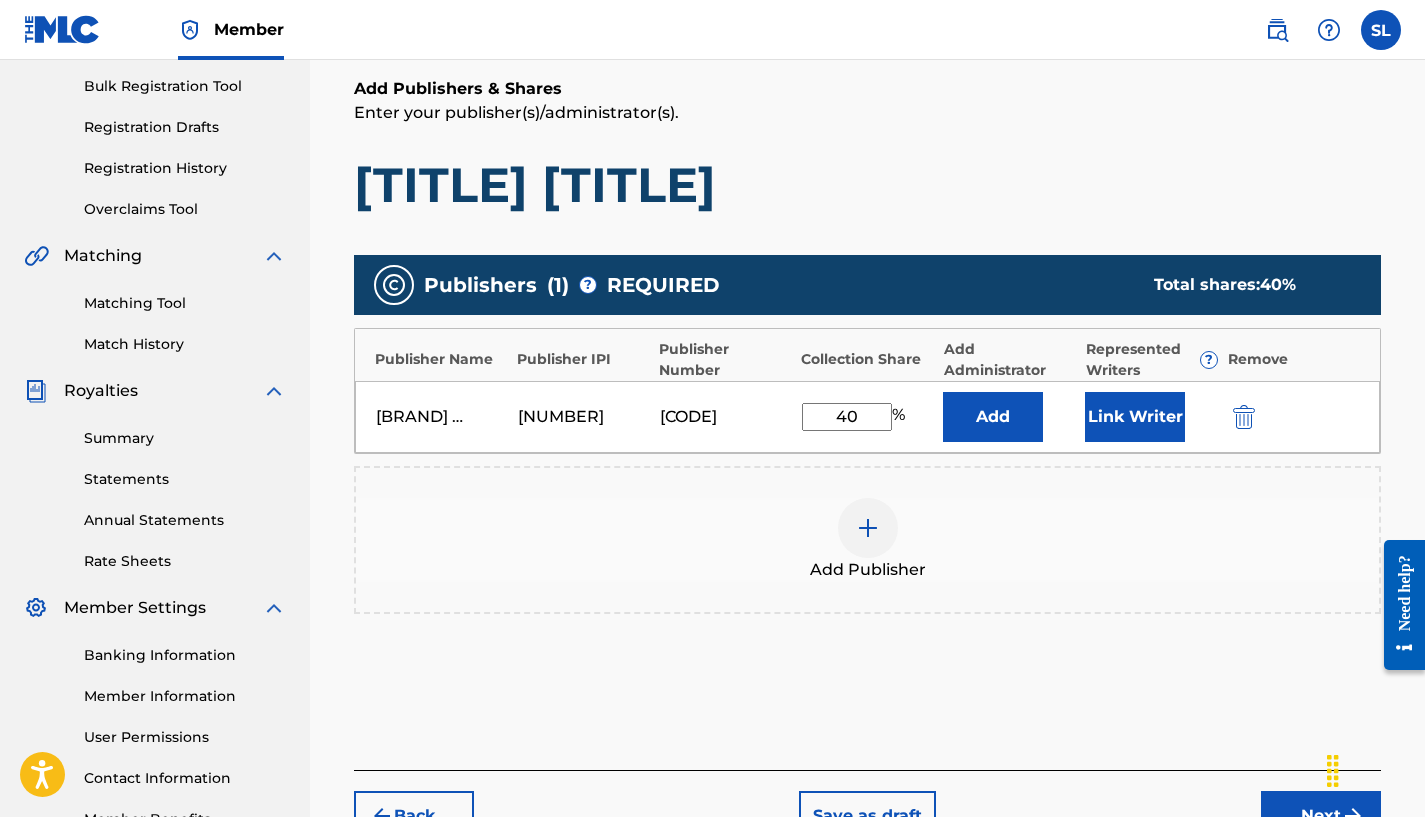 type on "40" 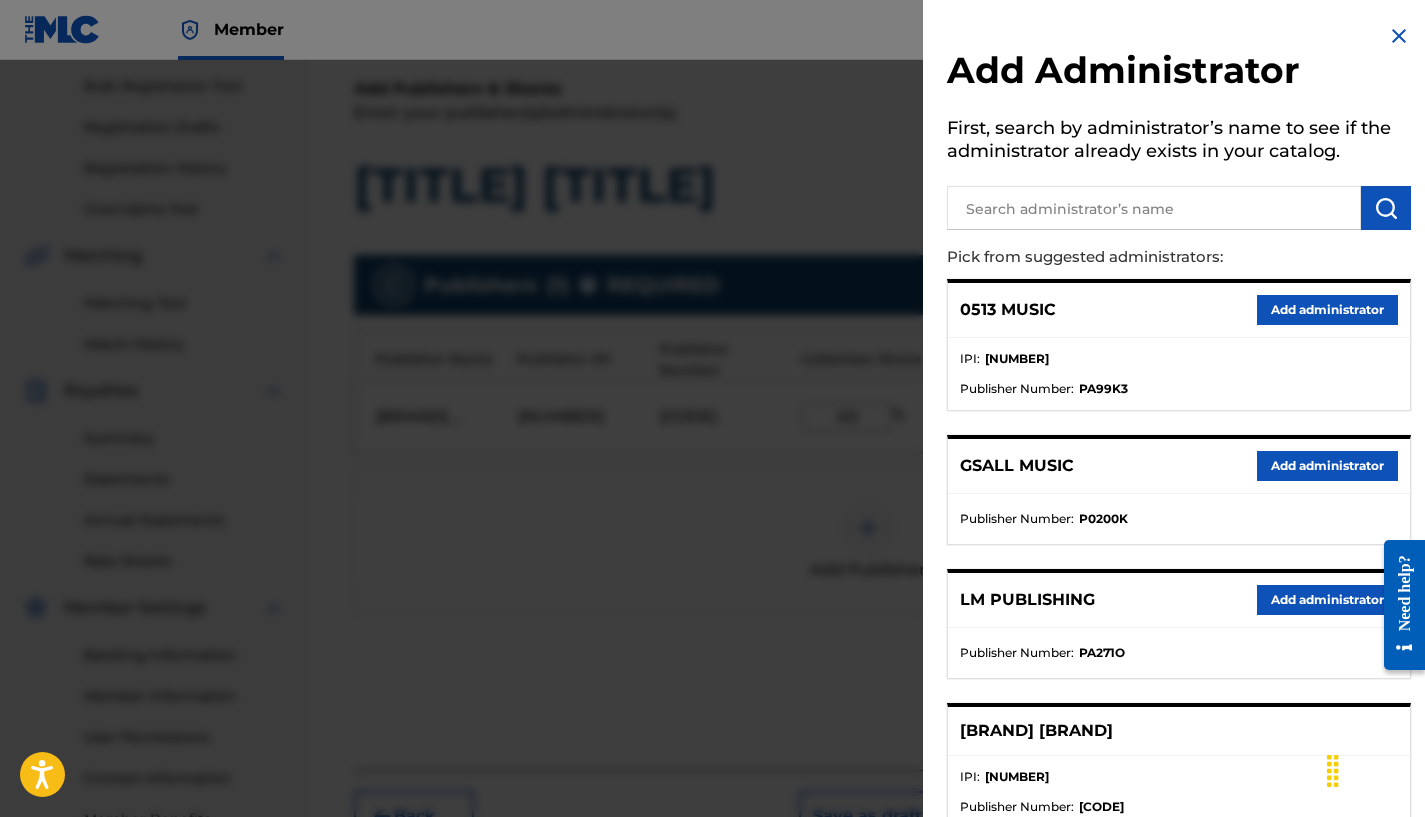 click on "Add administrator" at bounding box center [1327, 600] 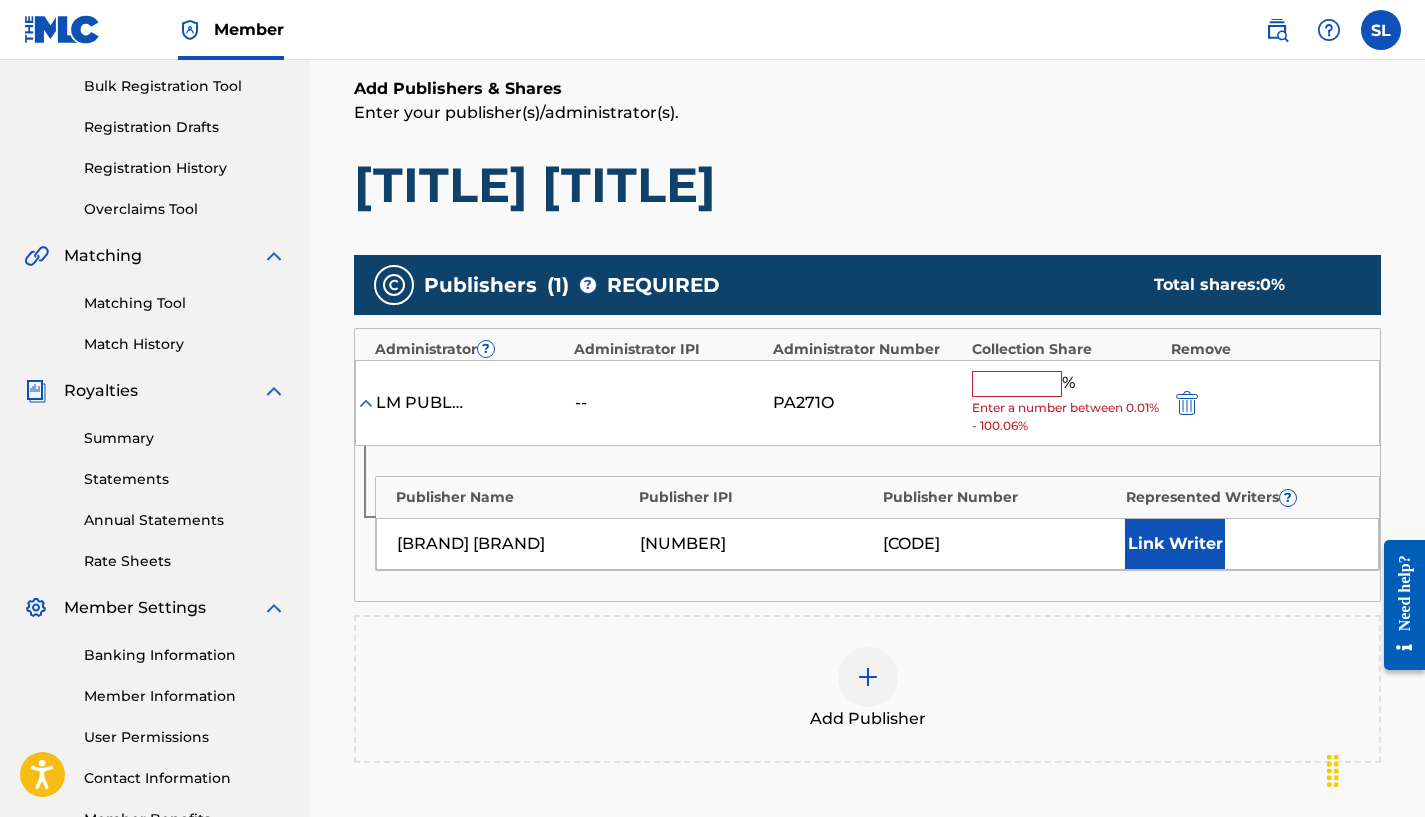 click at bounding box center [1017, 384] 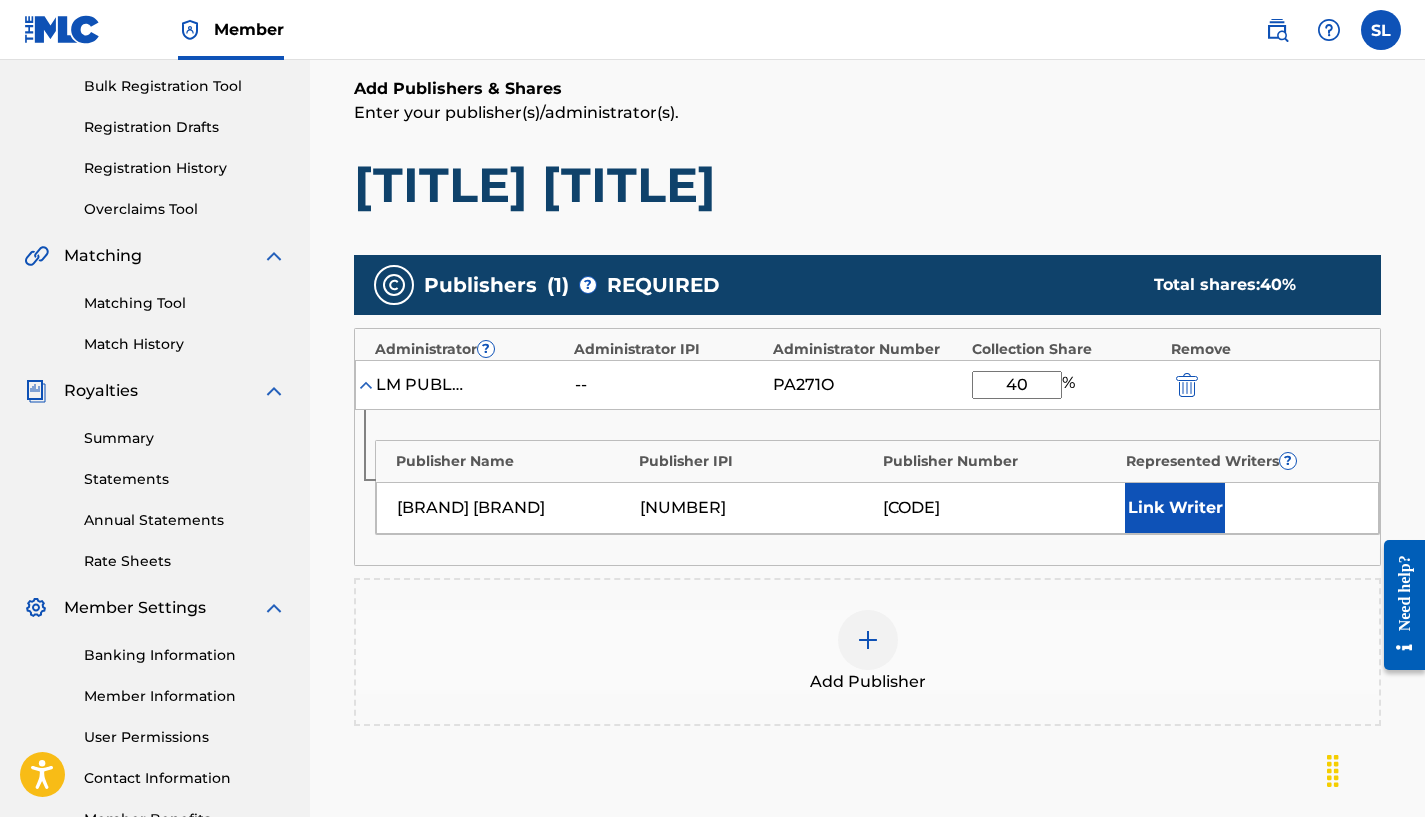 type on "40" 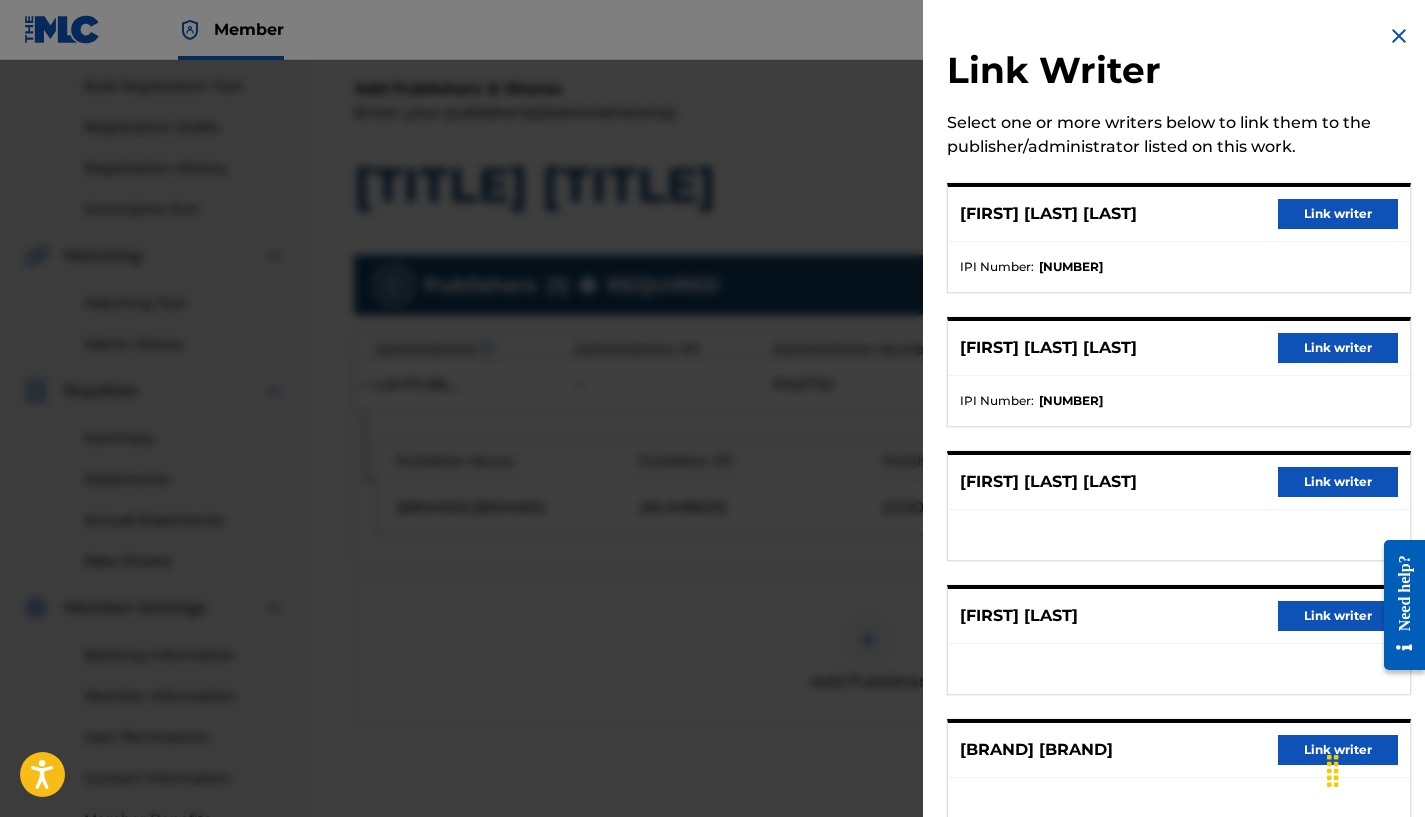 click at bounding box center (712, 468) 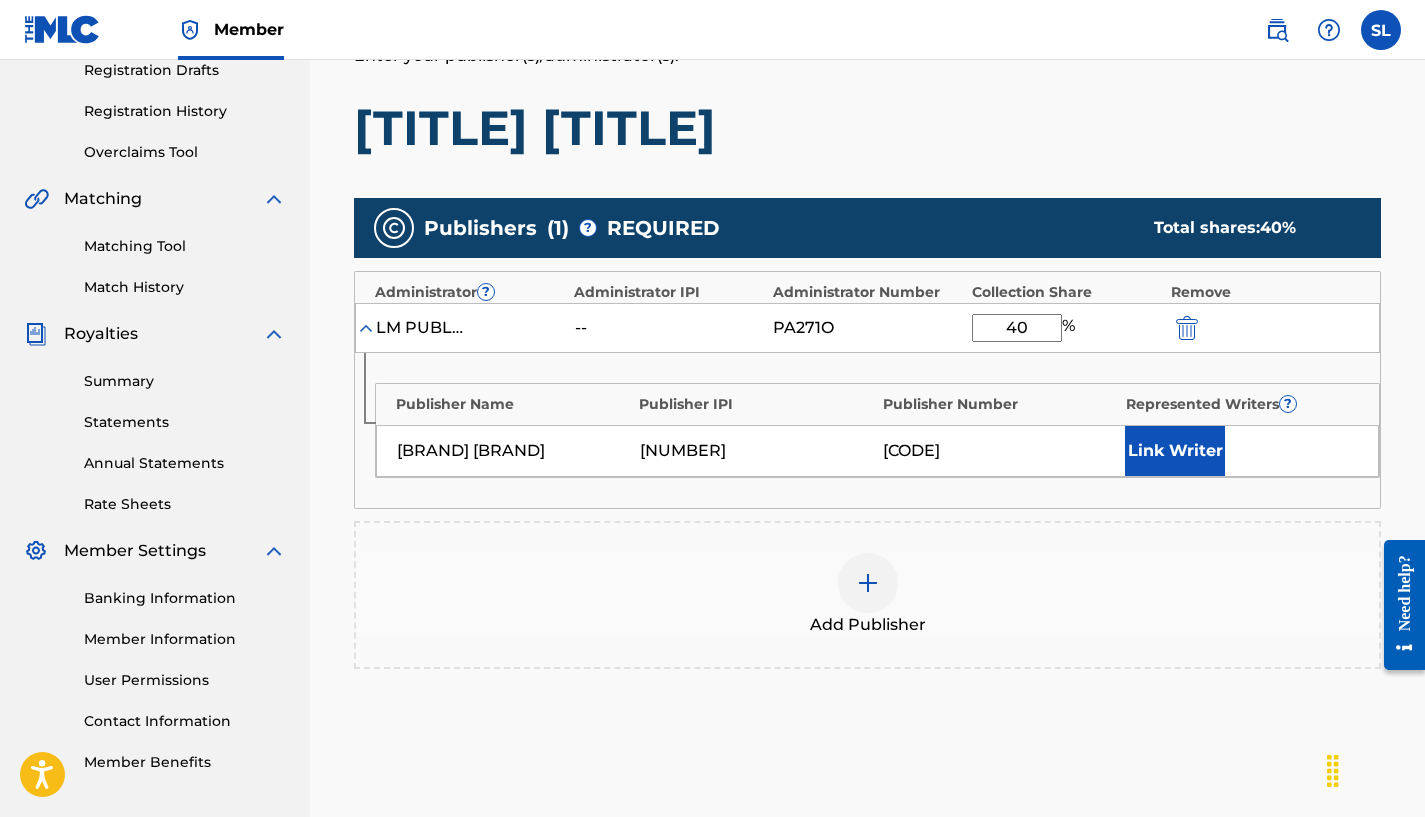scroll, scrollTop: 384, scrollLeft: 0, axis: vertical 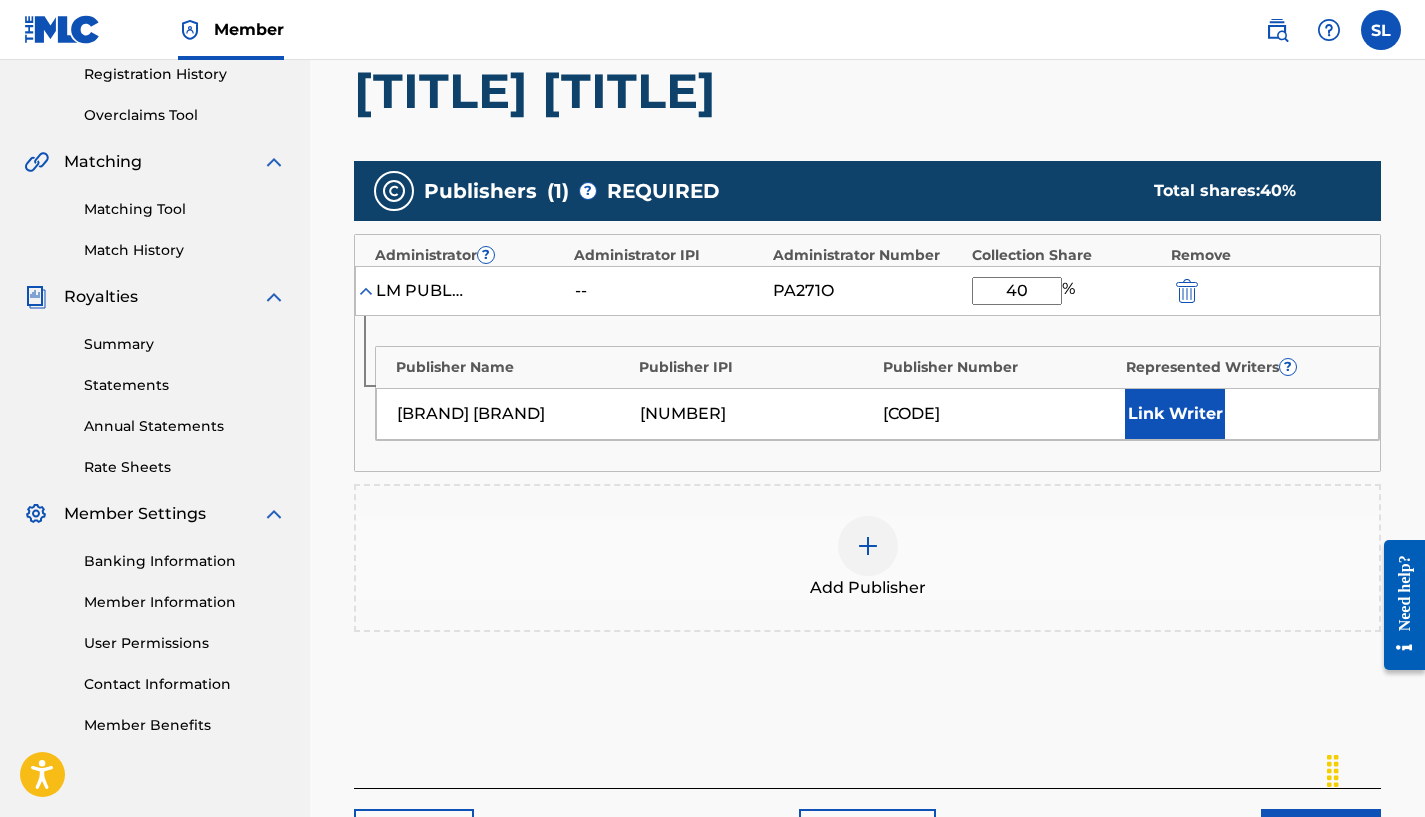 click on "Link Writer" at bounding box center (1175, 414) 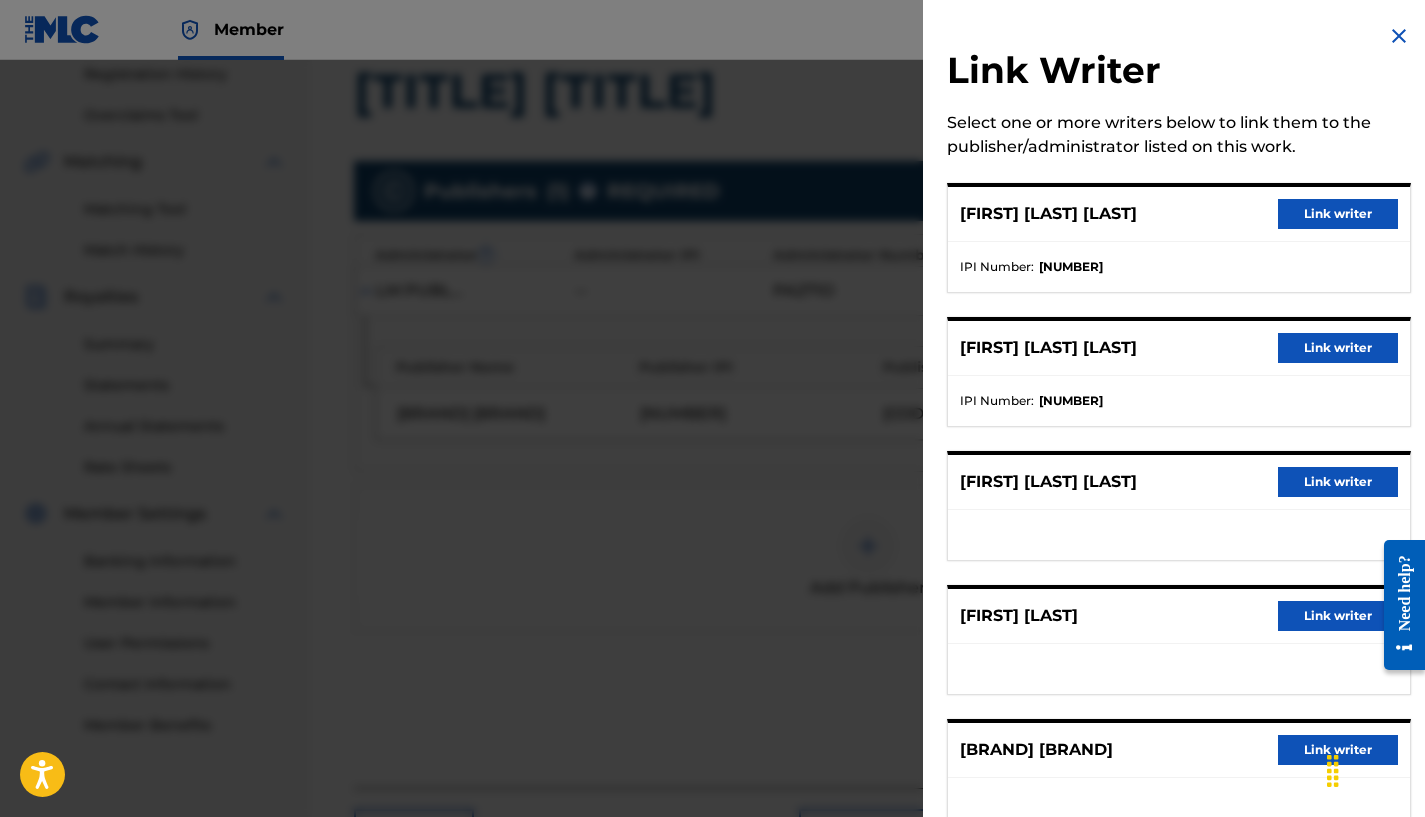 click on "Link writer" at bounding box center [1338, 214] 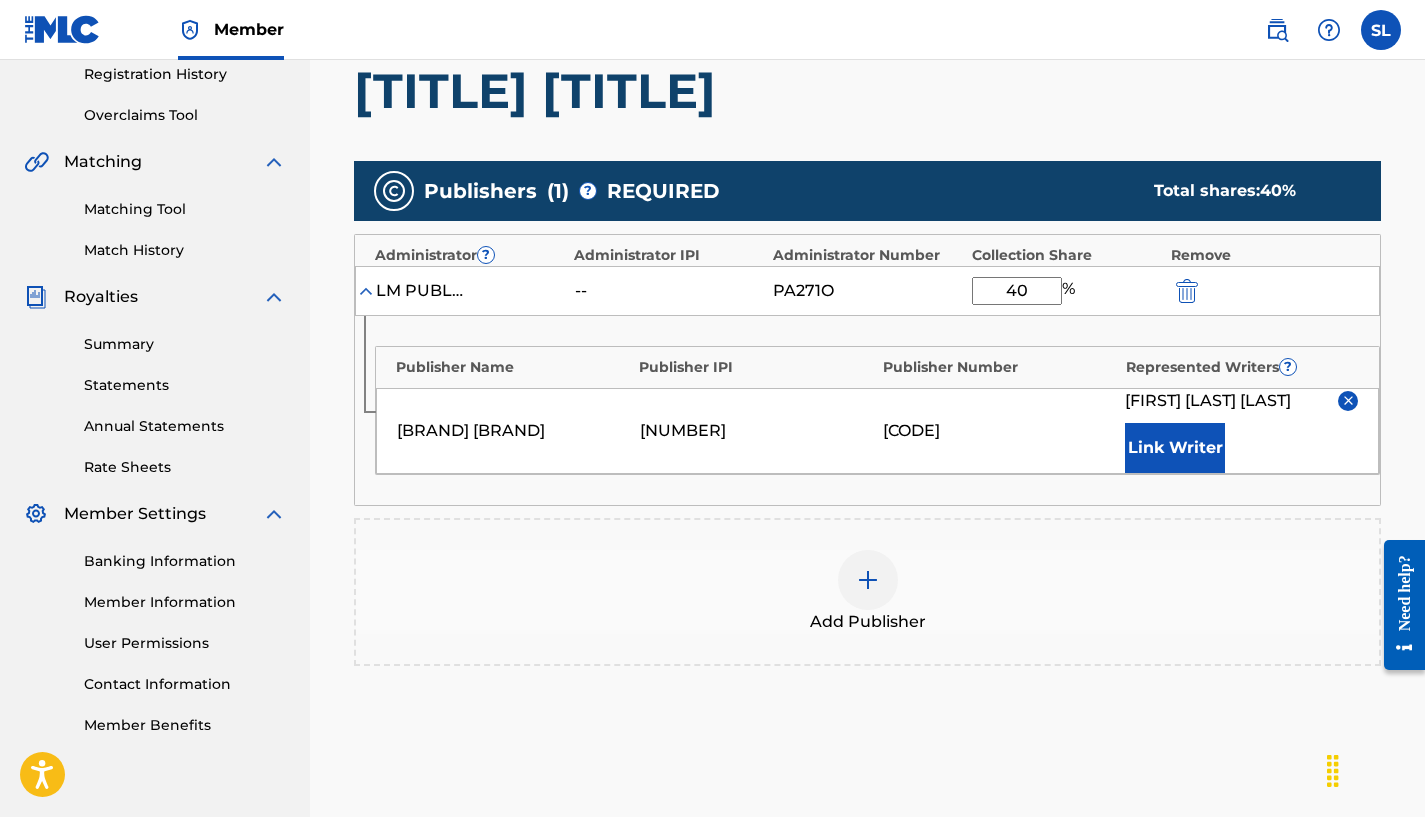 click on "Link Writer" at bounding box center (1175, 448) 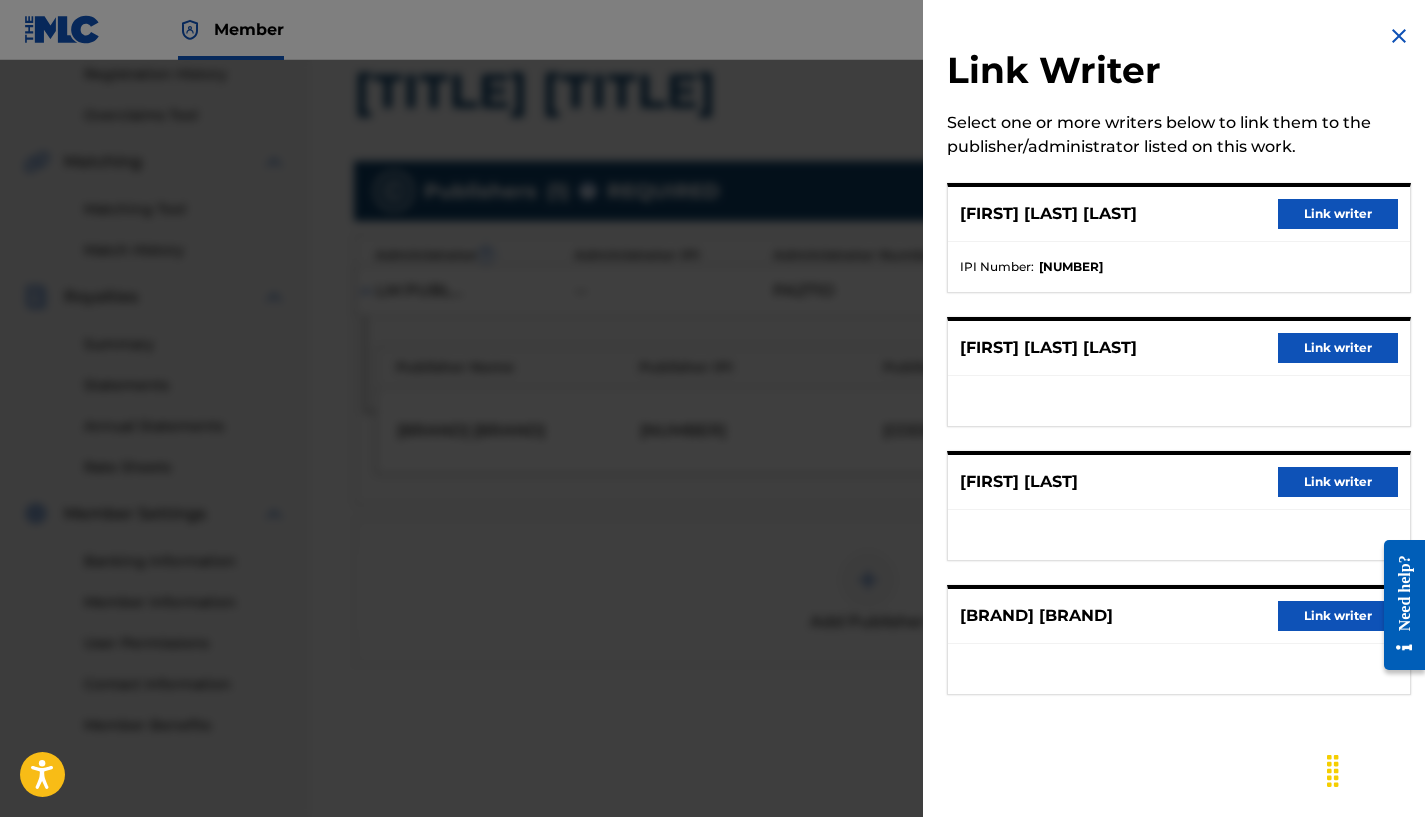 click on "Link writer" at bounding box center (1338, 214) 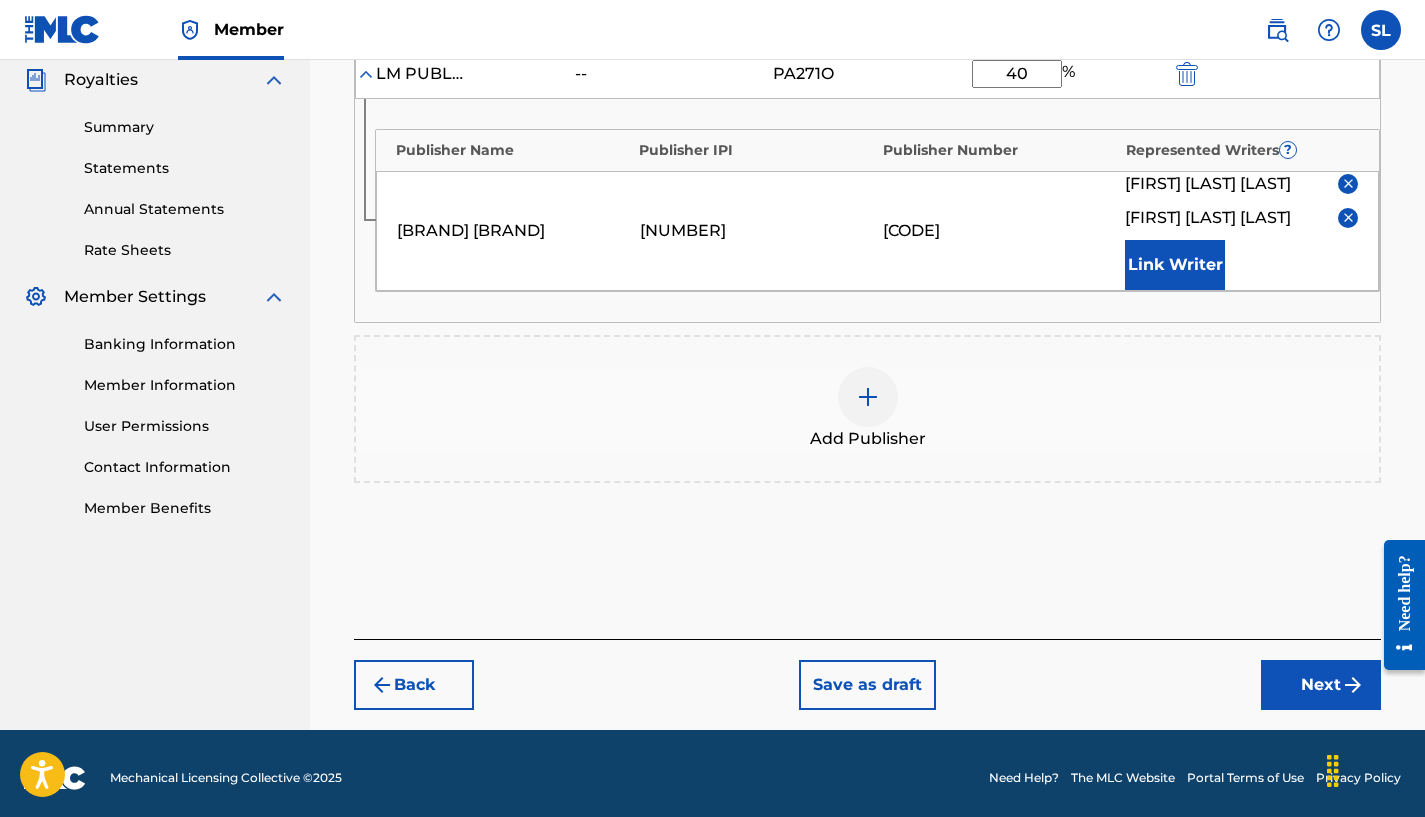 scroll, scrollTop: 653, scrollLeft: 0, axis: vertical 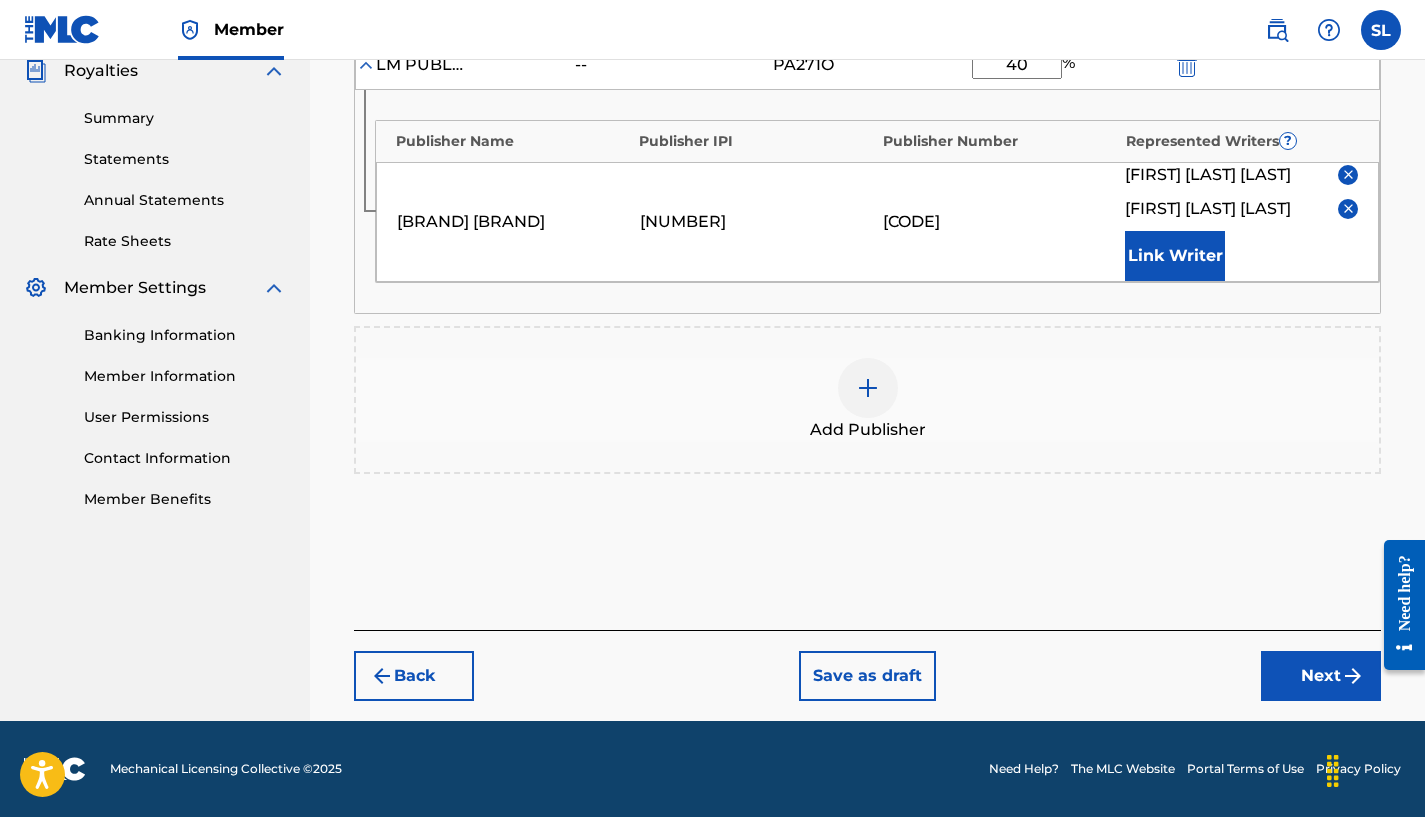 click on "Next" at bounding box center [1321, 676] 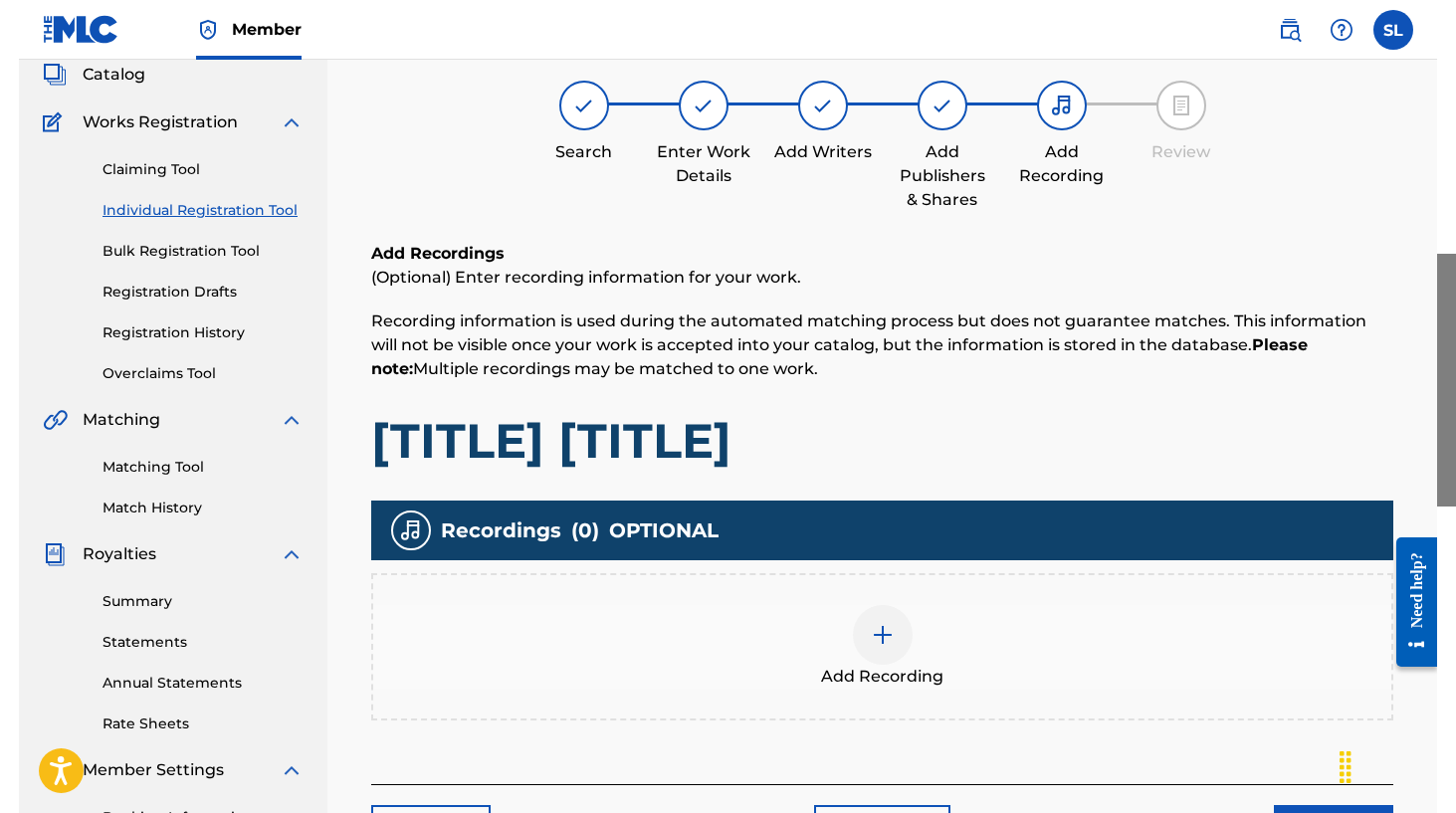 scroll, scrollTop: 90, scrollLeft: 0, axis: vertical 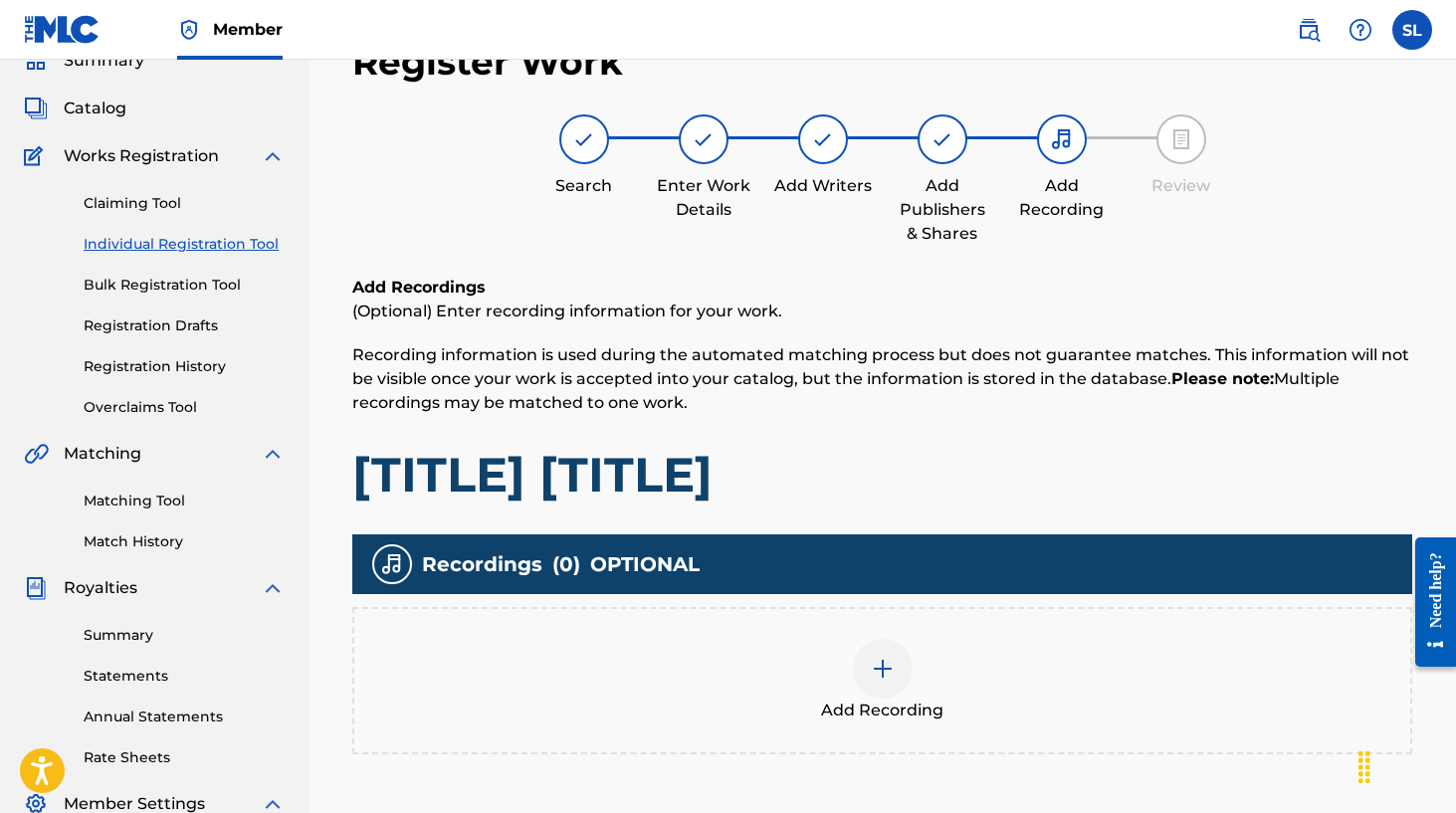 click at bounding box center [883, 669] 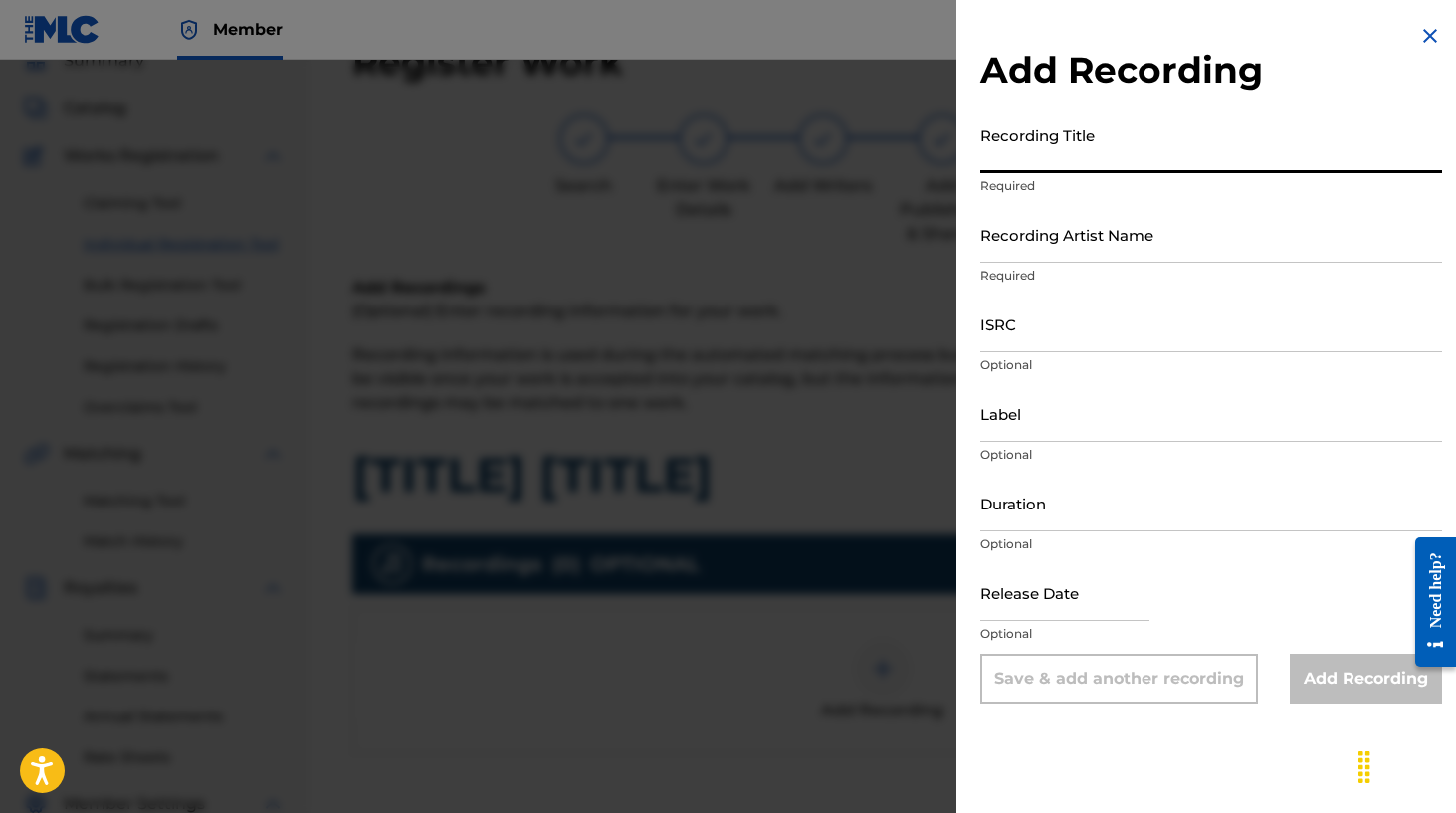 click on "Recording Title" at bounding box center [1211, 144] 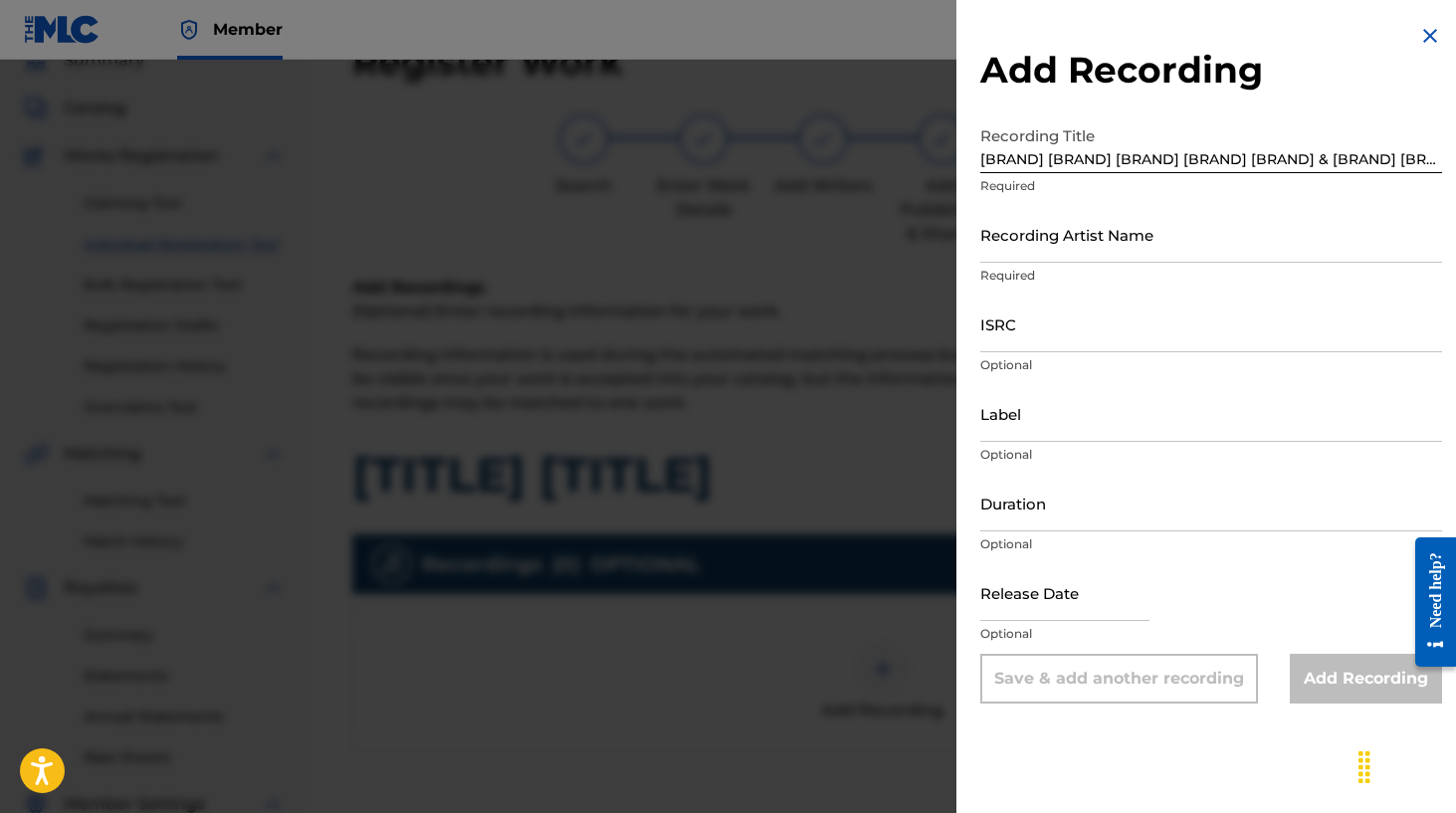 click on "Add Recording Recording Title [BRAND] [BRAND] [BRAND] [BRAND] [BRAND] & [BRAND] [BRAND] Required Recording Artist Name Required ISRC Optional Label Optional Duration Optional Release Date Optional Save & add another recording Add Recording" at bounding box center [1211, 363] 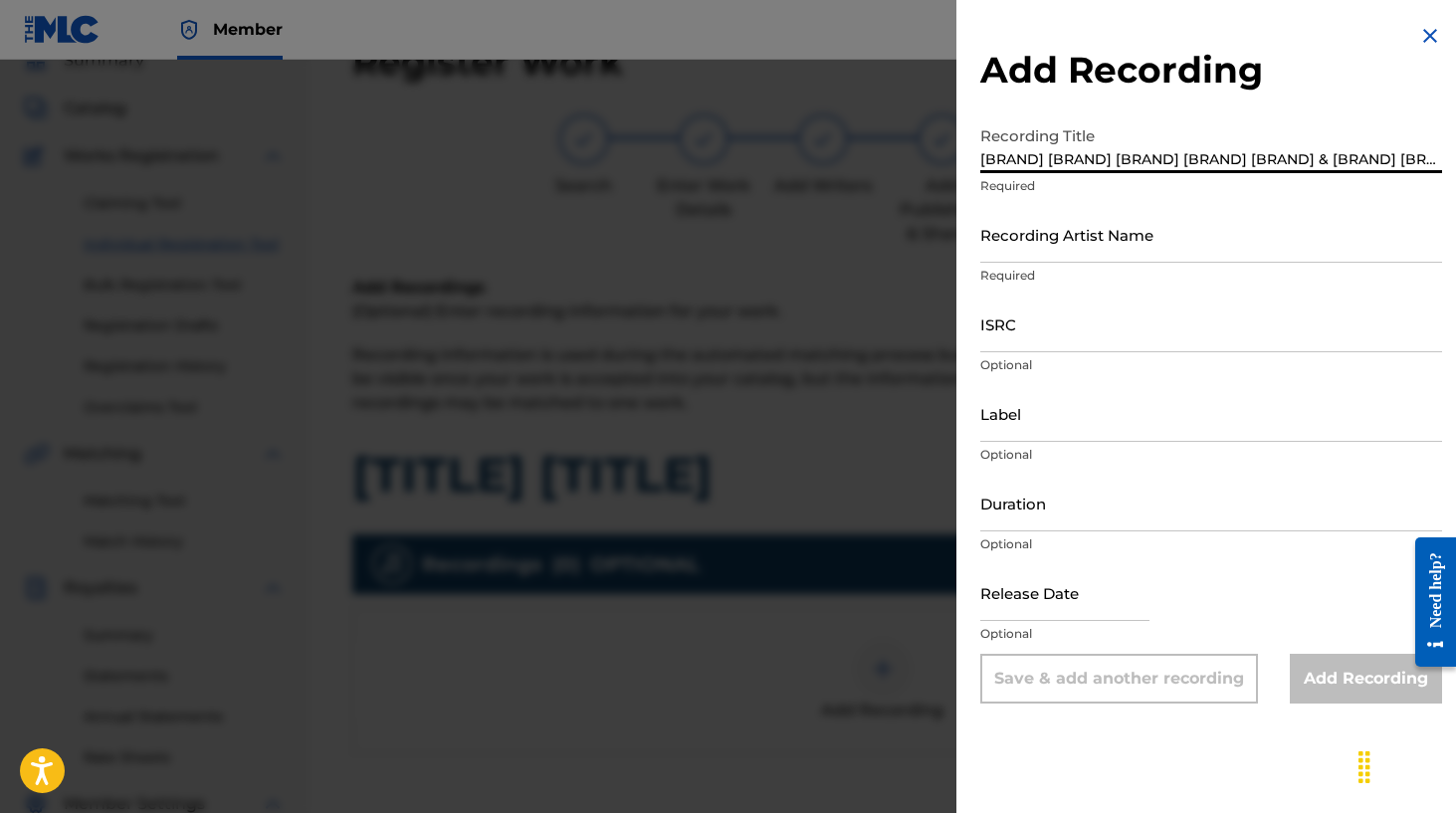 drag, startPoint x: 981, startPoint y: 159, endPoint x: 1475, endPoint y: 137, distance: 494.48964 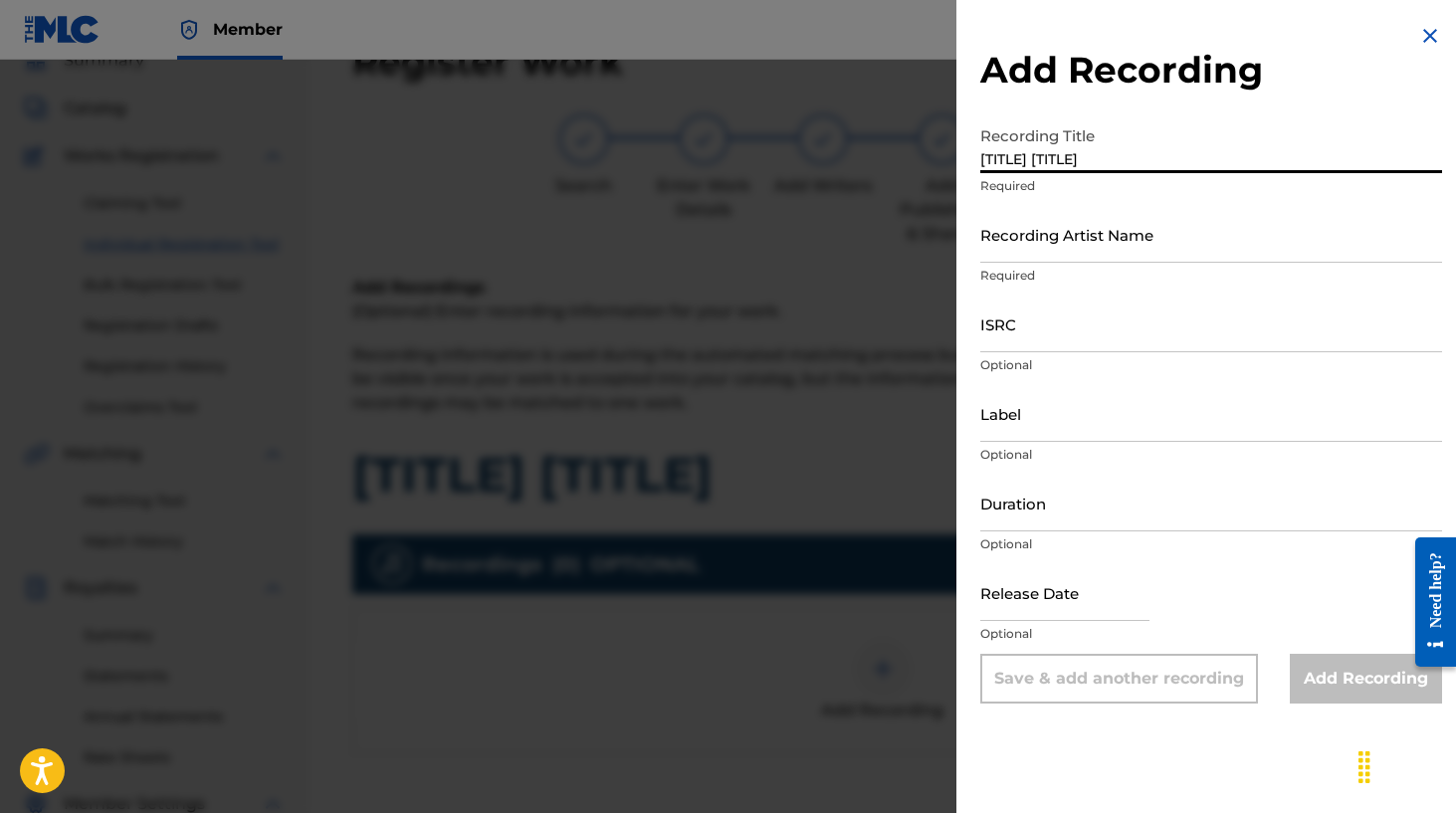 type on "[TITLE] [TITLE]" 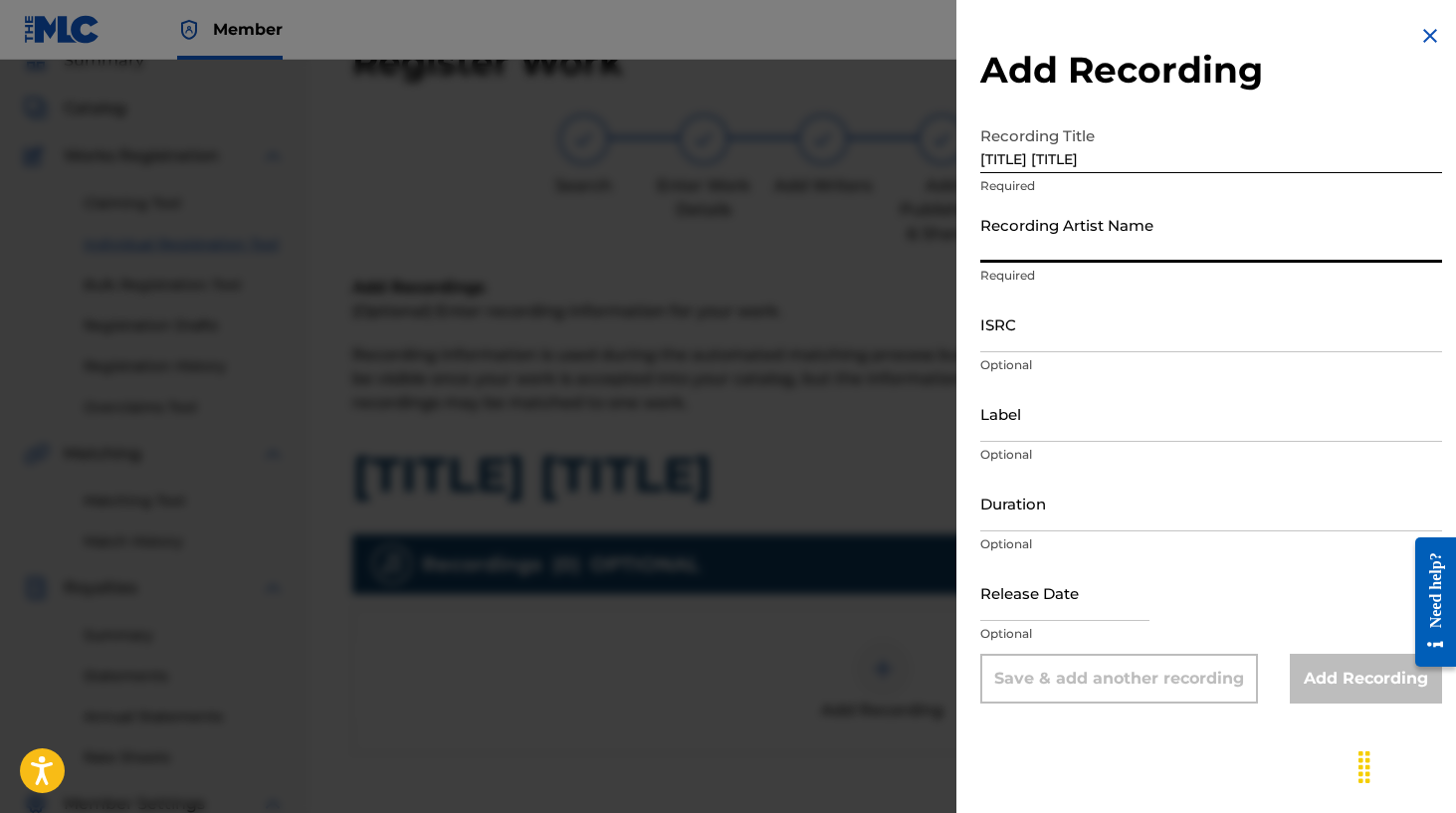 click on "Recording Artist Name" at bounding box center [1211, 234] 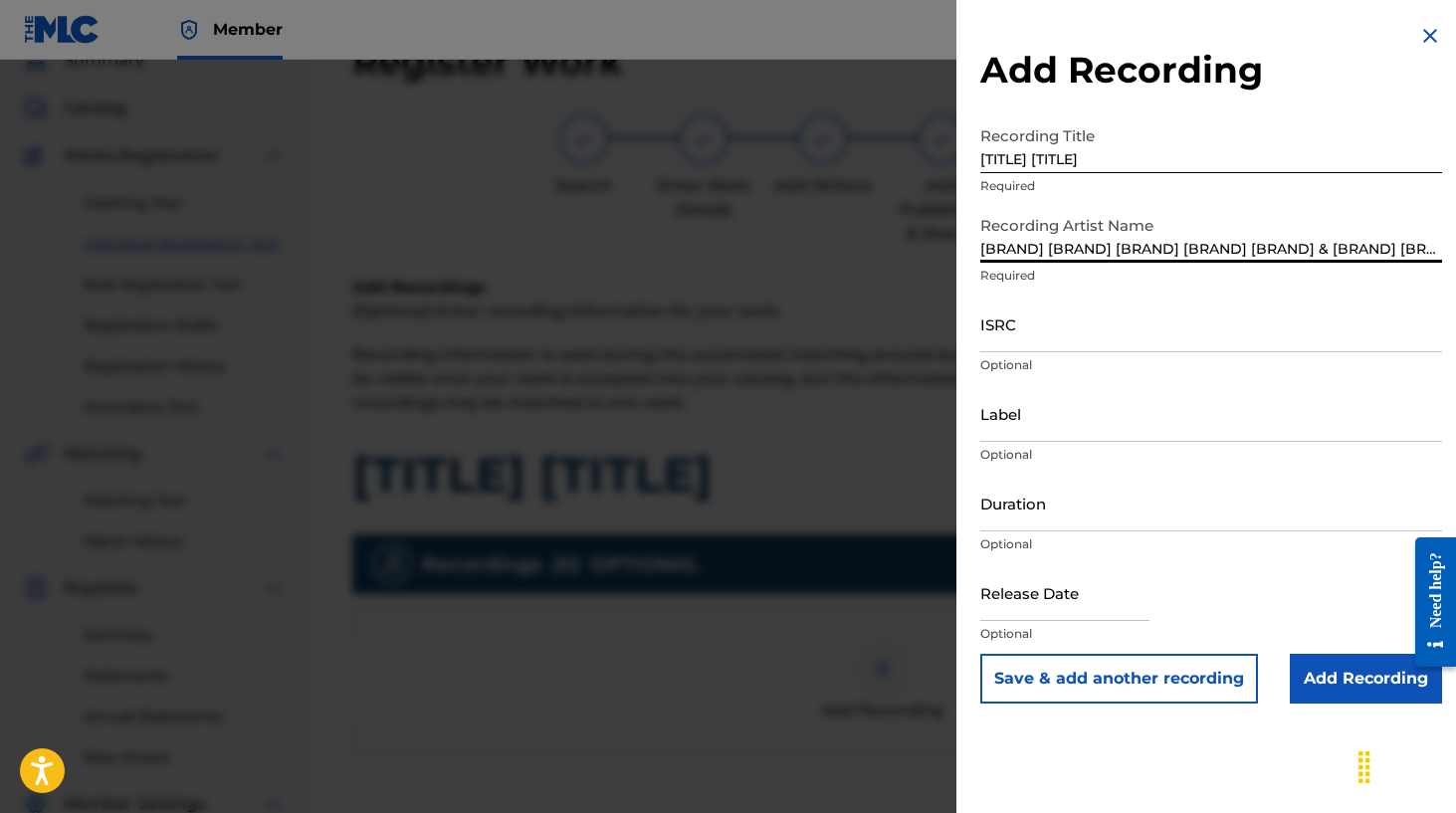 type on "[BRAND] [BRAND] [BRAND] [BRAND] [BRAND] & [BRAND] [BRAND]" 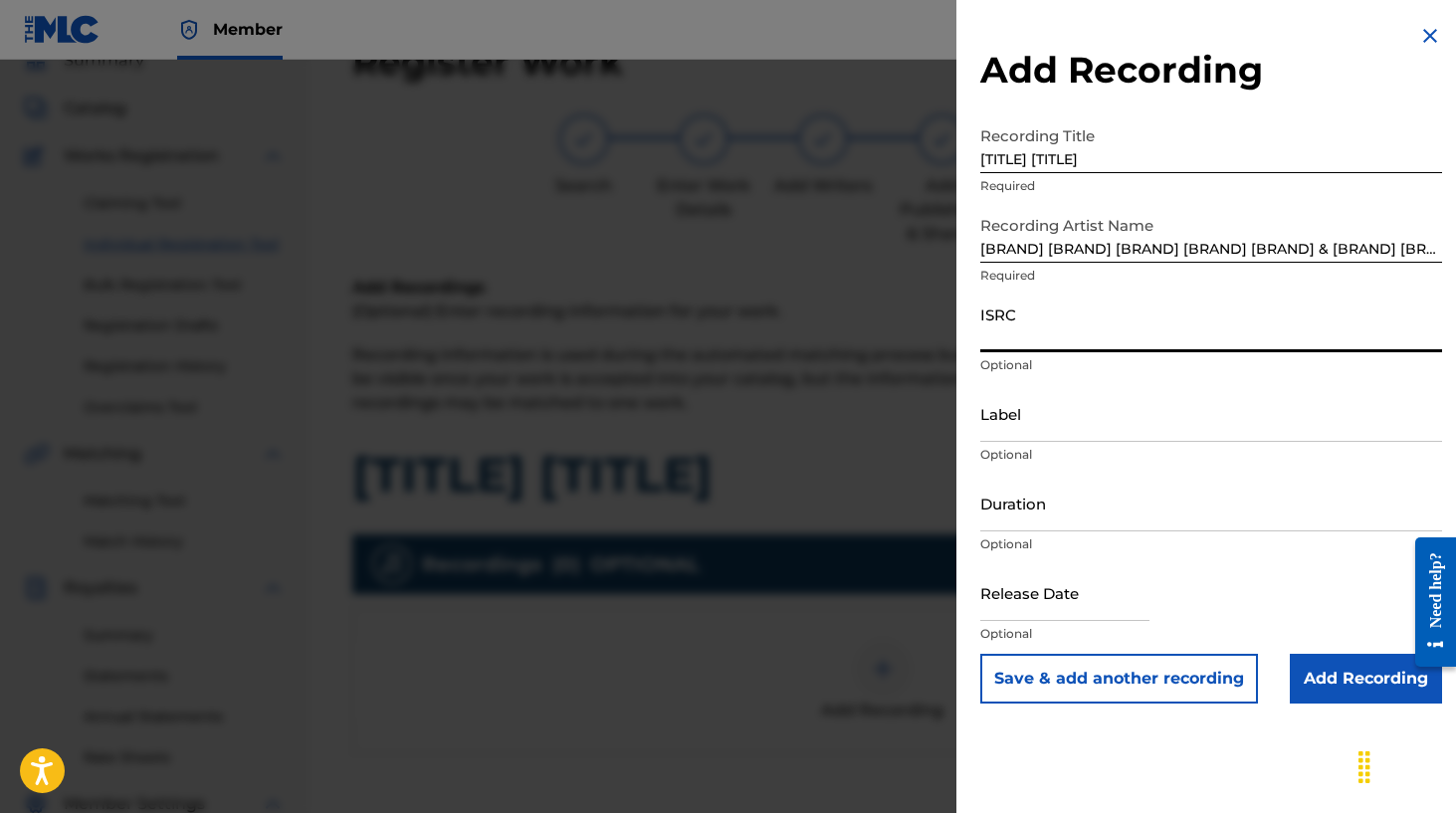 click on "ISRC" at bounding box center (1211, 323) 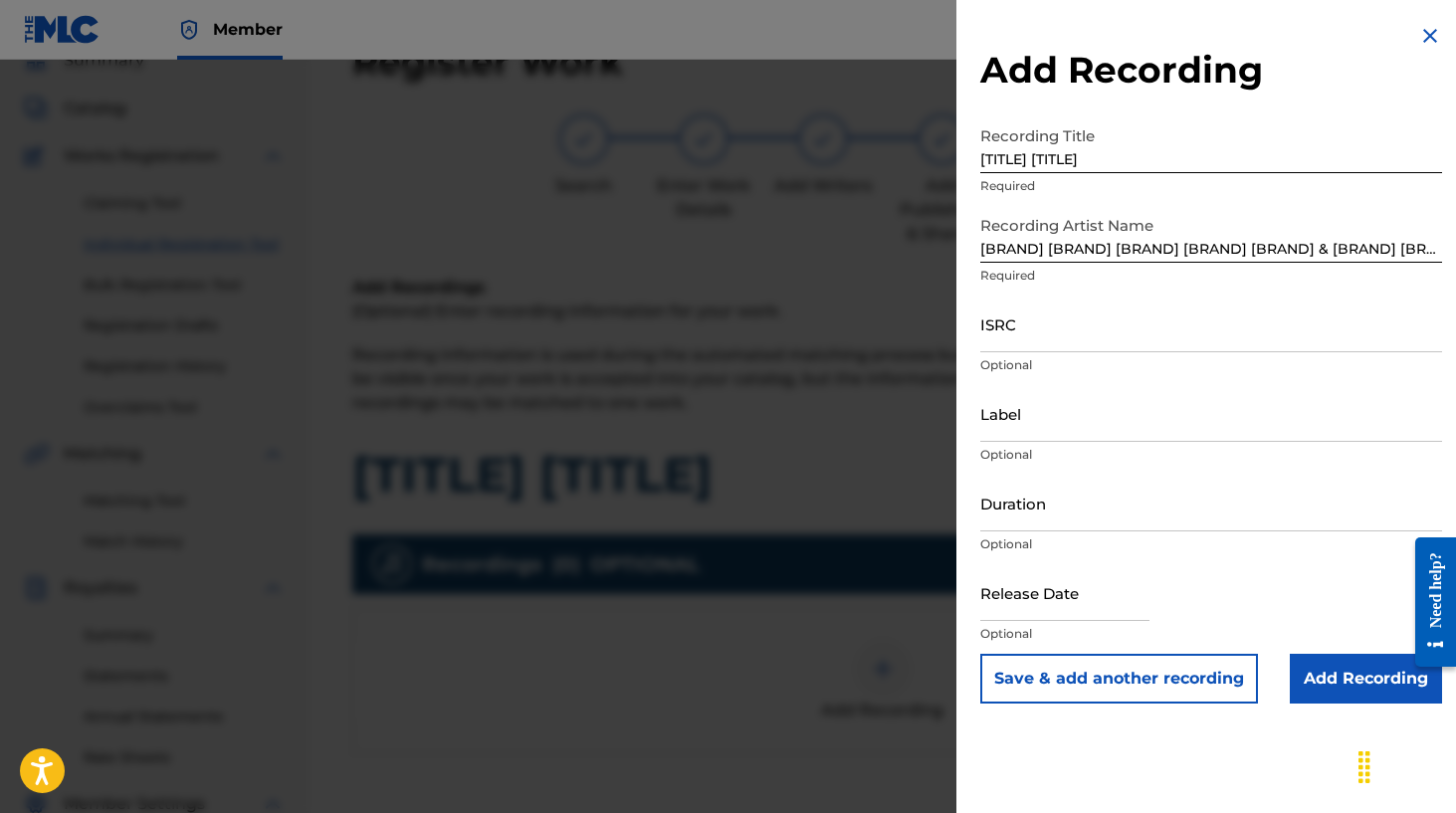 click on "ISRC" at bounding box center [1211, 323] 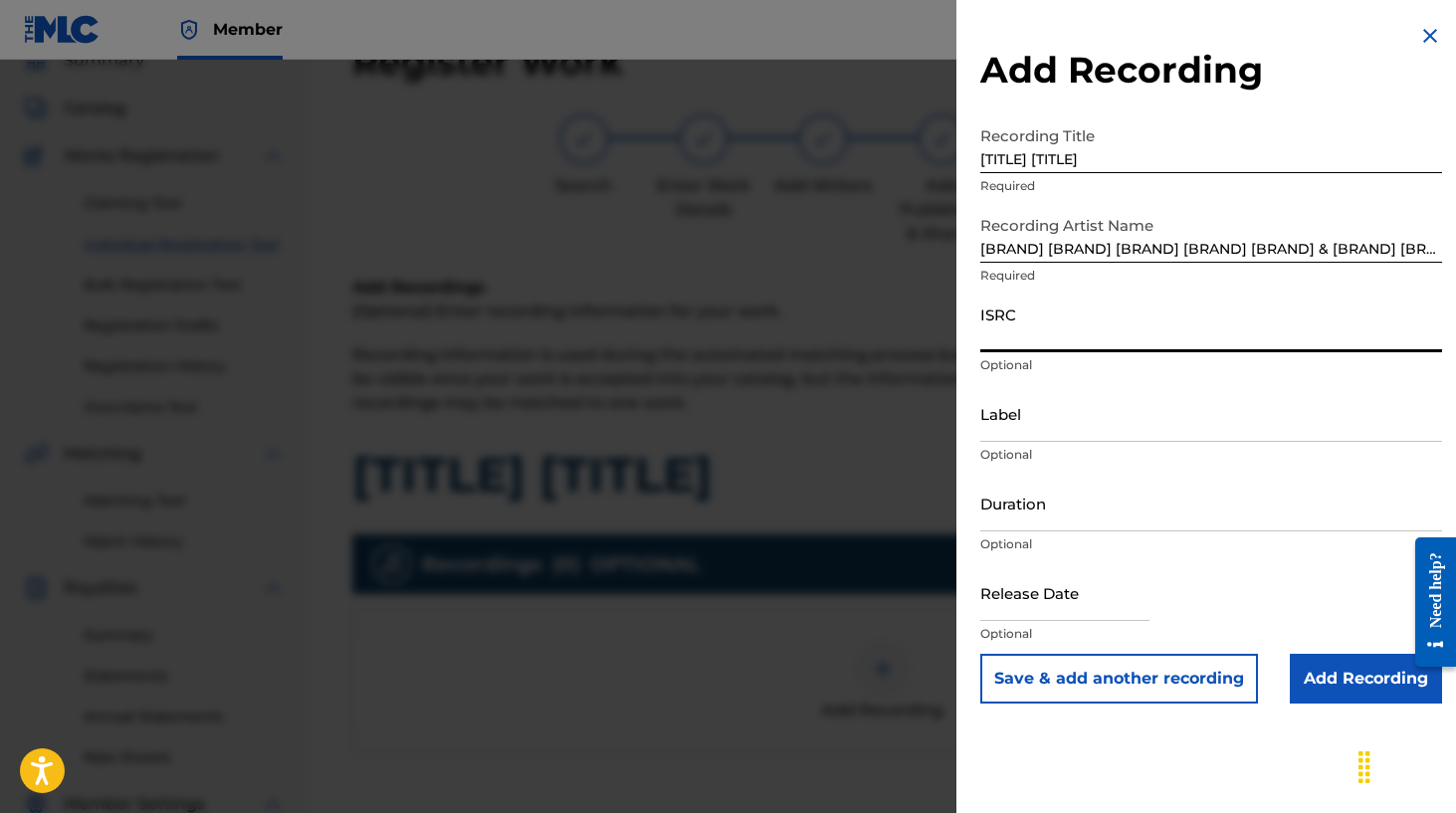 paste on "[CODE]" 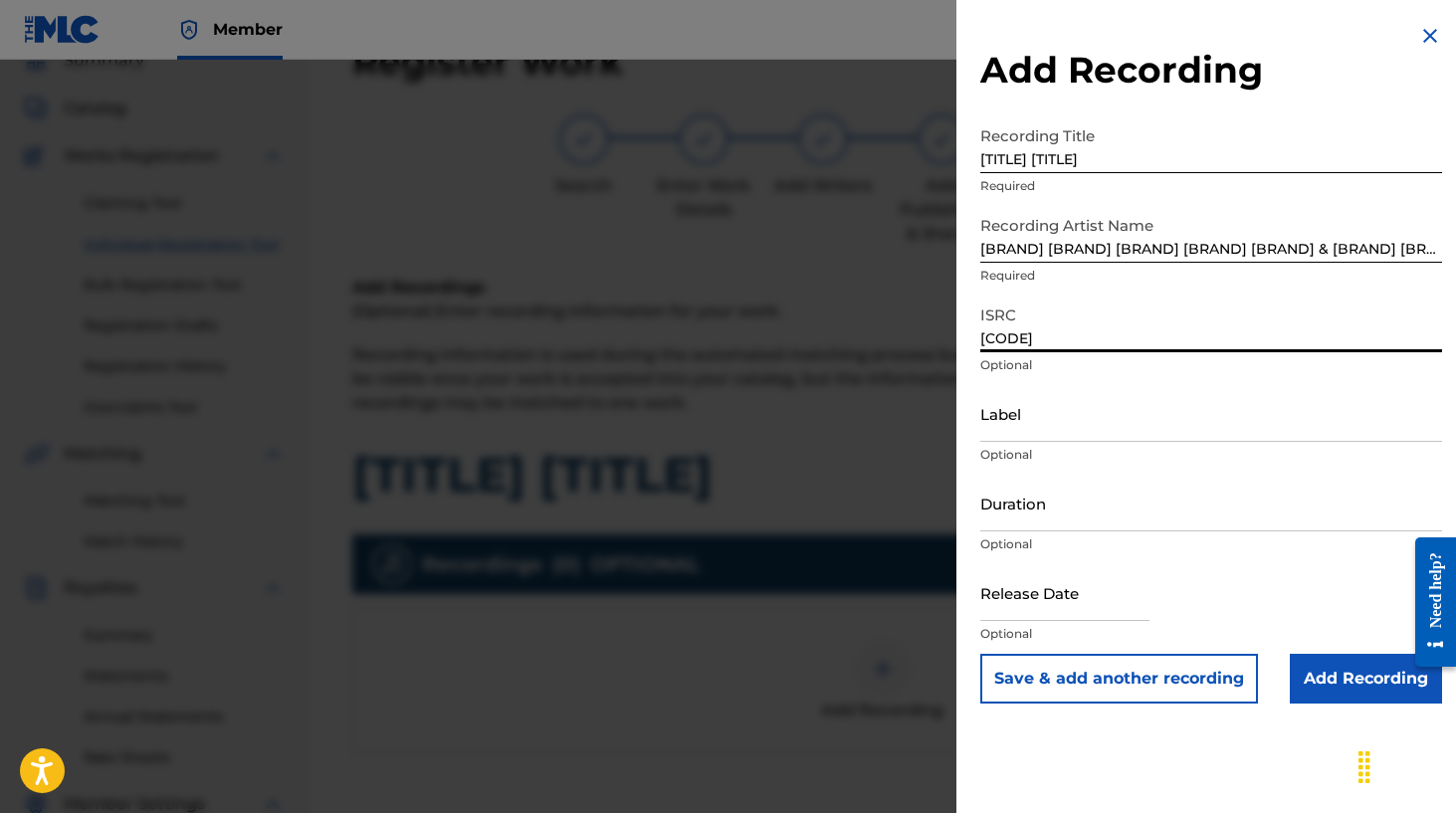 type on "[CODE]" 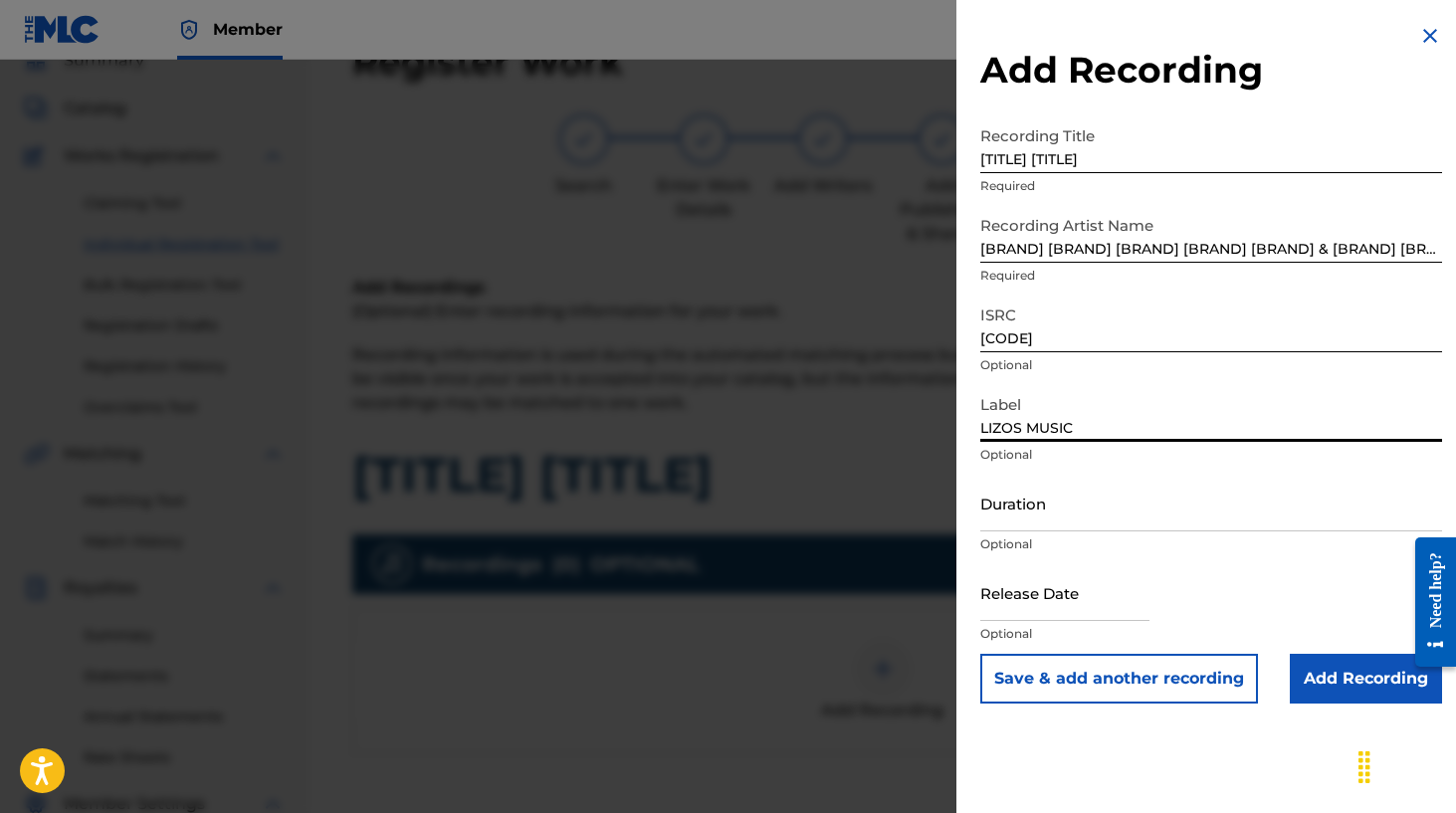 type on "LIZOS MUSIC" 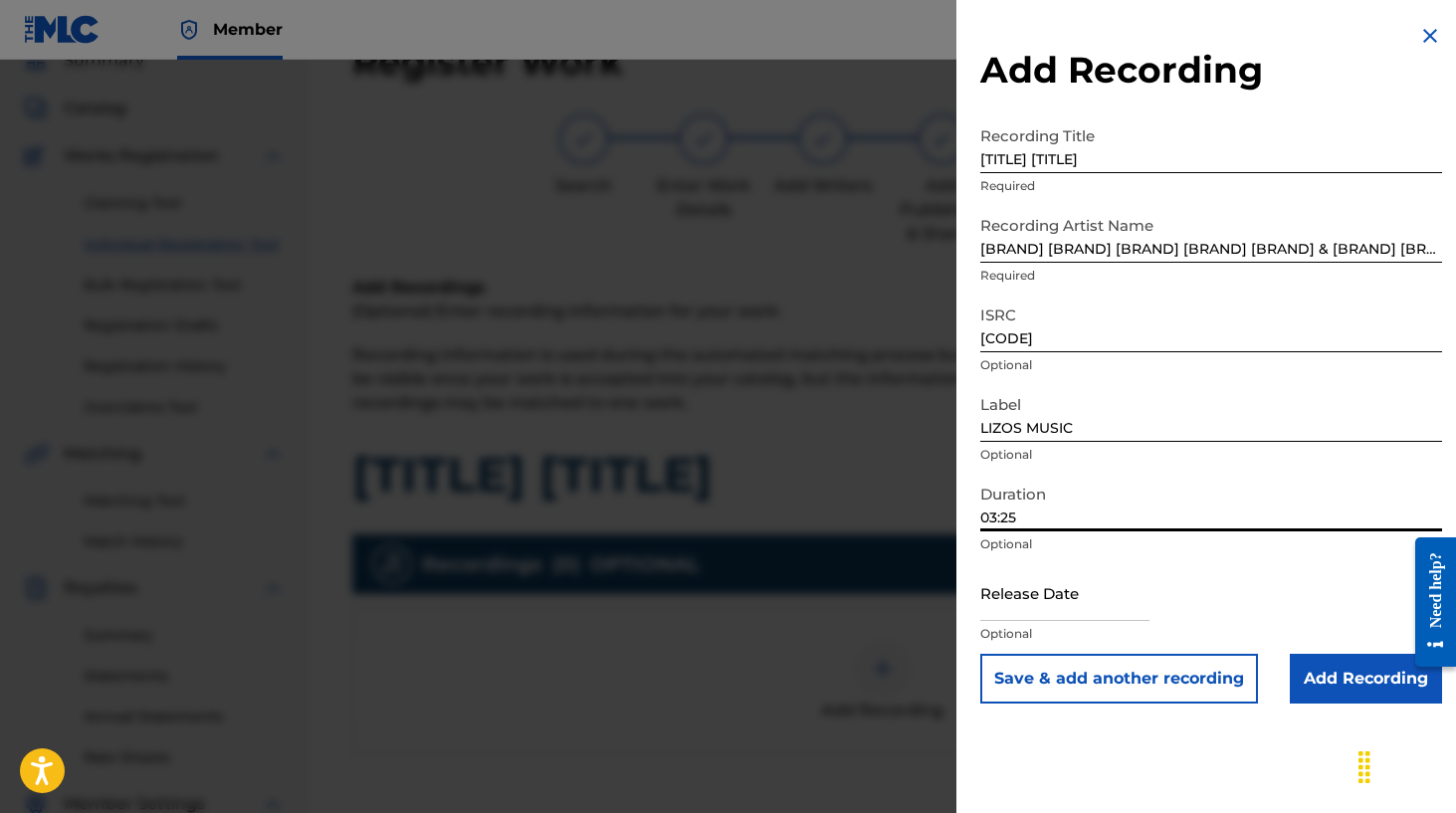 type on "03:25" 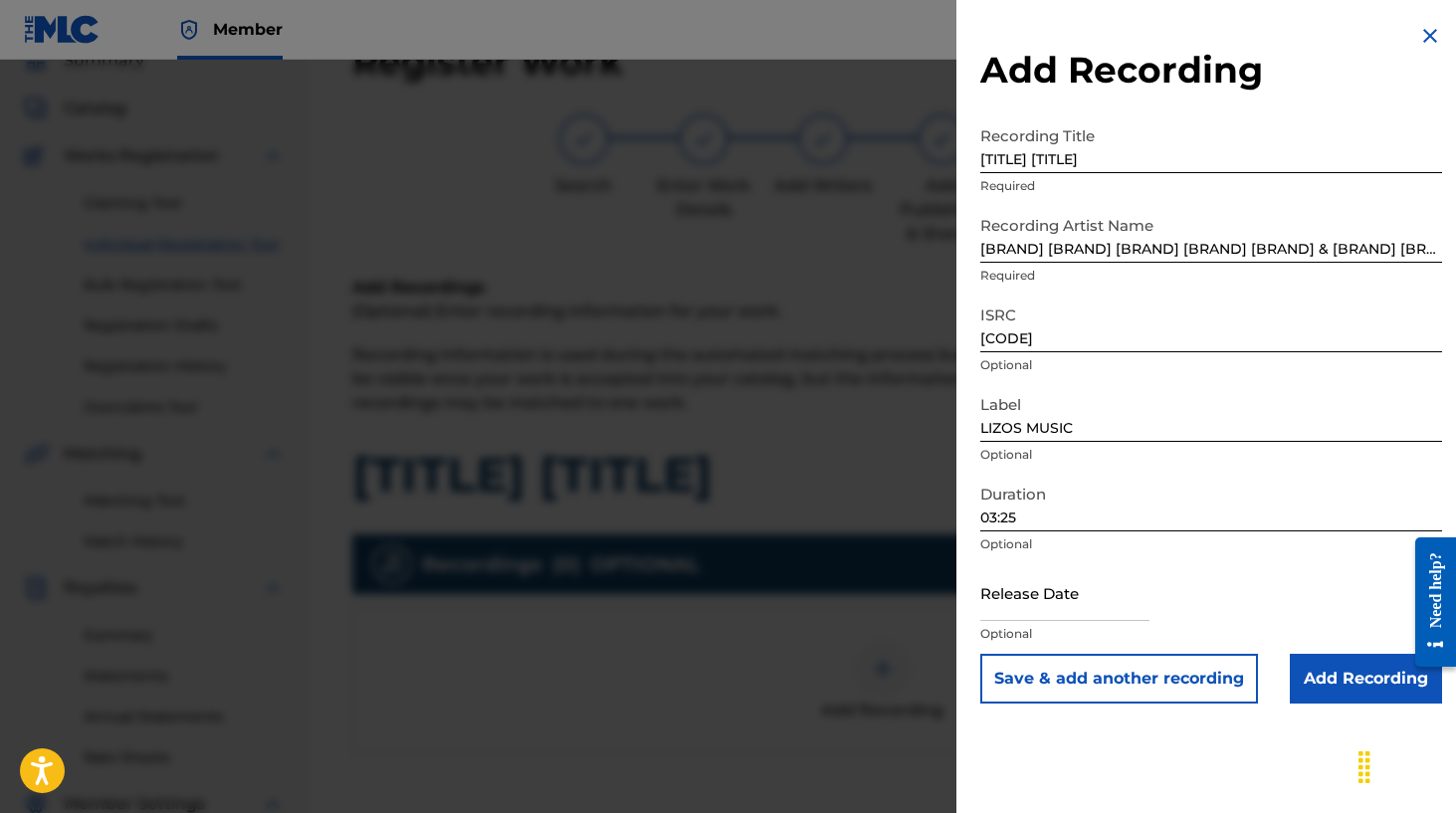 click at bounding box center (1065, 592) 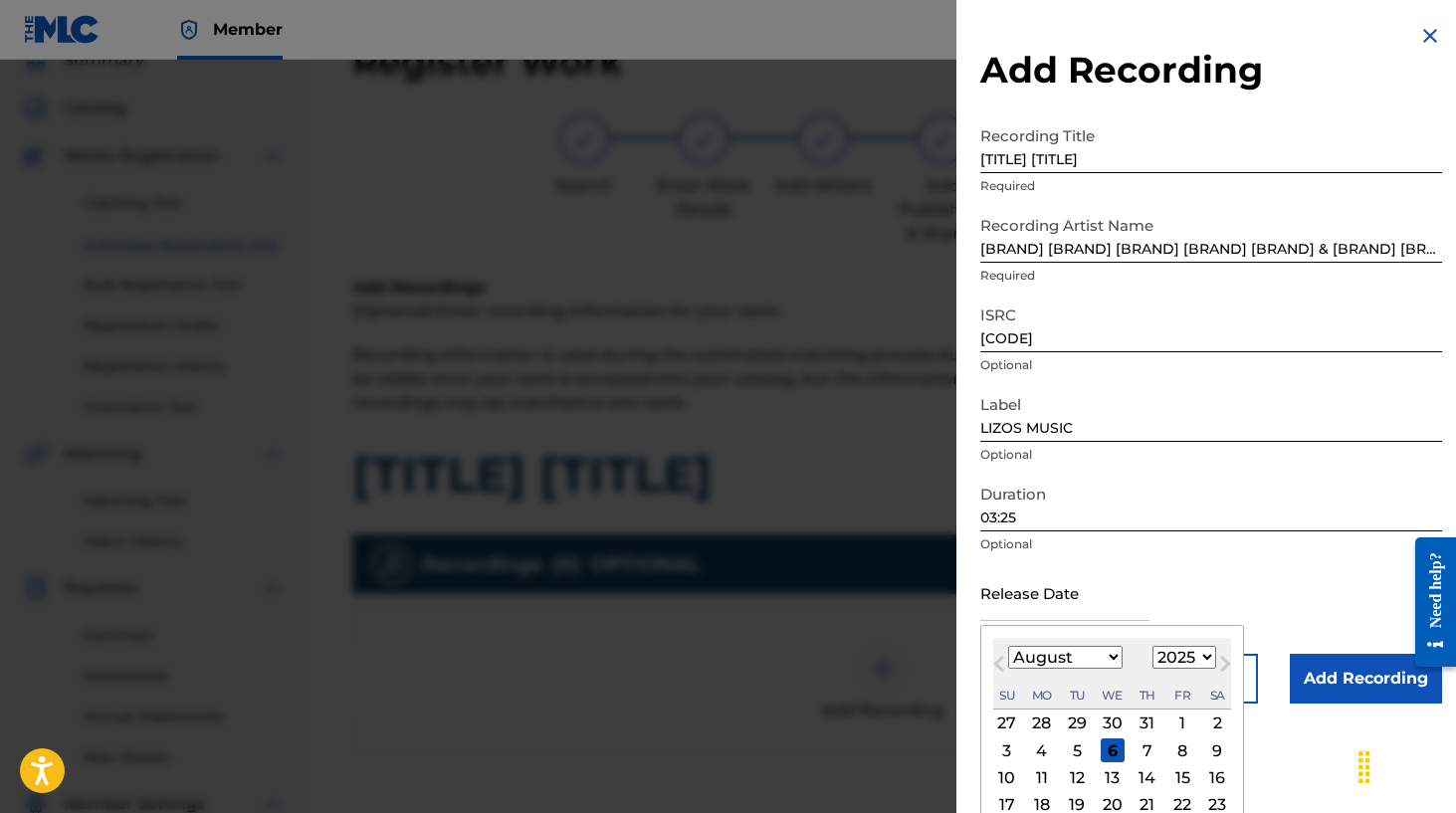 scroll, scrollTop: 100, scrollLeft: 0, axis: vertical 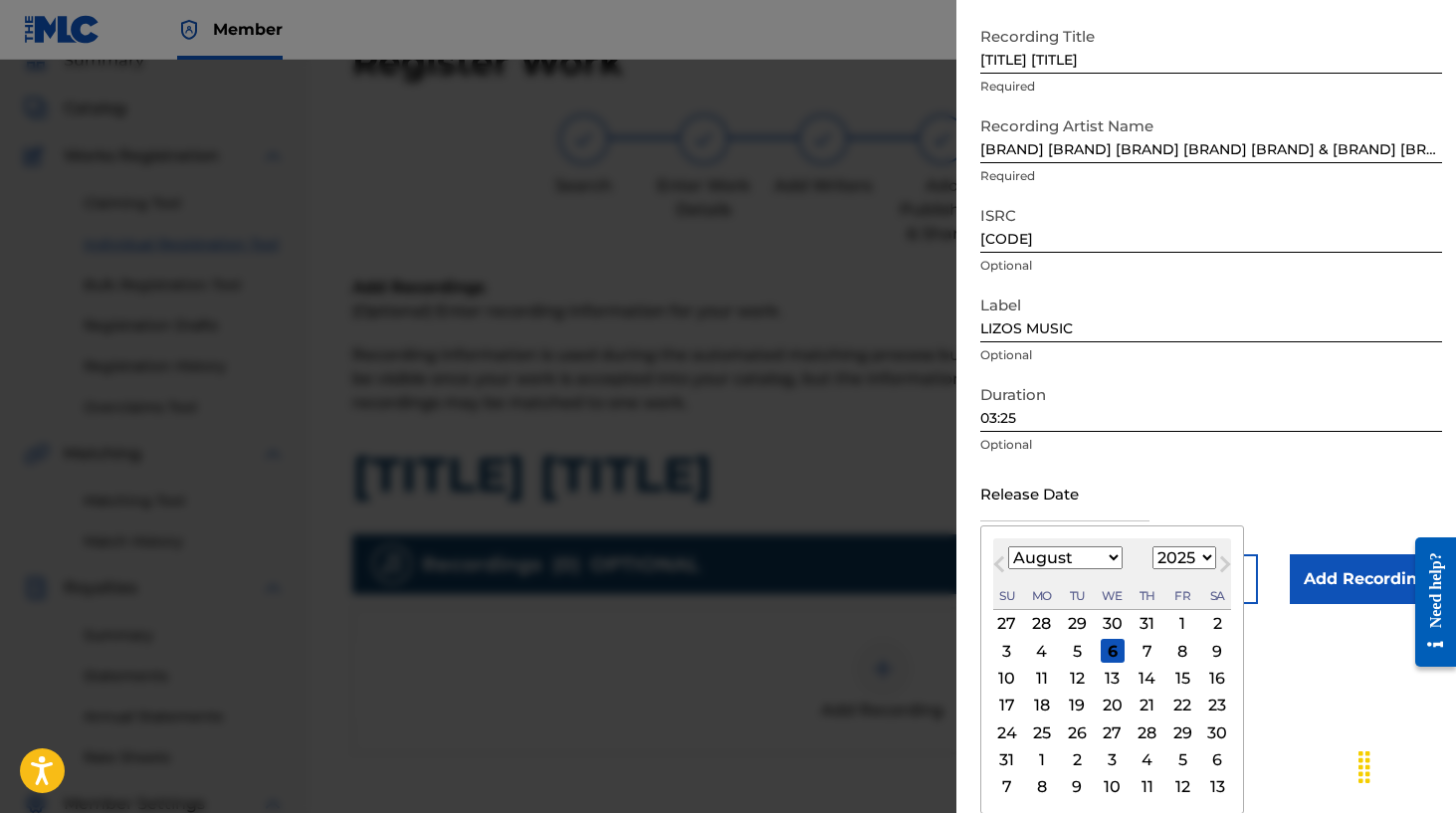 click on "Previous Month" at bounding box center (1001, 567) 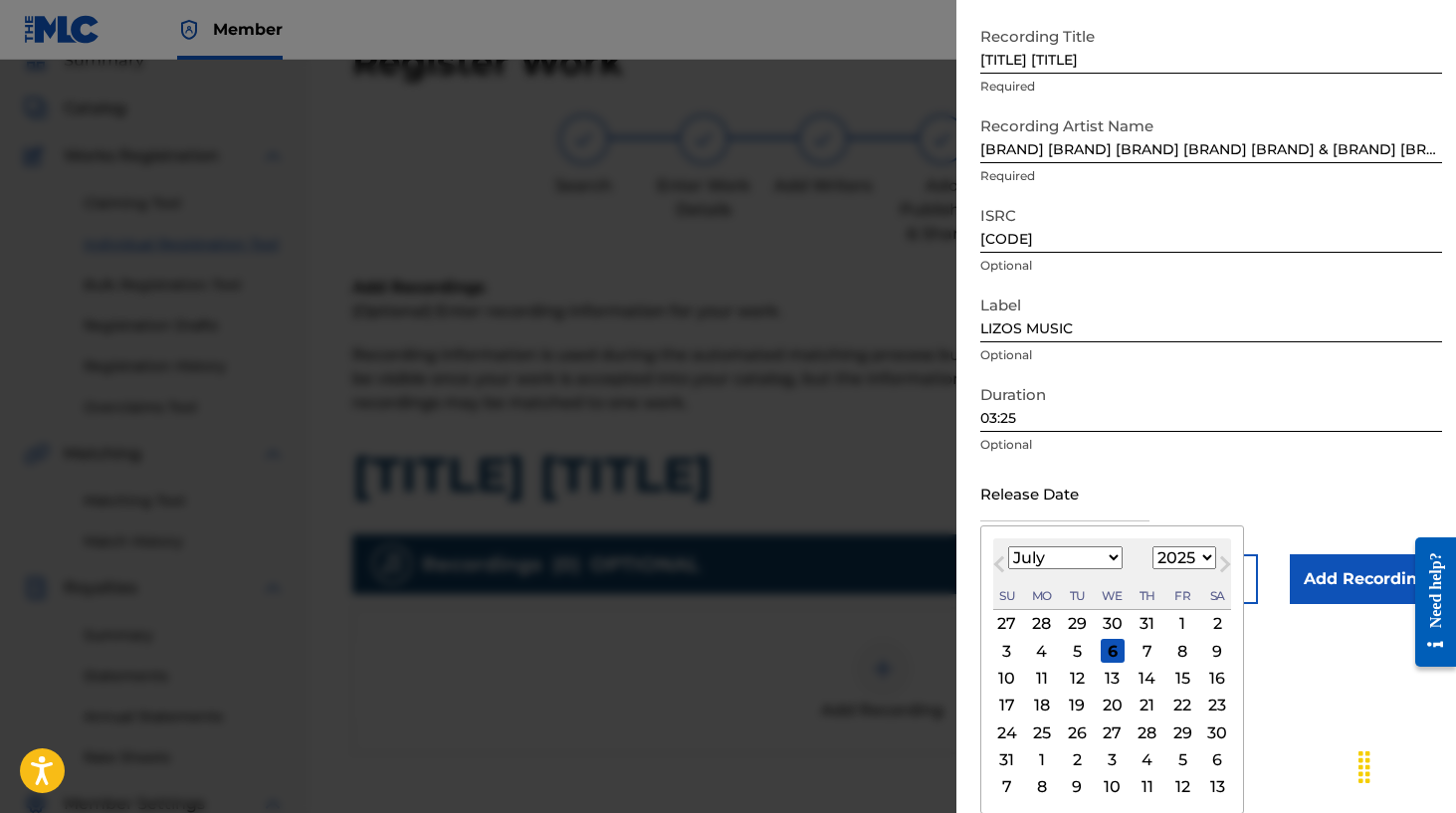 scroll, scrollTop: 73, scrollLeft: 0, axis: vertical 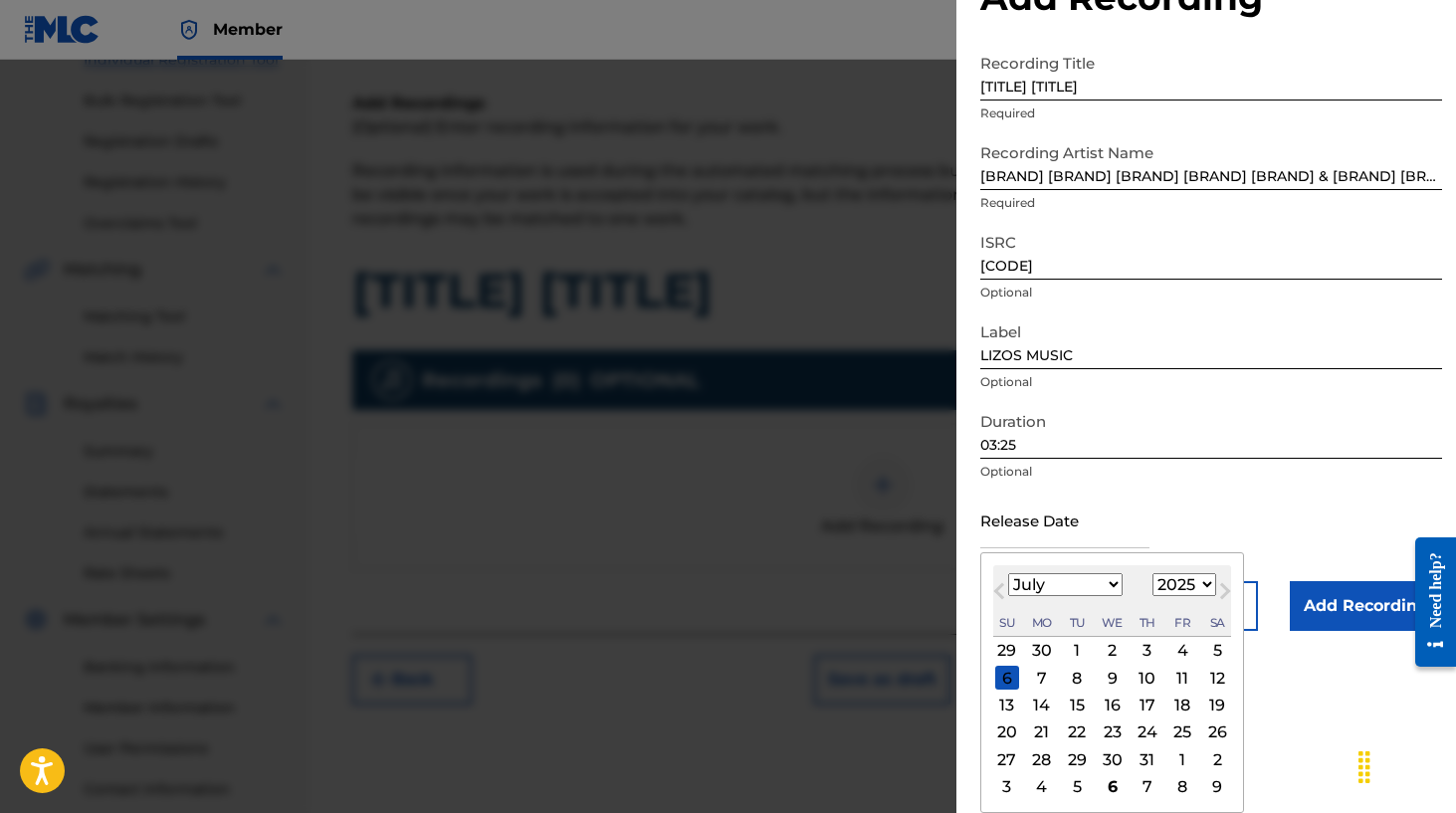 click on "31" at bounding box center [1147, 759] 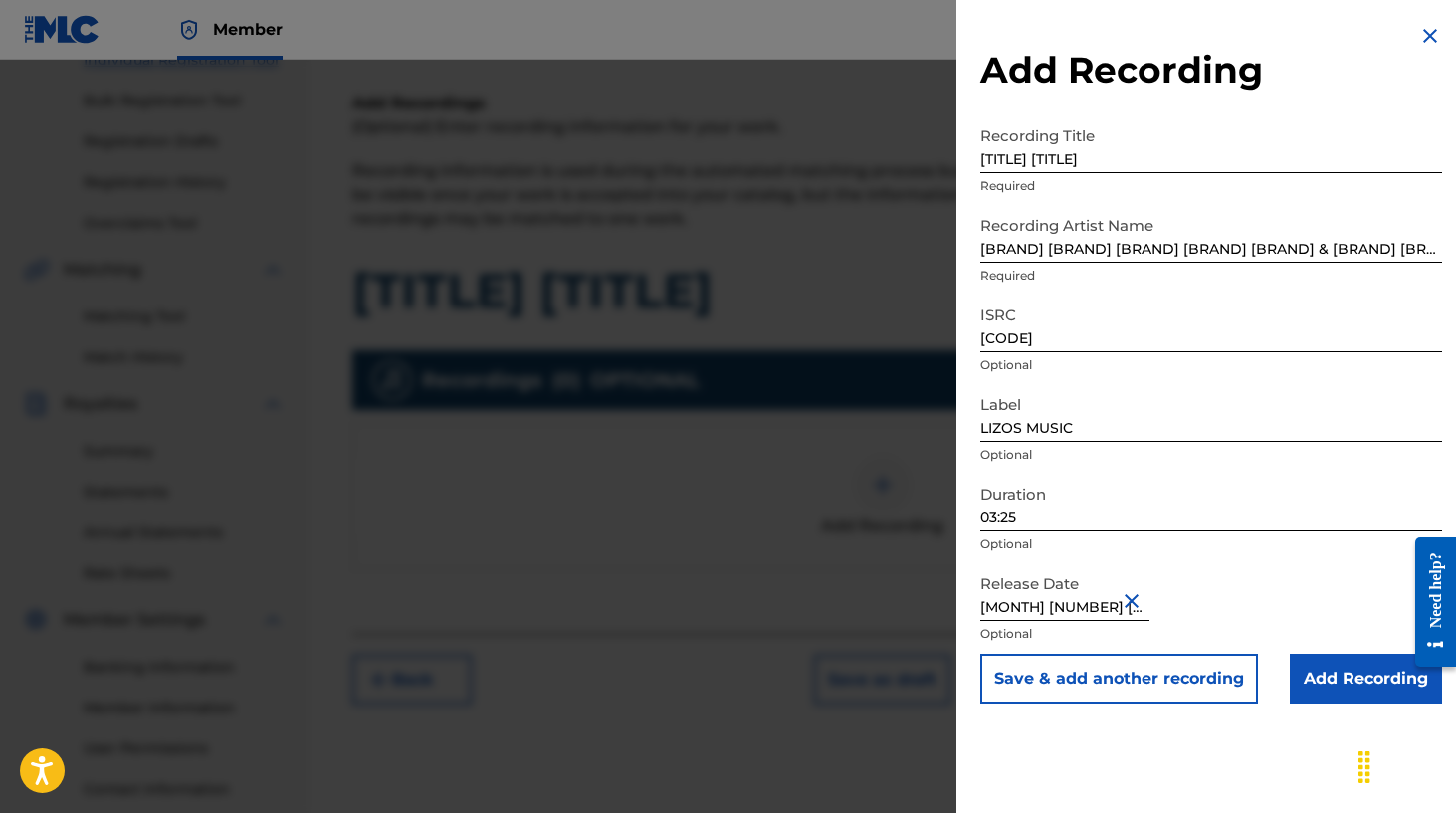 scroll, scrollTop: 0, scrollLeft: 0, axis: both 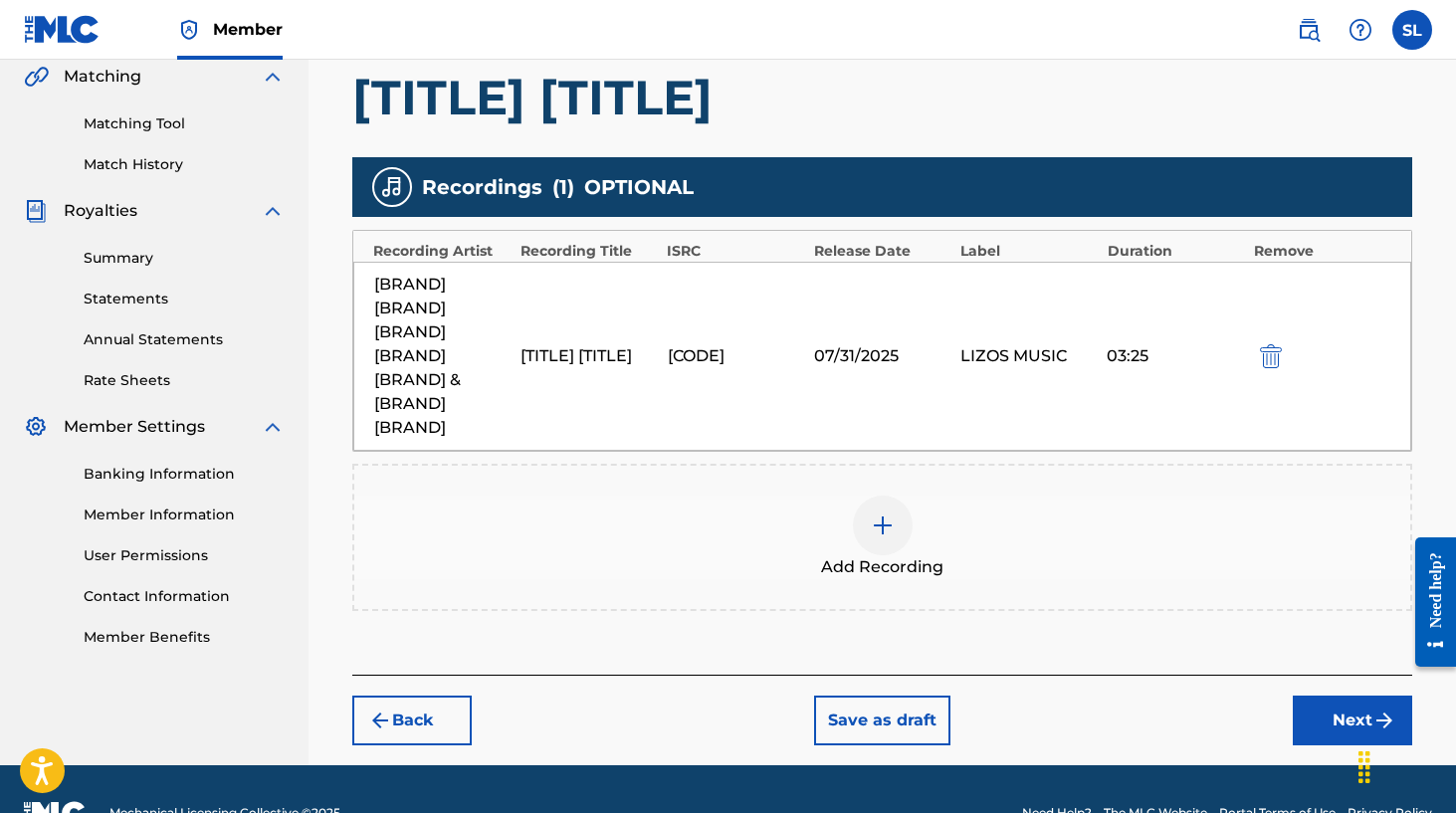 click on "Next" at bounding box center [1352, 720] 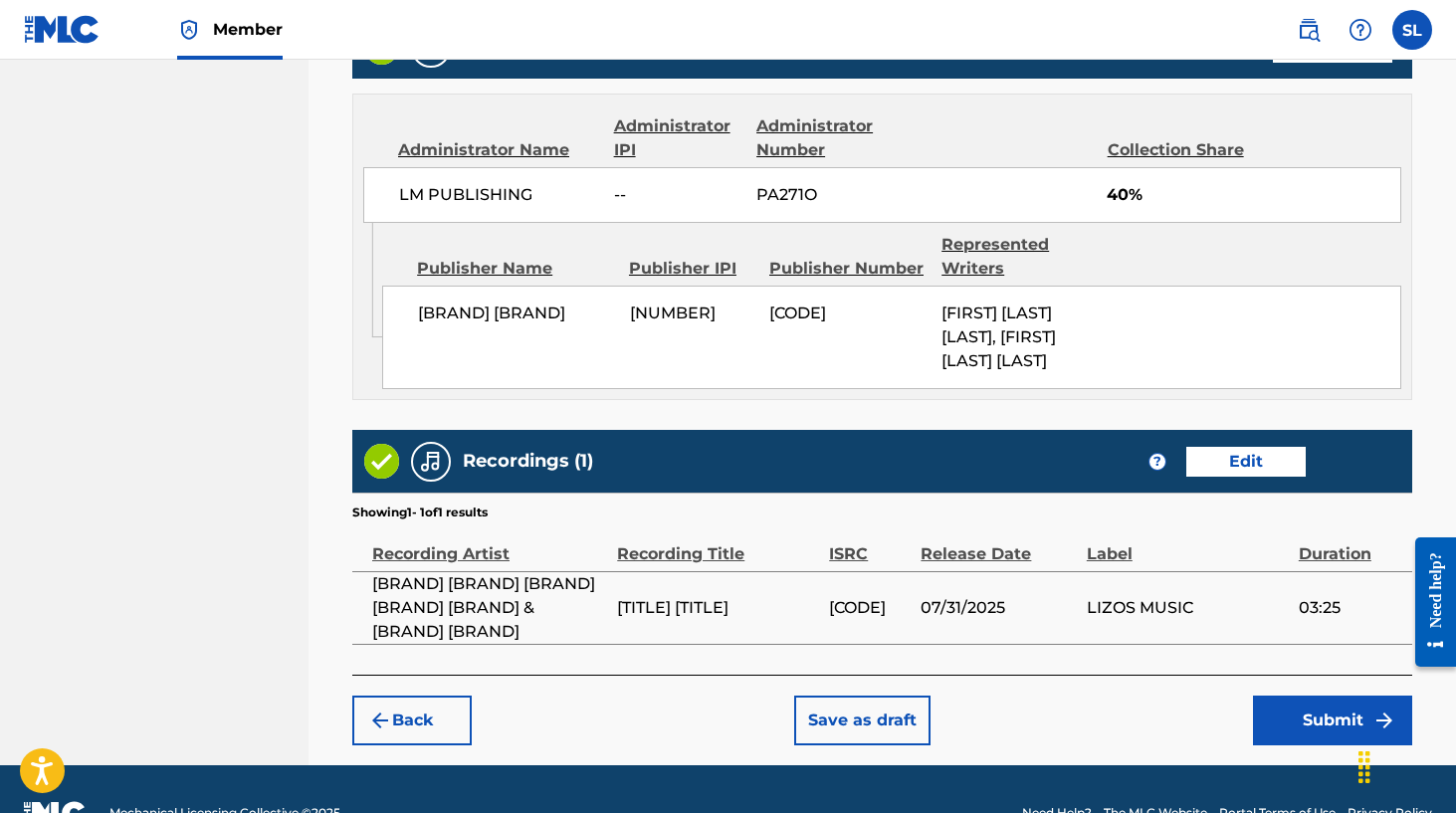 scroll, scrollTop: 1234, scrollLeft: 0, axis: vertical 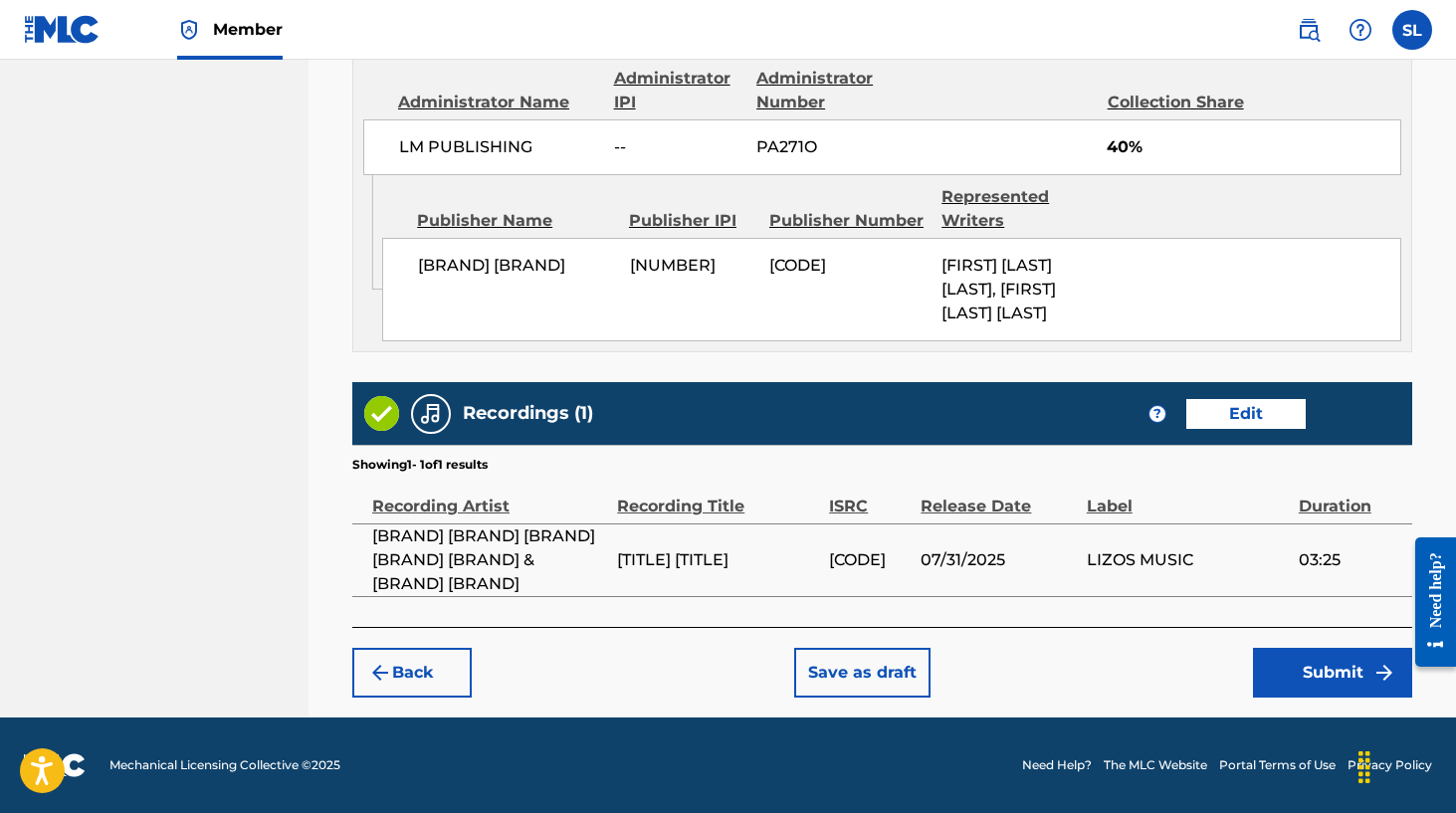 click on "Submit" at bounding box center (1333, 673) 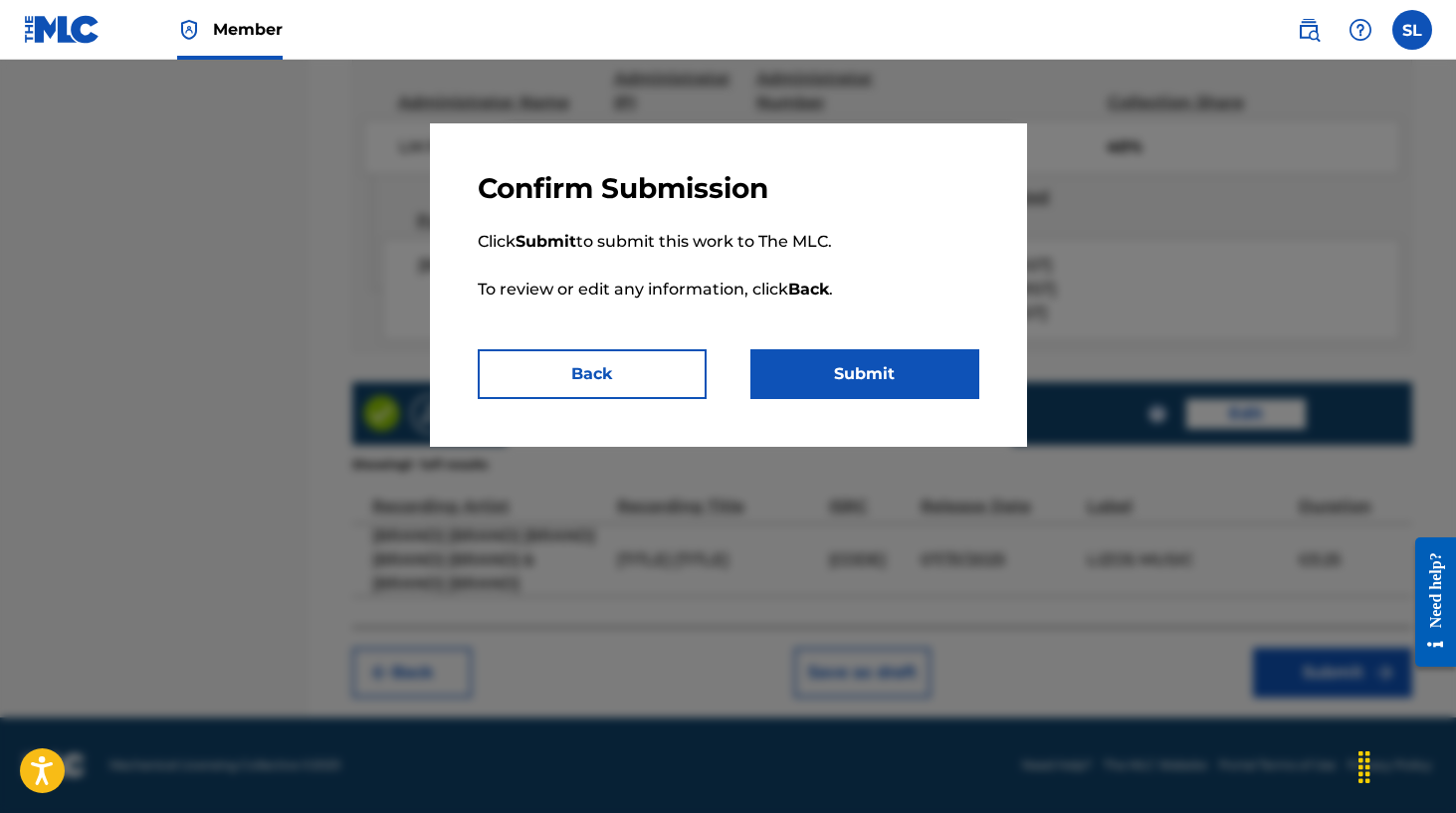 click on "Submit" at bounding box center [865, 374] 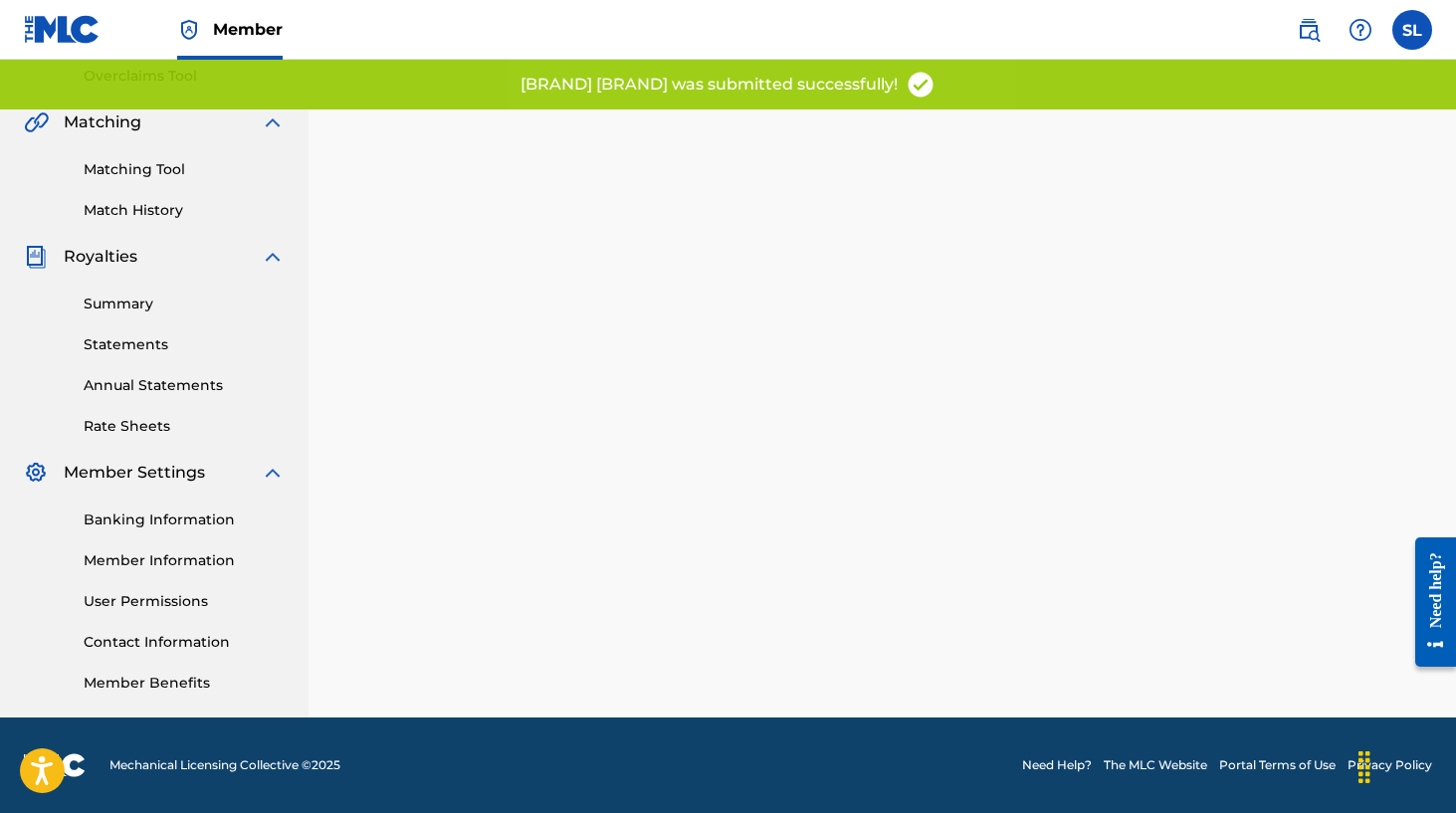 scroll, scrollTop: 0, scrollLeft: 0, axis: both 